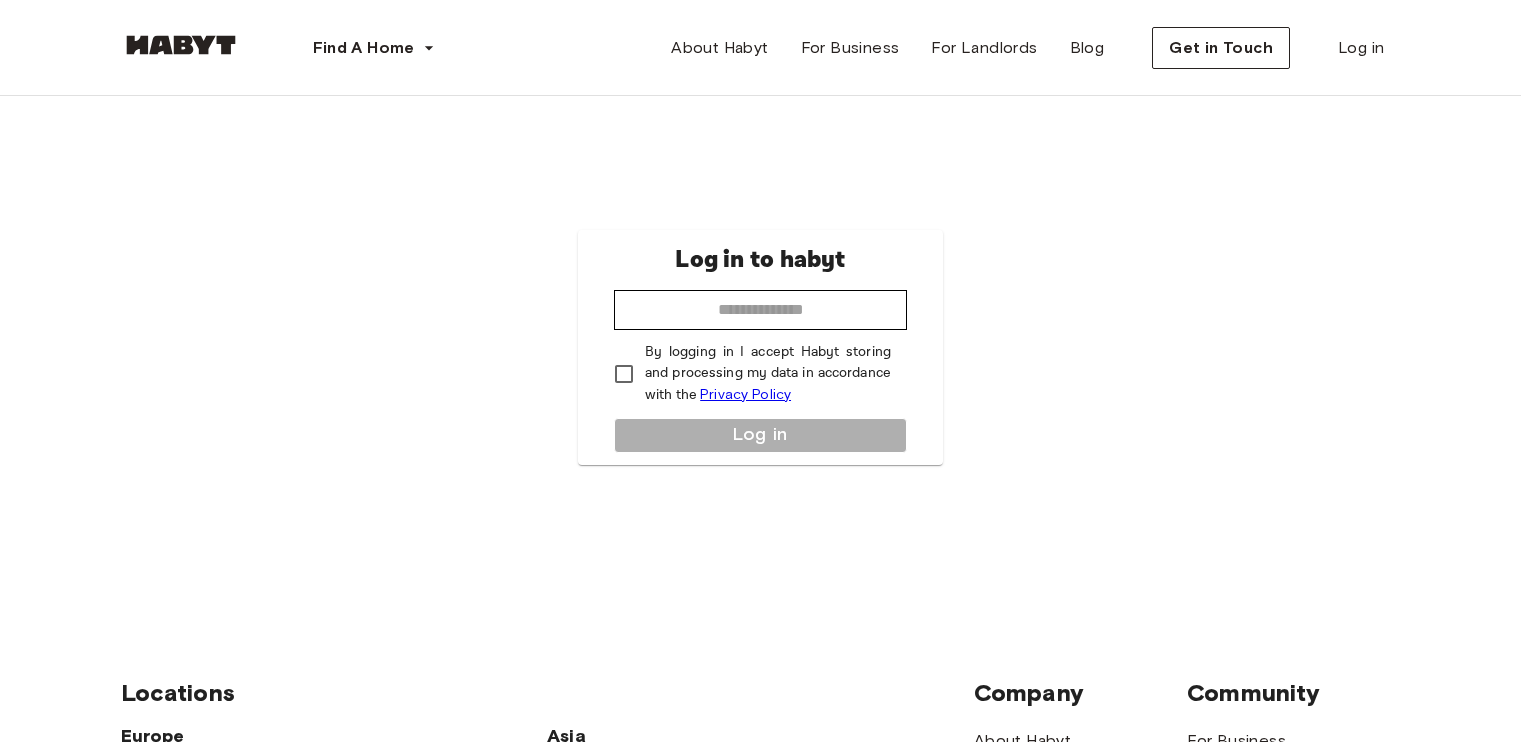 scroll, scrollTop: 100, scrollLeft: 0, axis: vertical 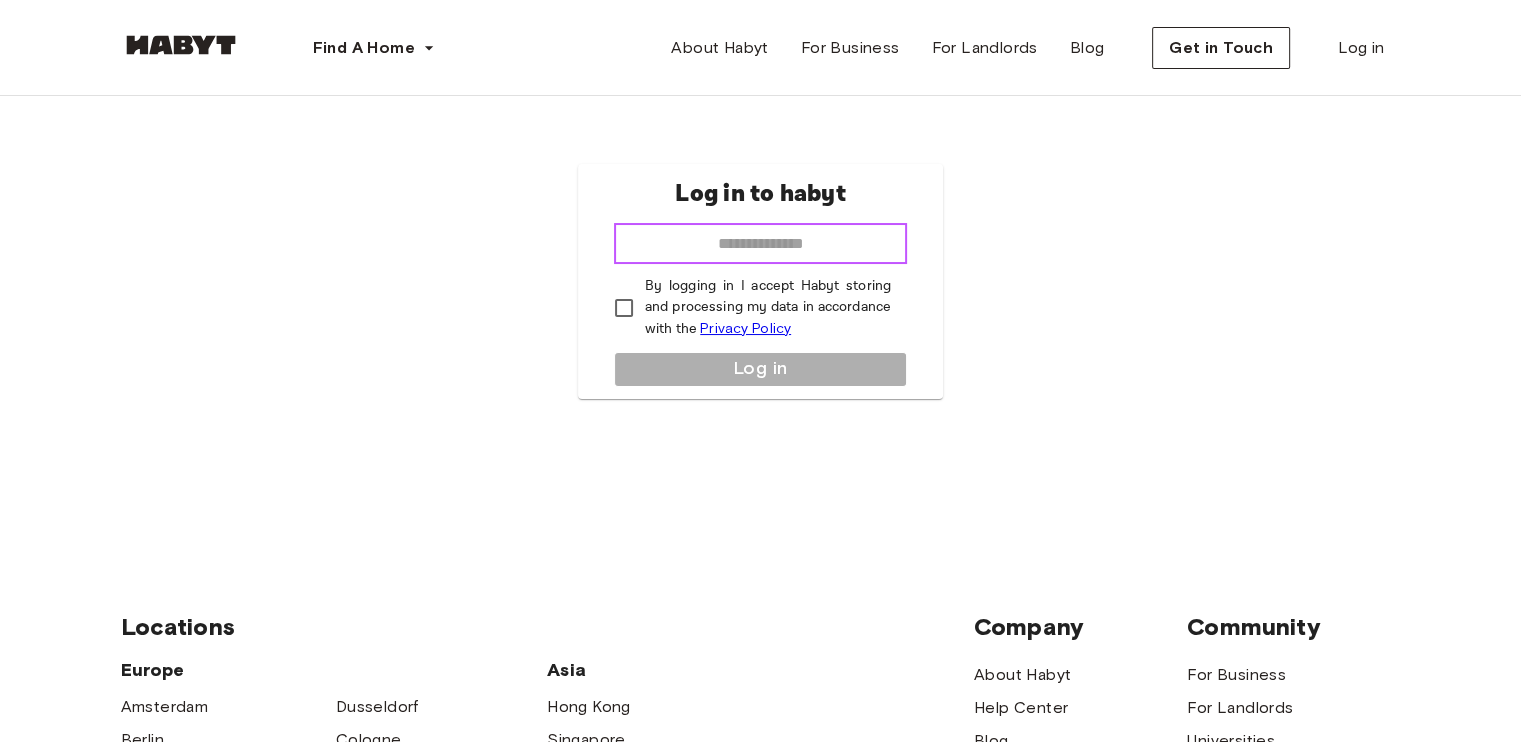 click at bounding box center (760, 244) 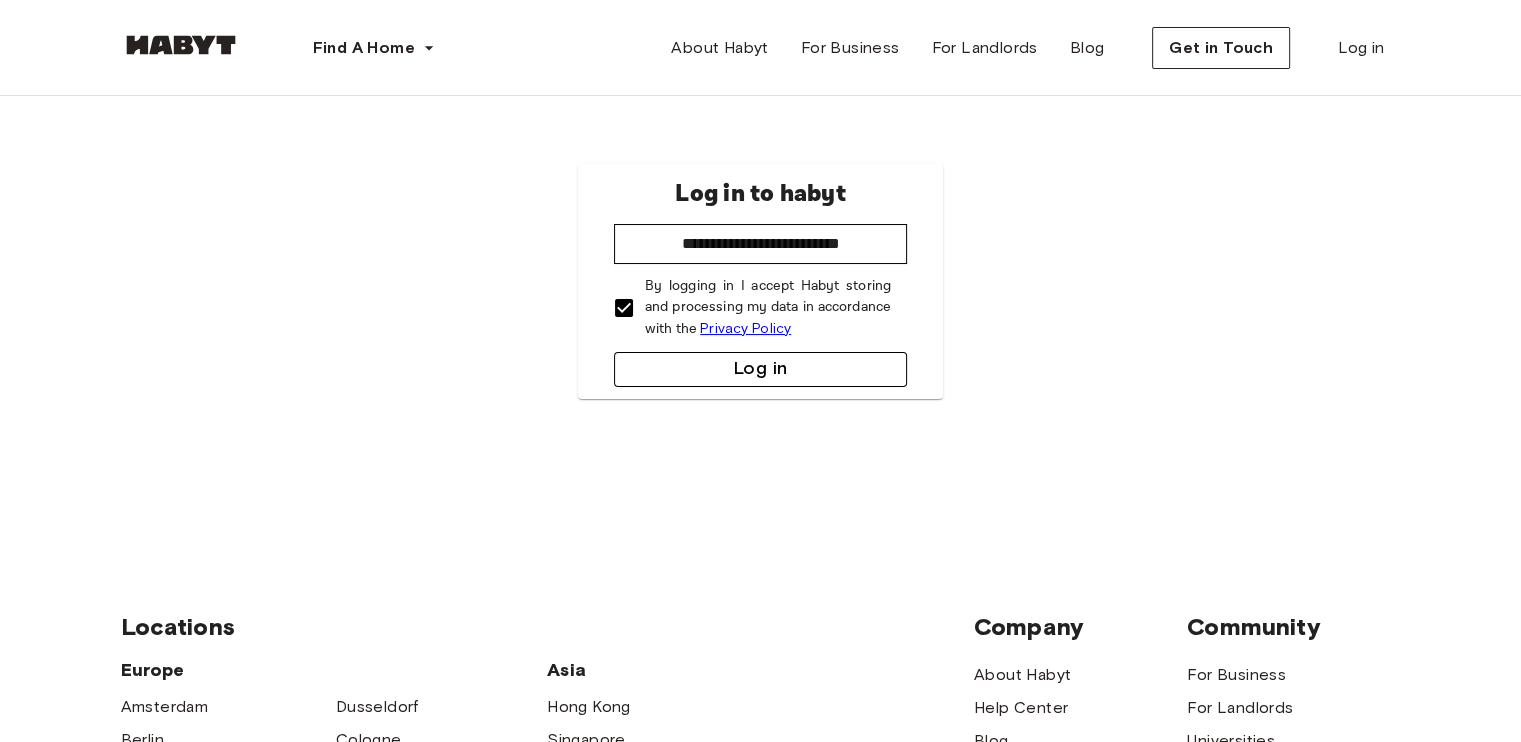 click on "Log in" at bounding box center [760, 369] 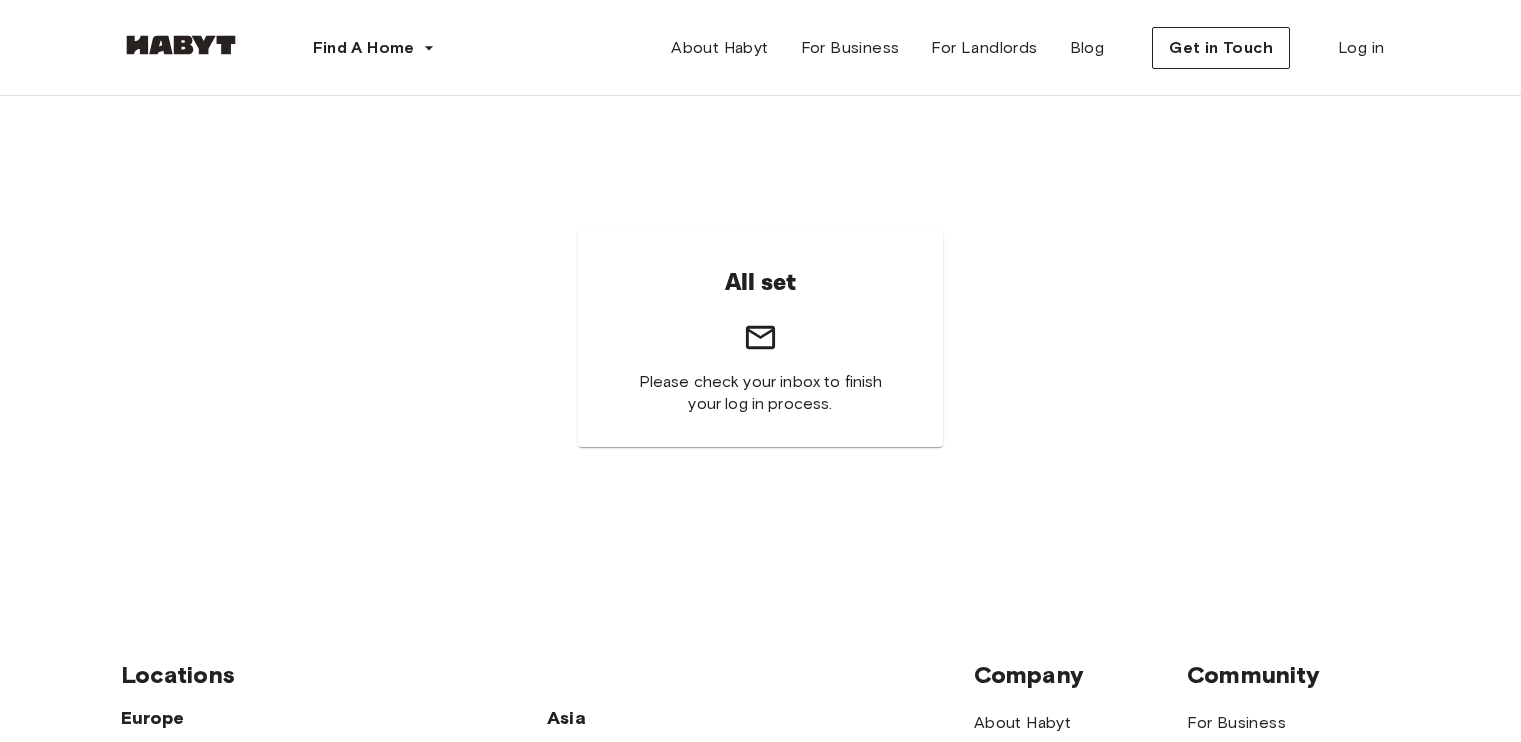 scroll, scrollTop: 0, scrollLeft: 0, axis: both 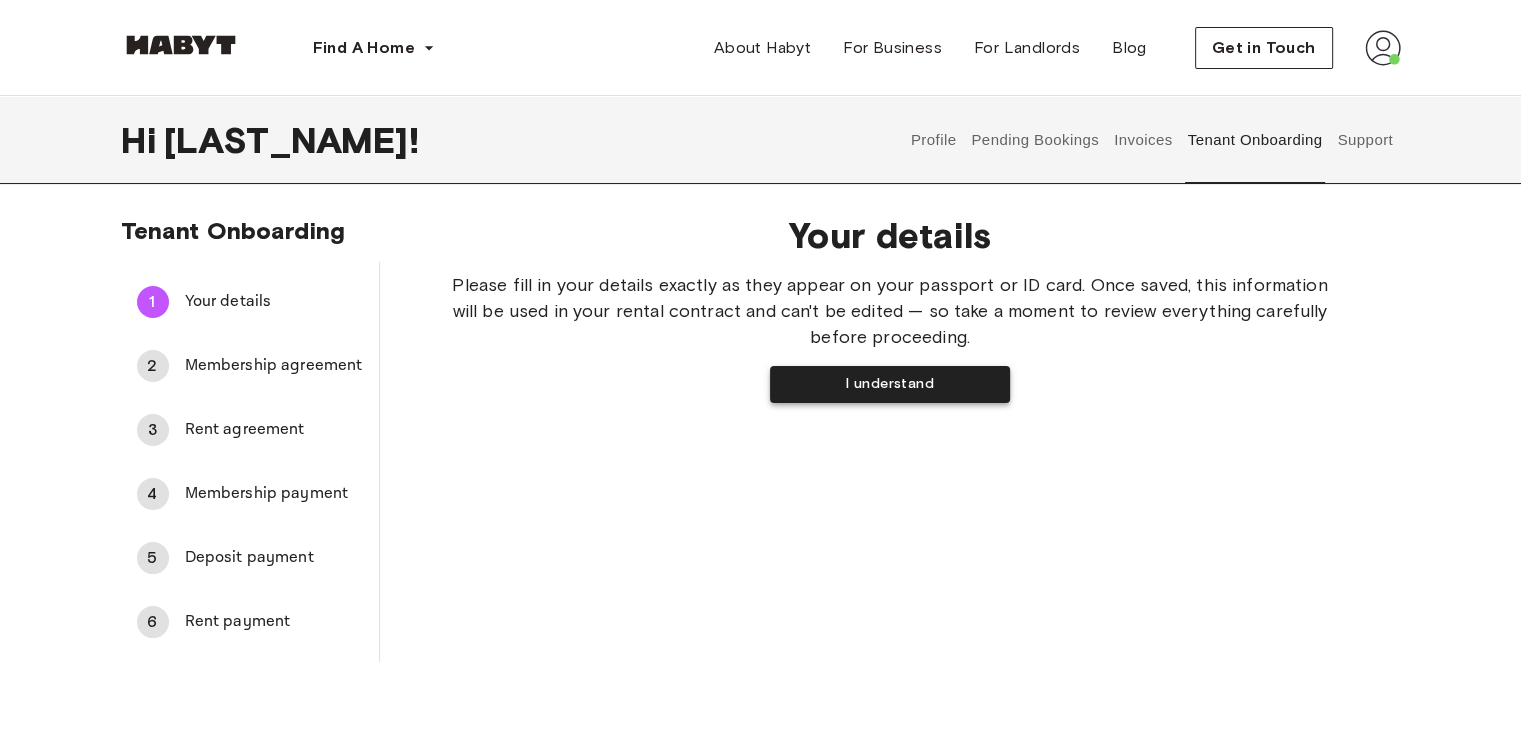 click on "I understand" at bounding box center (890, 384) 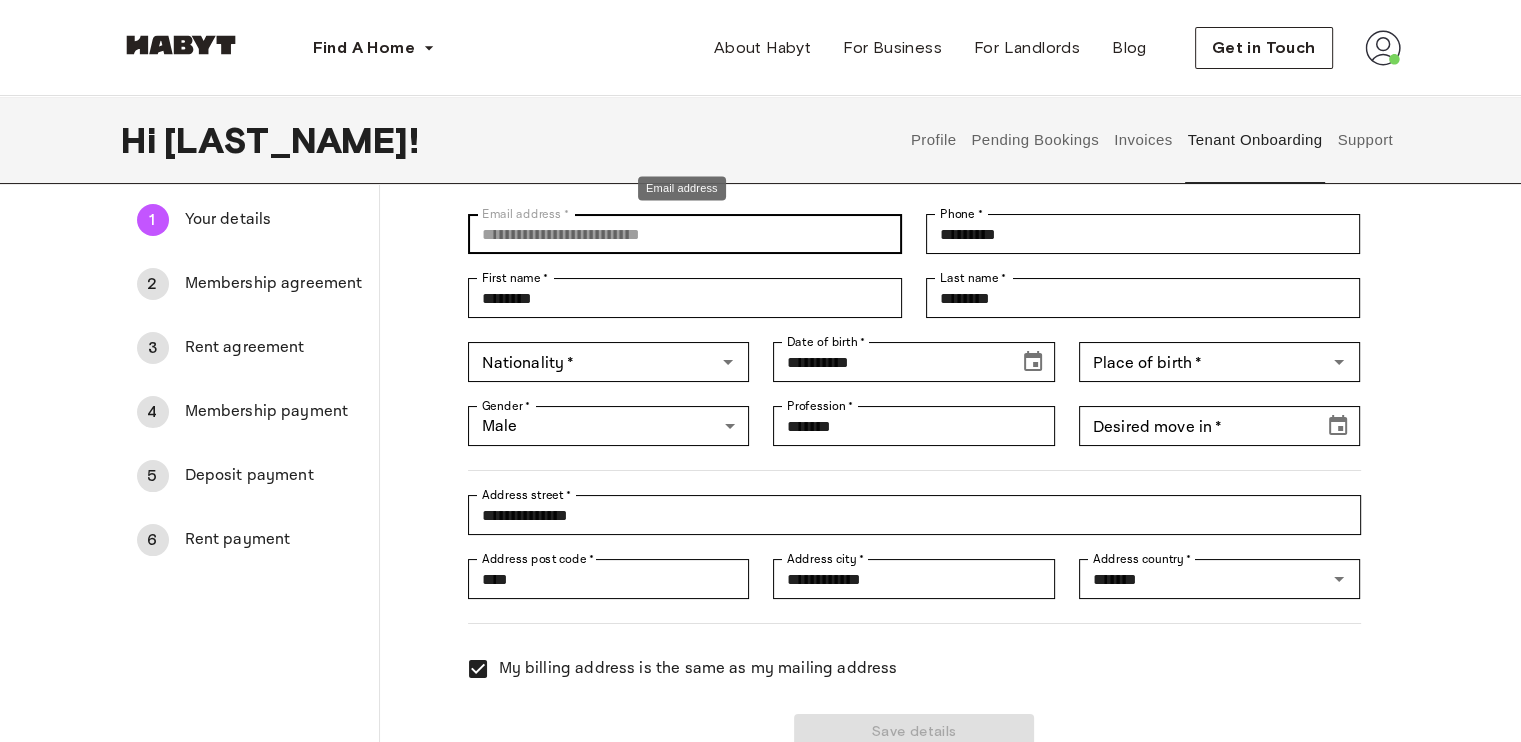 scroll, scrollTop: 104, scrollLeft: 0, axis: vertical 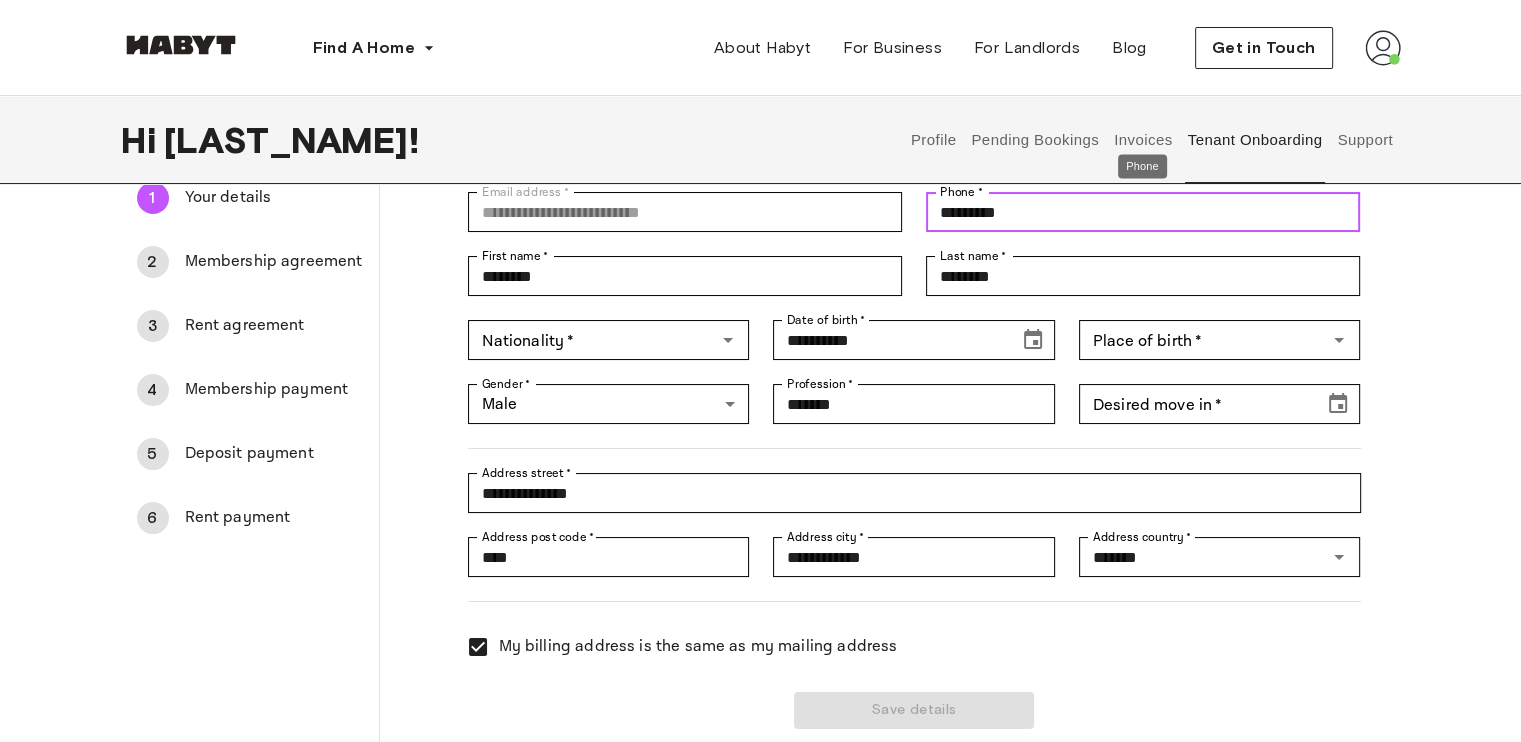 click on "*********" at bounding box center [1143, 212] 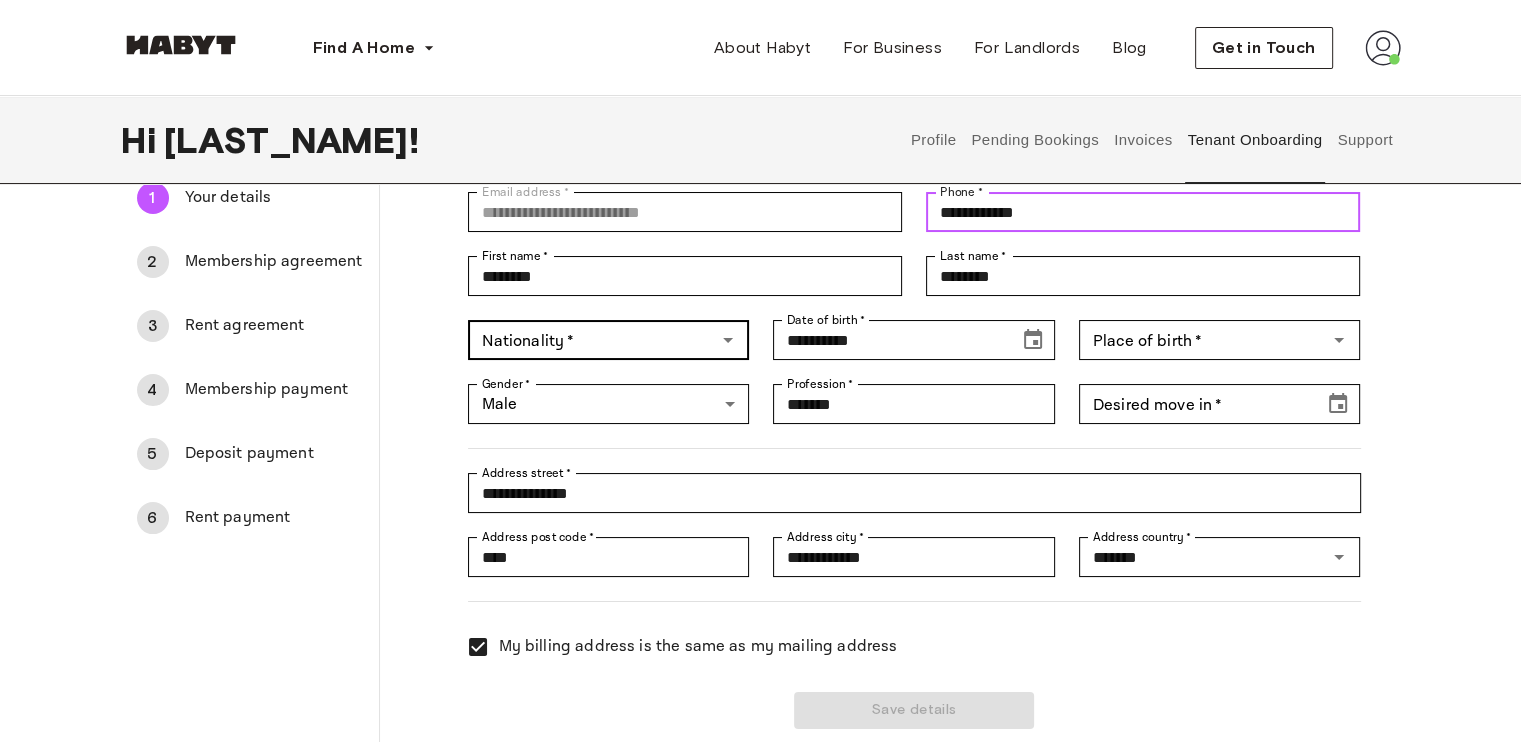 type on "**********" 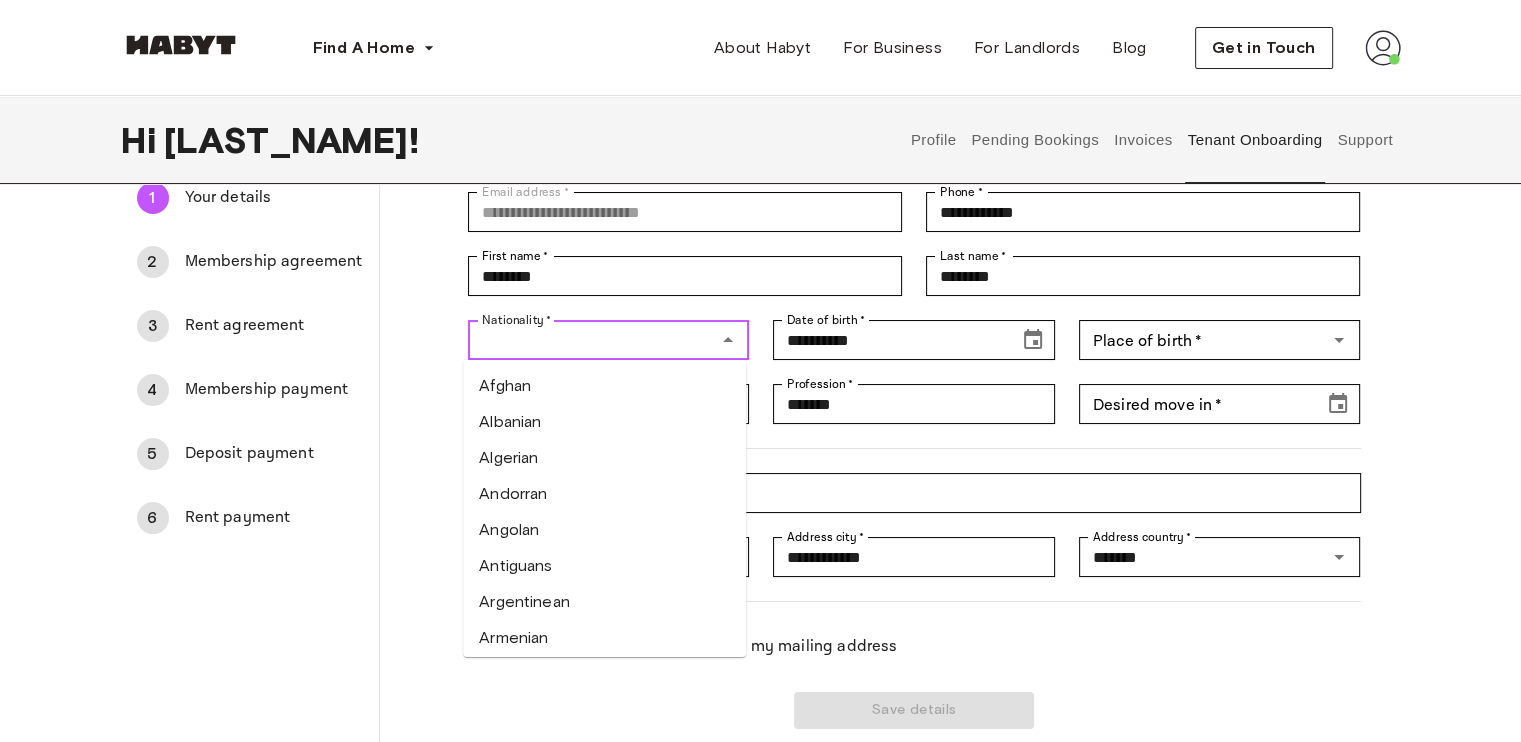 click on "Nationality   *" at bounding box center [592, 340] 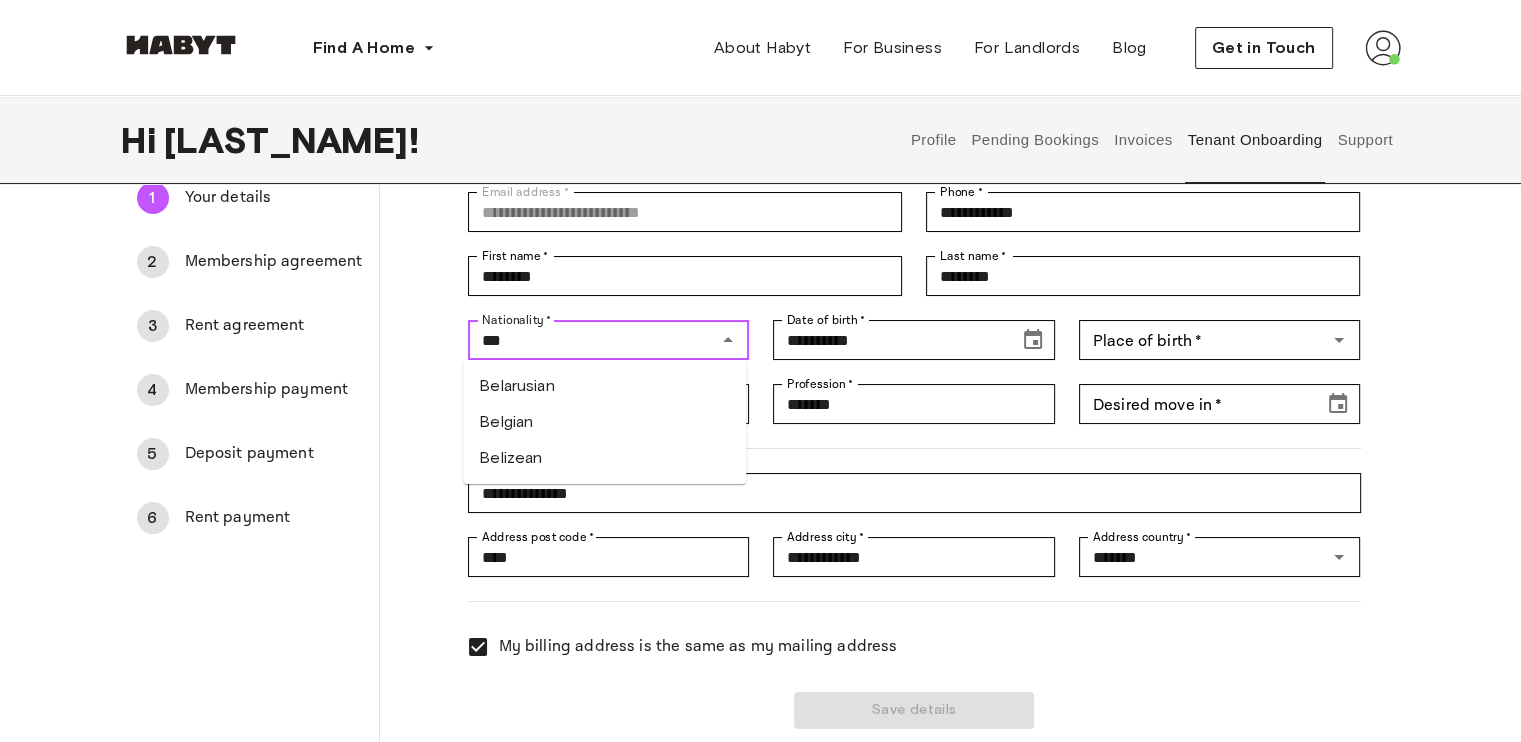 click on "Belgian" at bounding box center [604, 422] 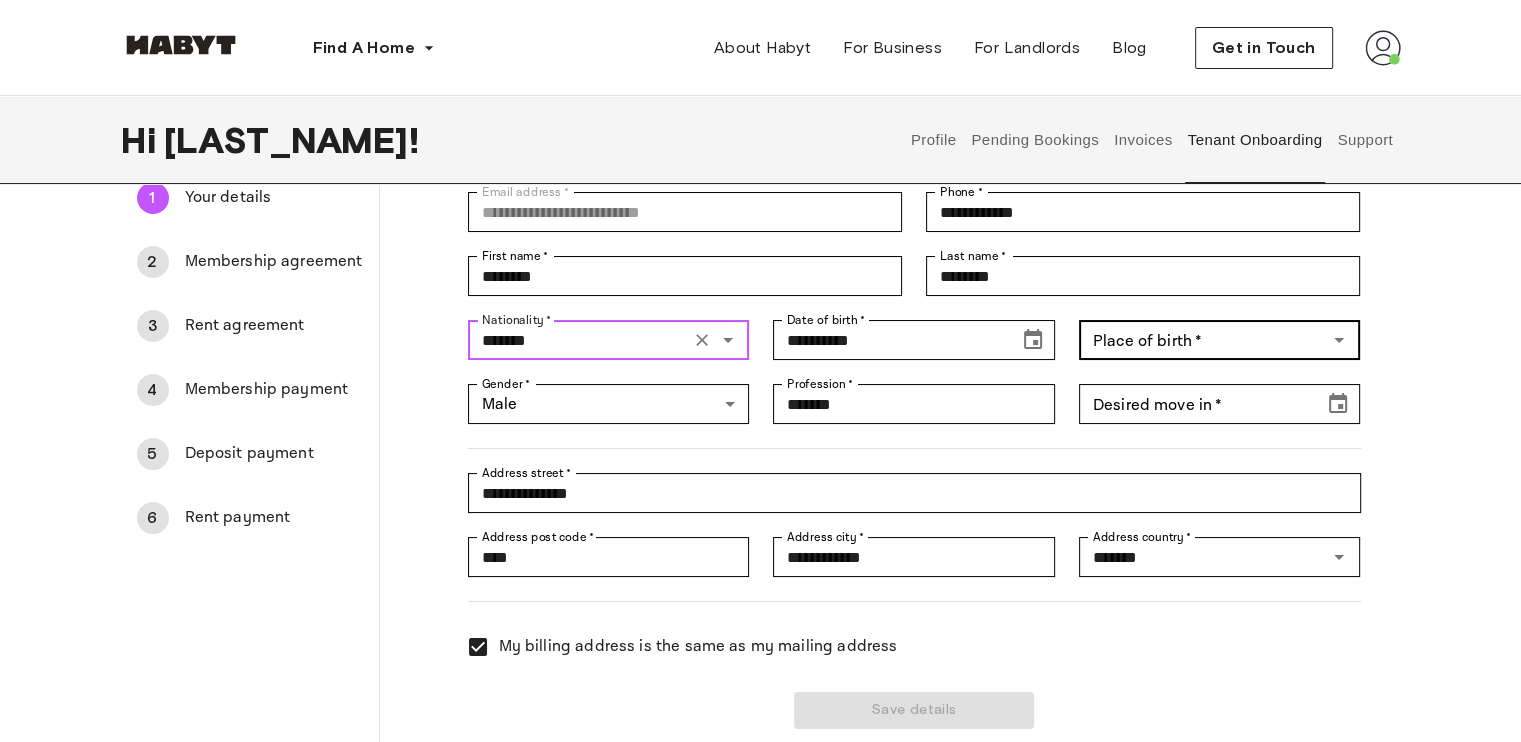 type on "*******" 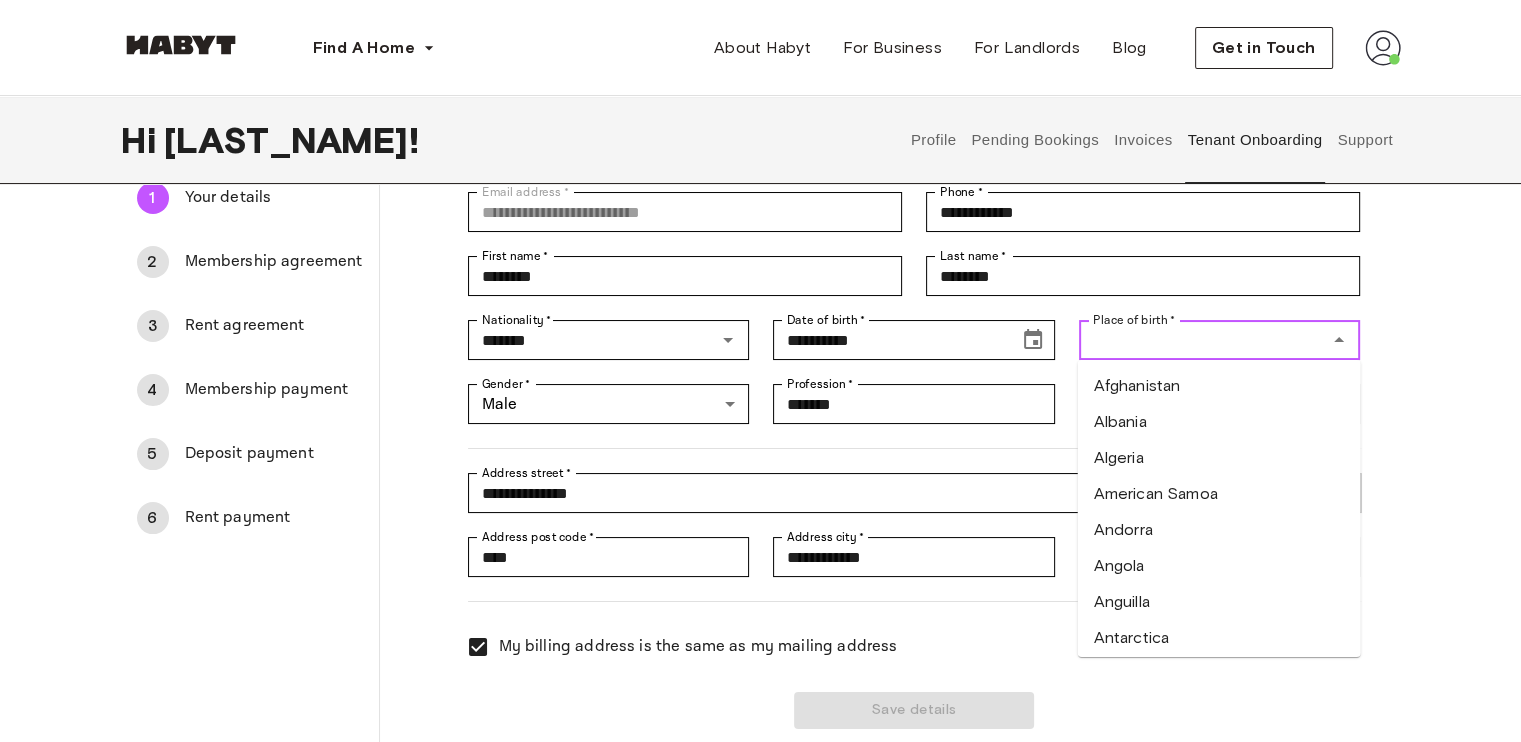 click on "Place of birth   *" at bounding box center (1203, 340) 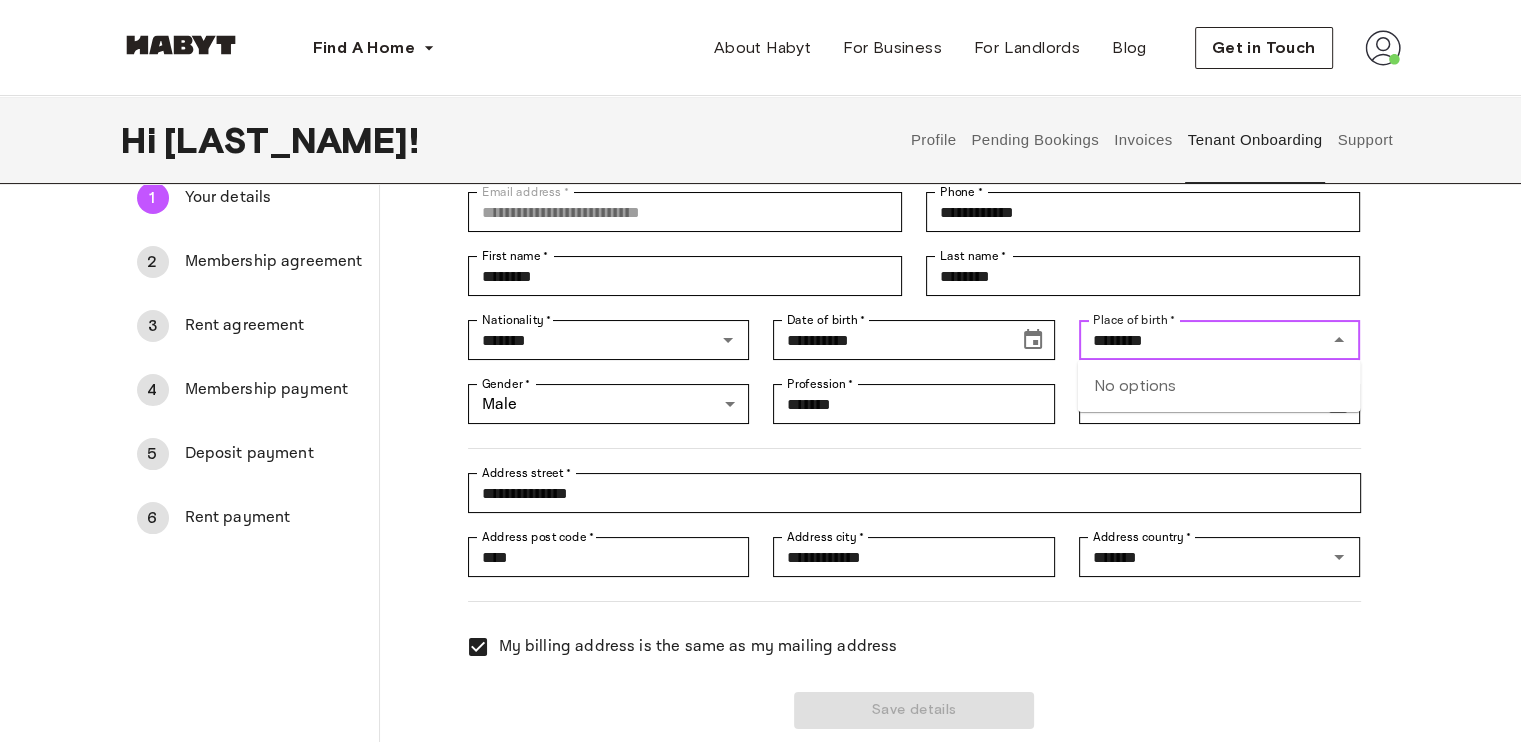 type on "********" 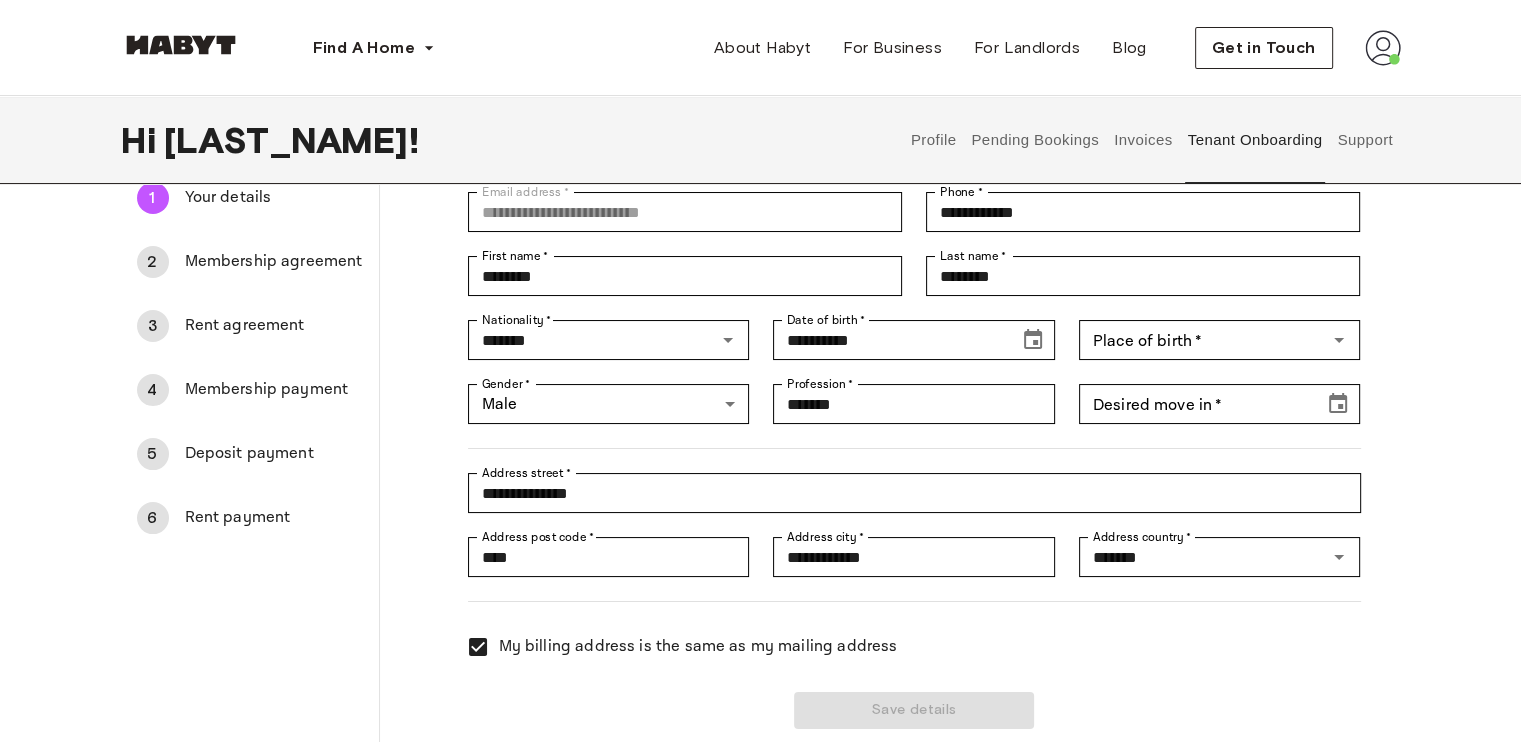 click on "[STREET] [STREET]" at bounding box center [902, 481] 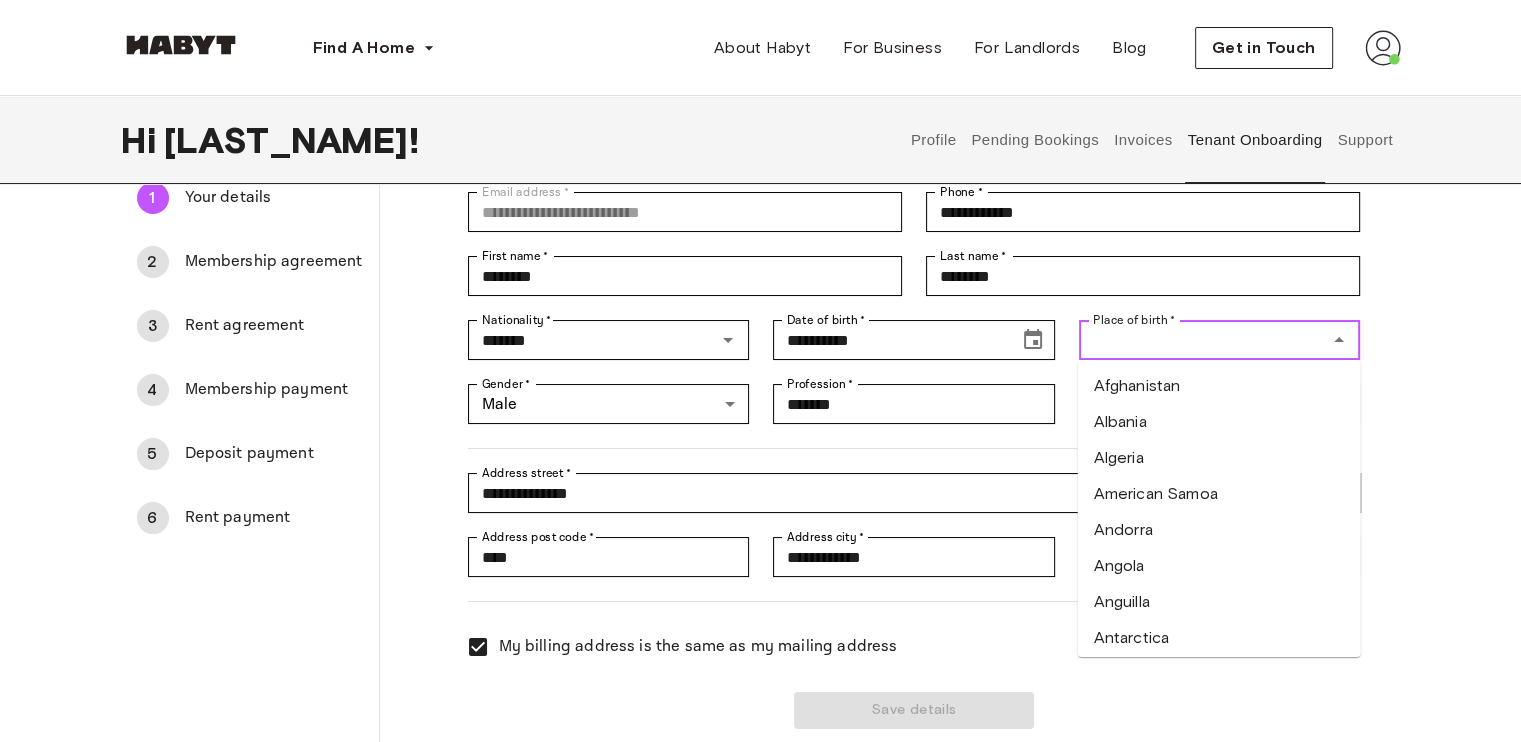 click on "Place of birth   *" at bounding box center [1203, 340] 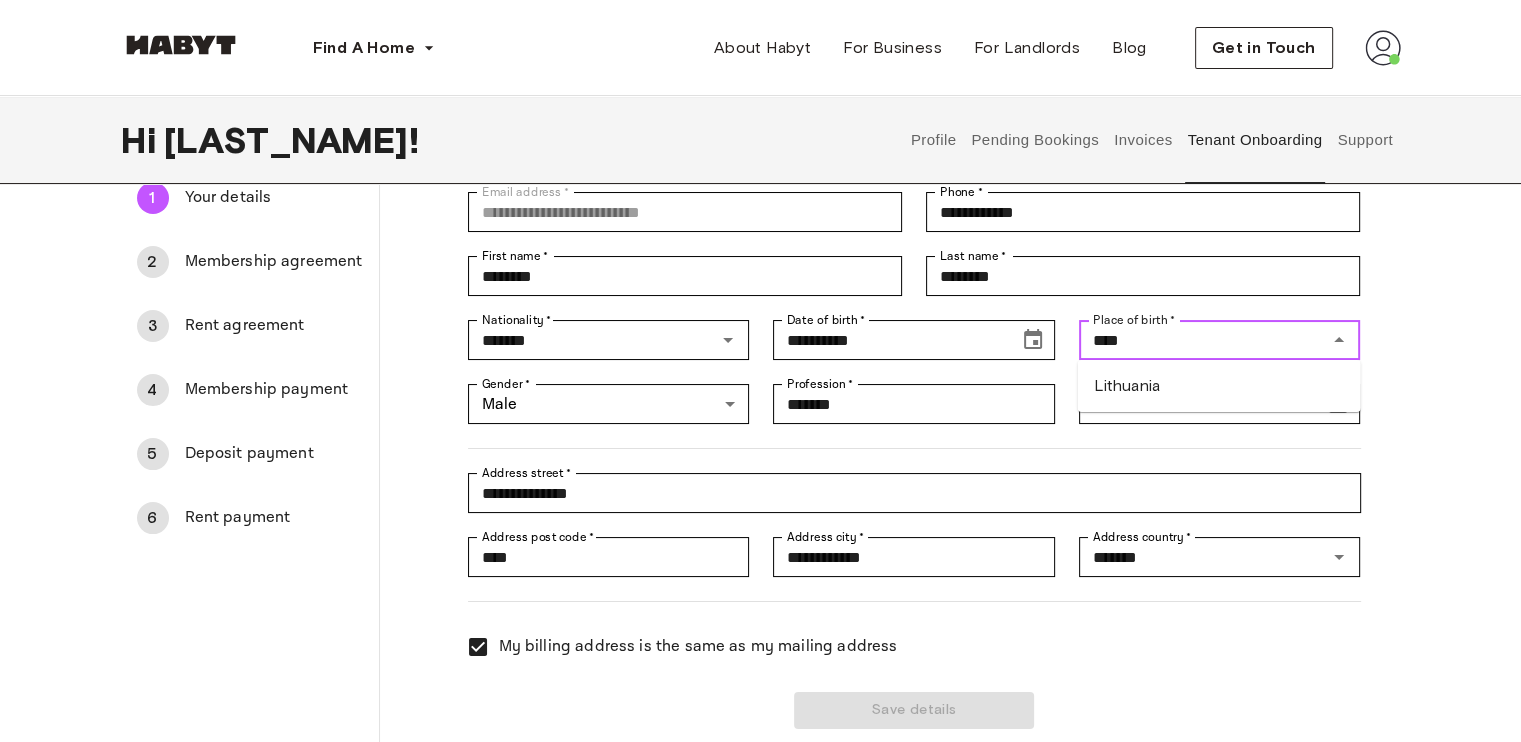 click on "Lithuania" at bounding box center (1219, 386) 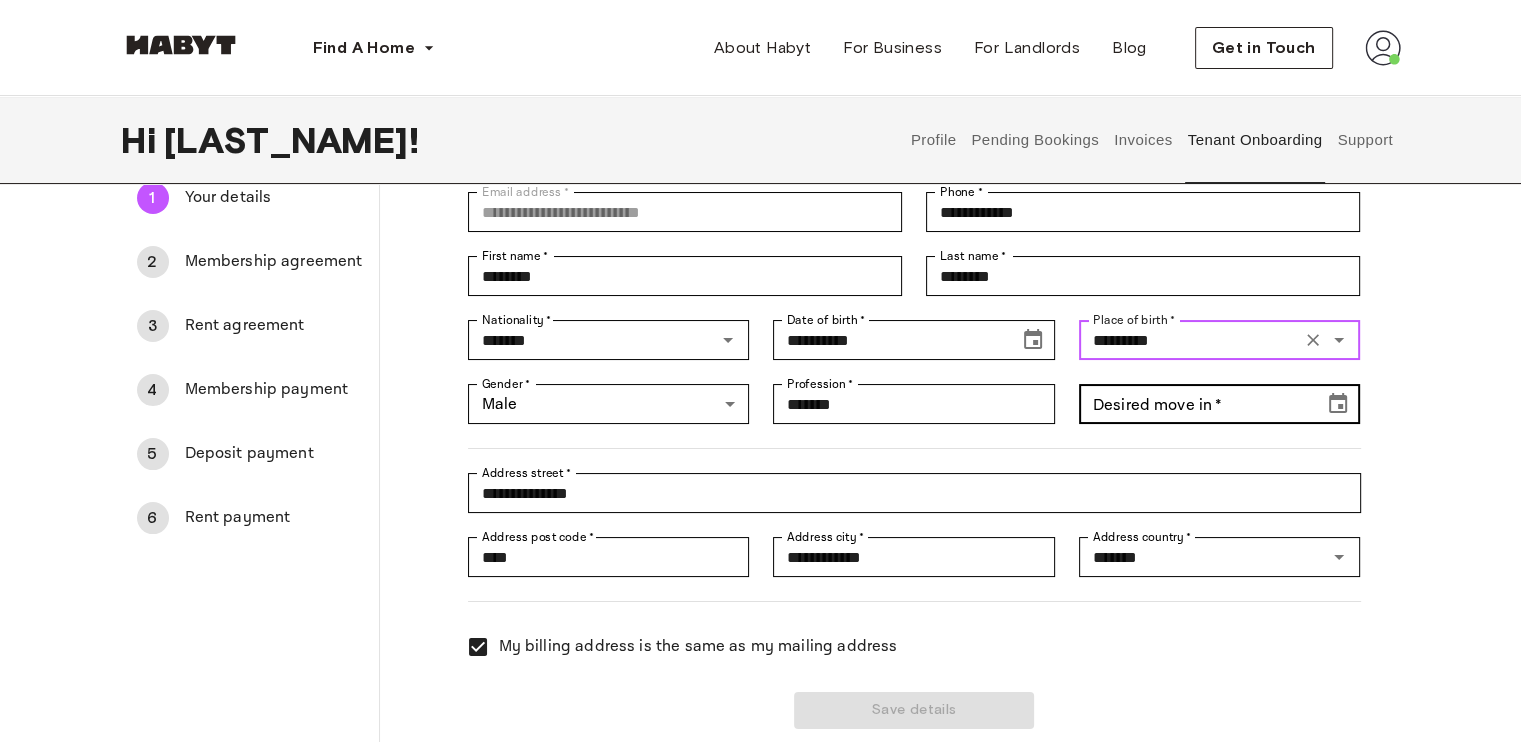 type on "*********" 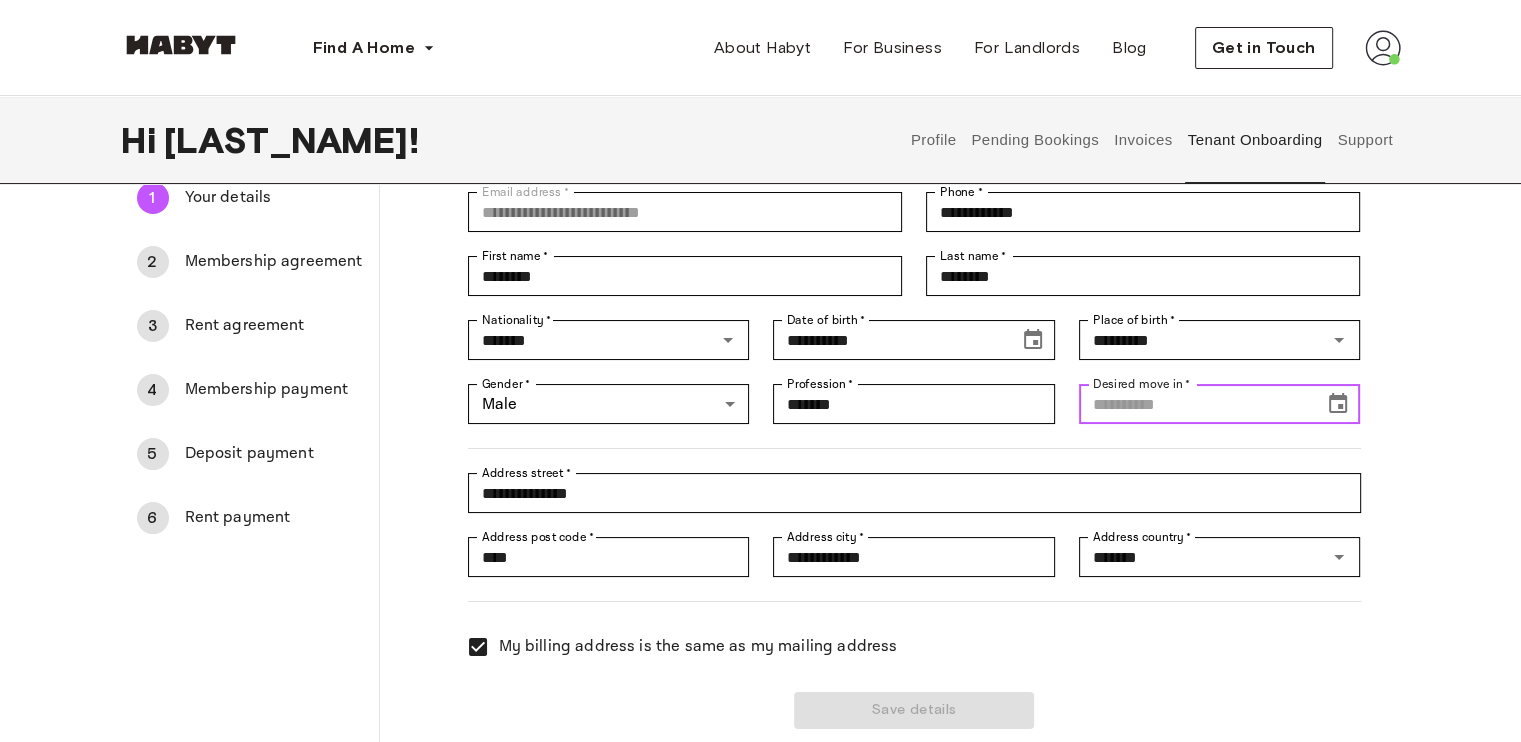 click on "Desired move in   *" at bounding box center [1195, 404] 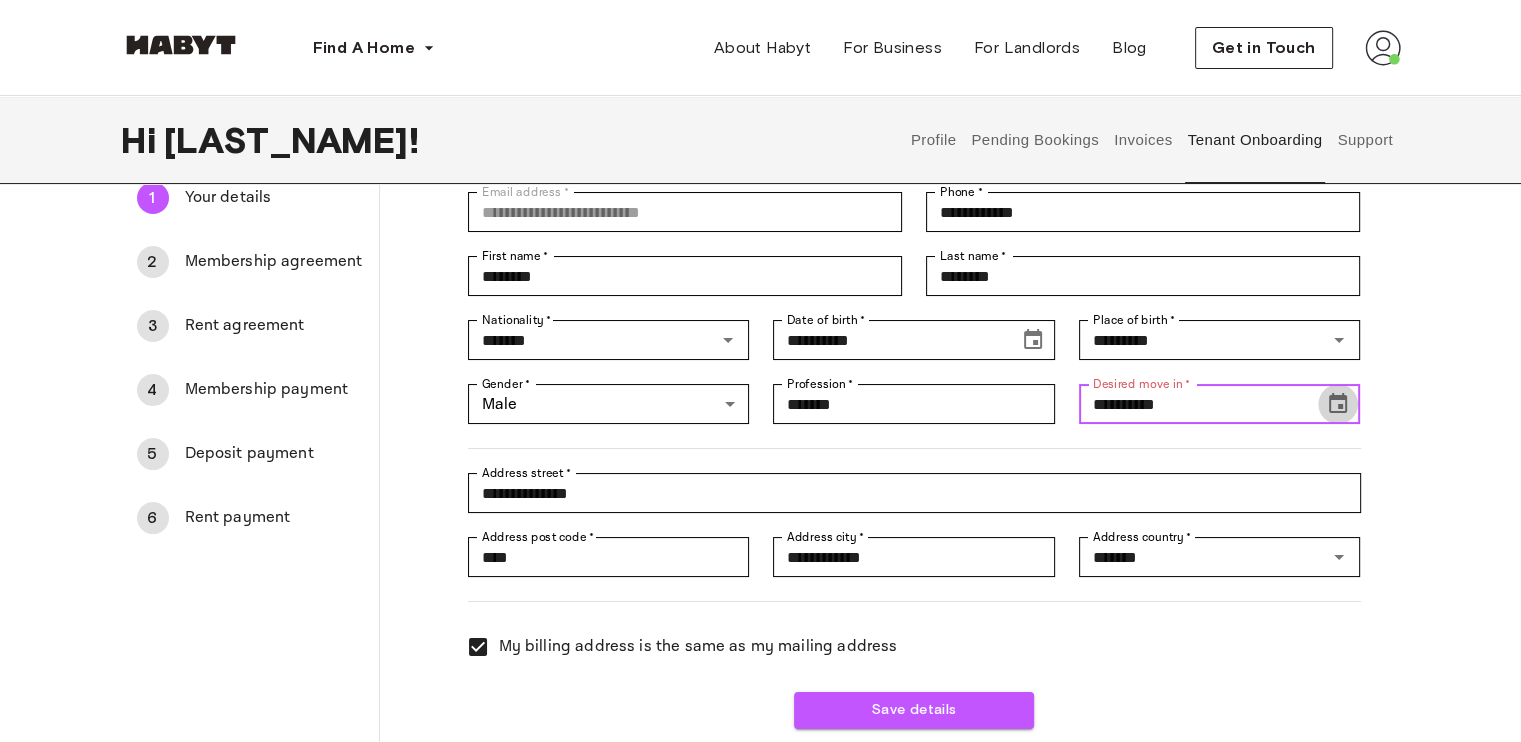 click 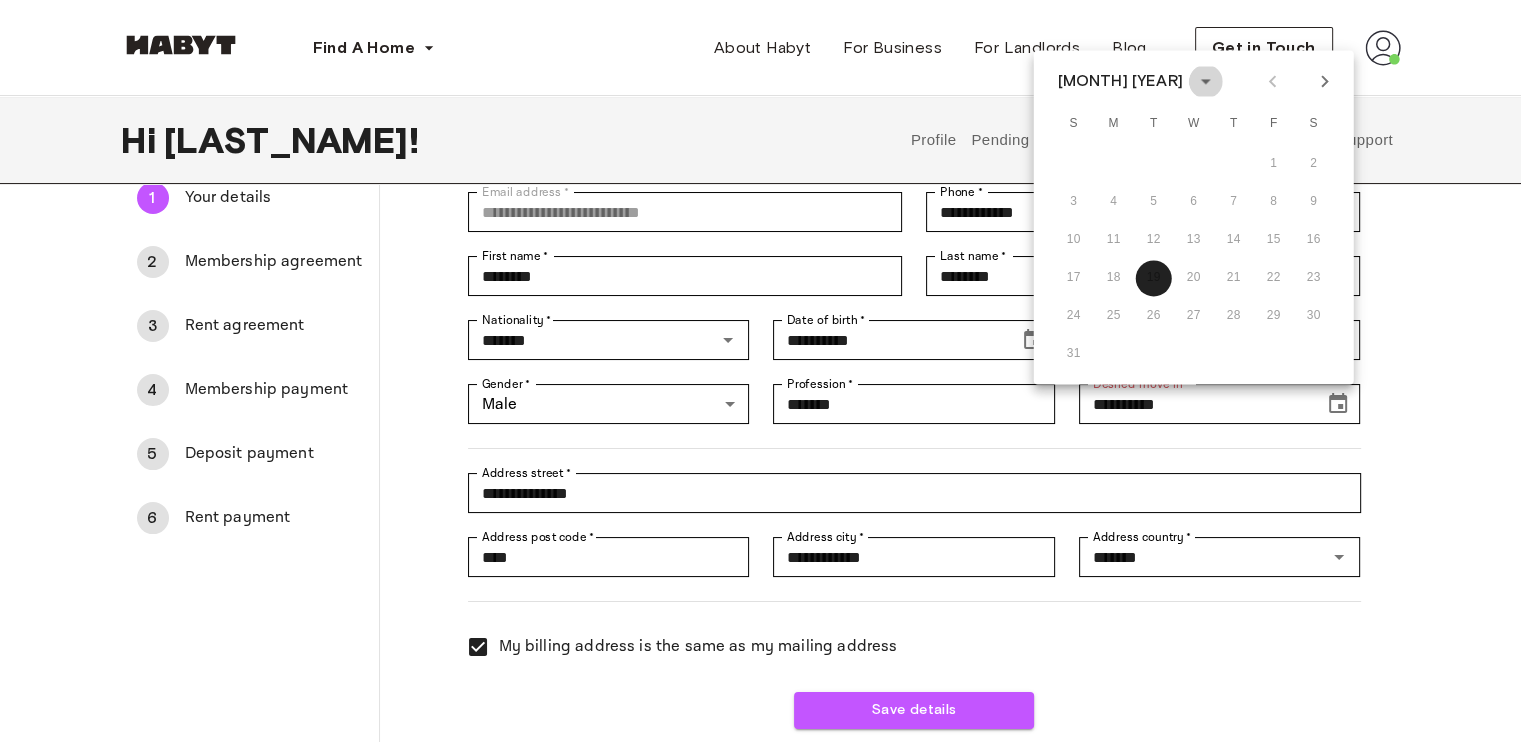 click 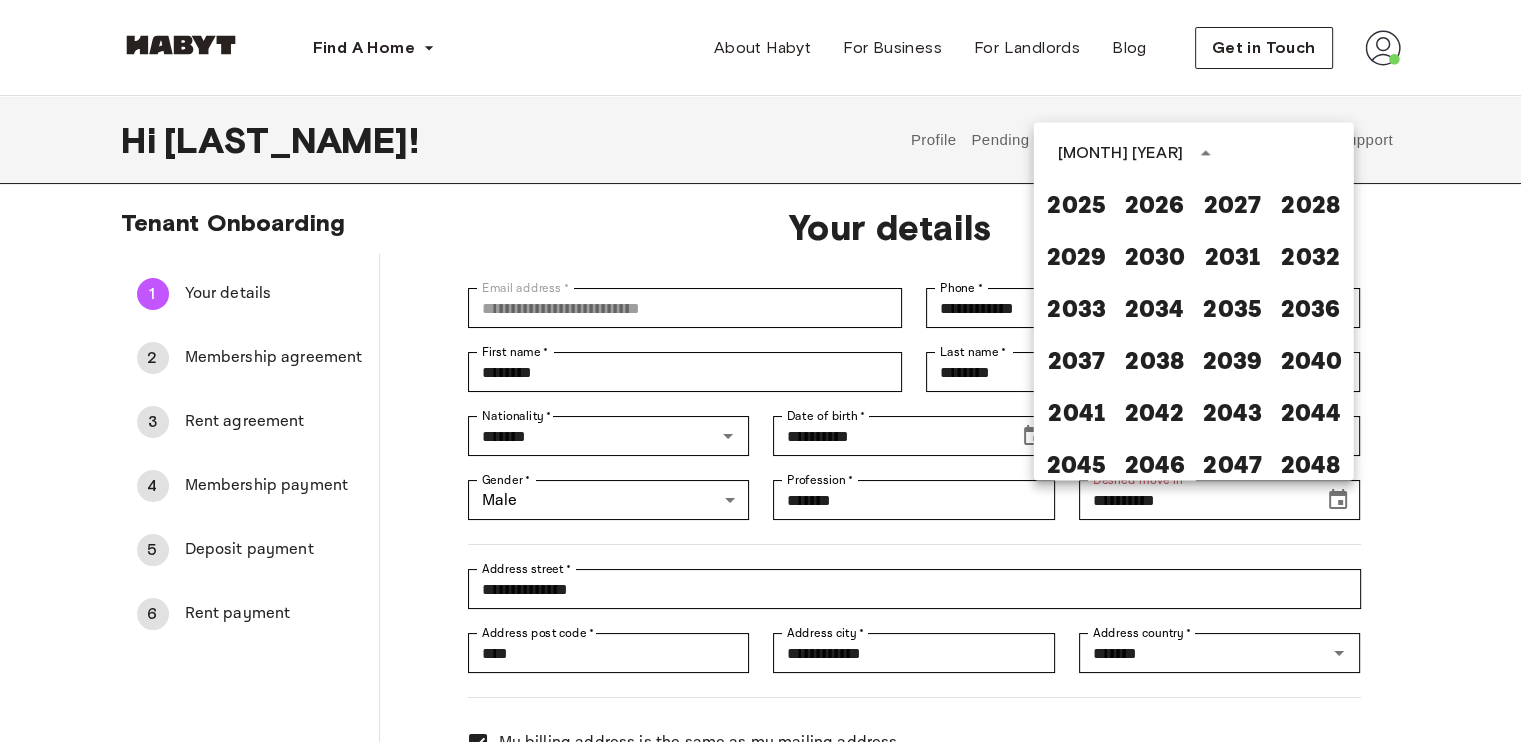 scroll, scrollTop: 22, scrollLeft: 0, axis: vertical 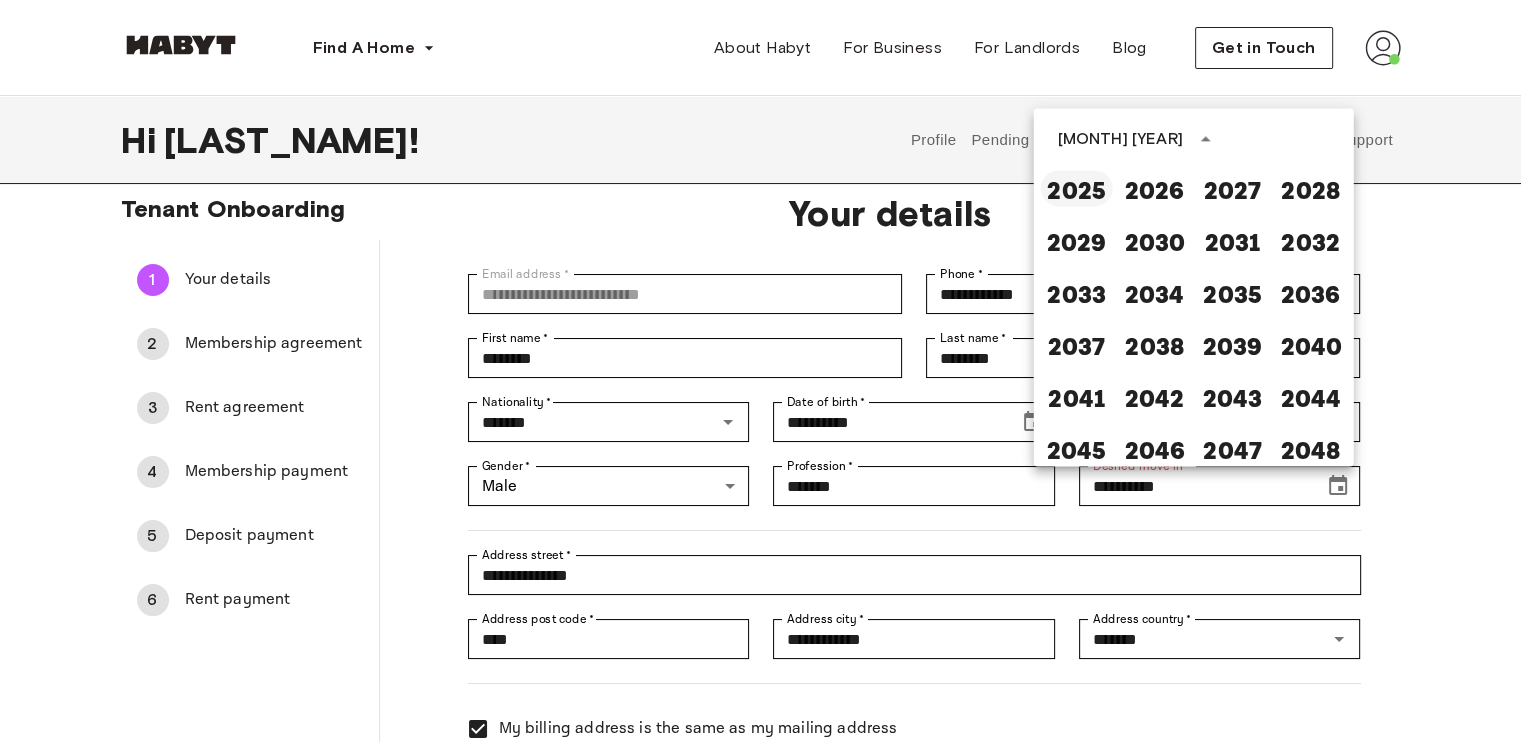 click on "2025" at bounding box center [1077, 188] 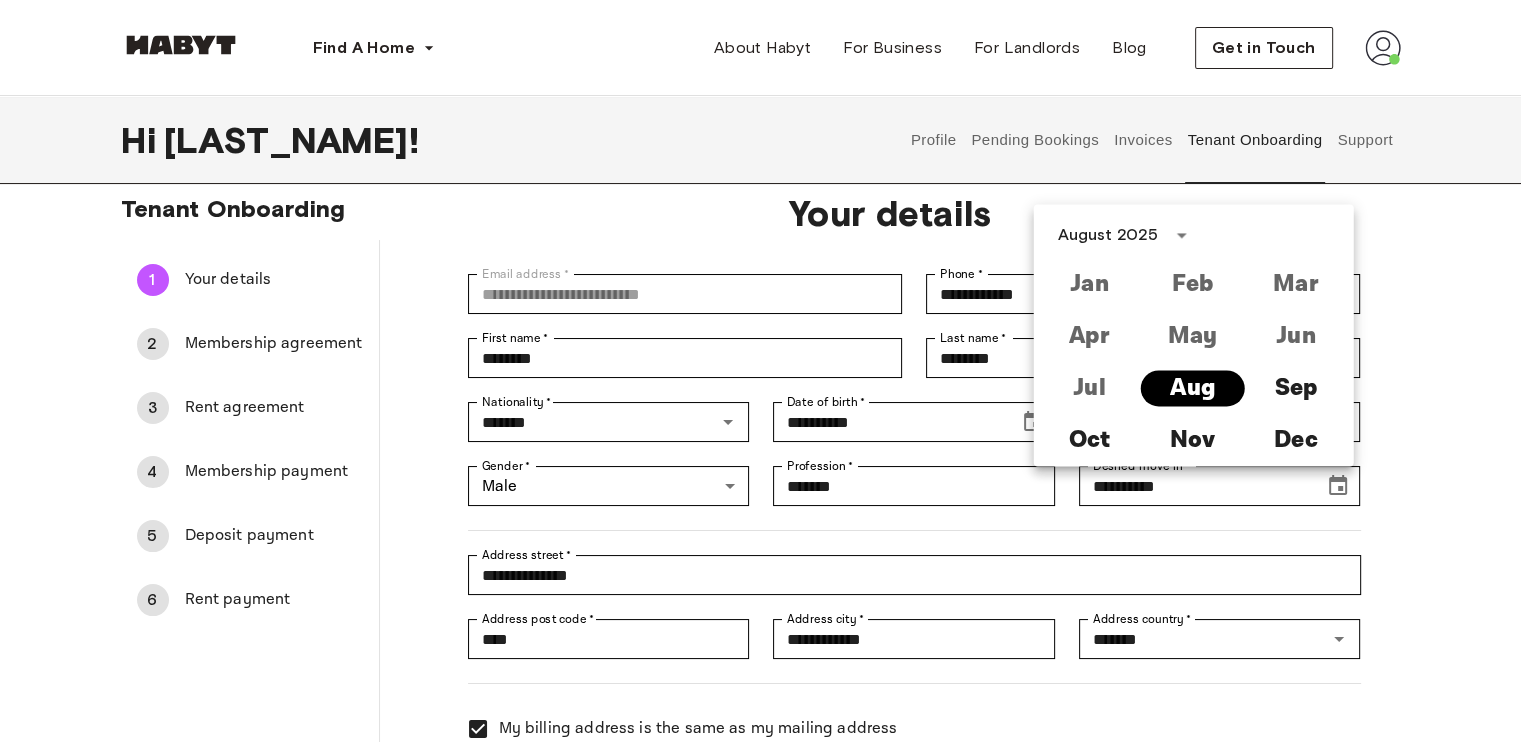 click on "Aug" at bounding box center (1192, 388) 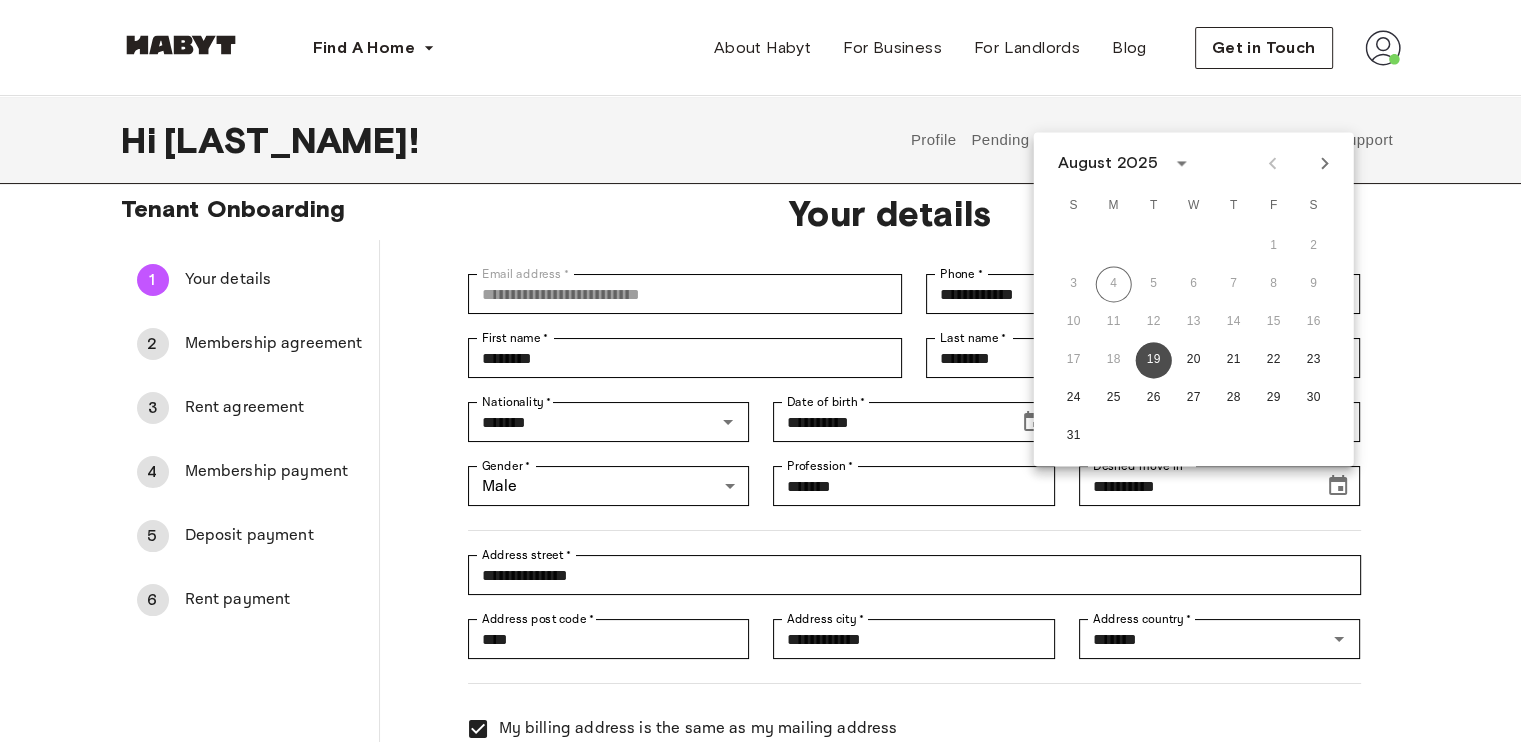 click on "19" at bounding box center (1154, 360) 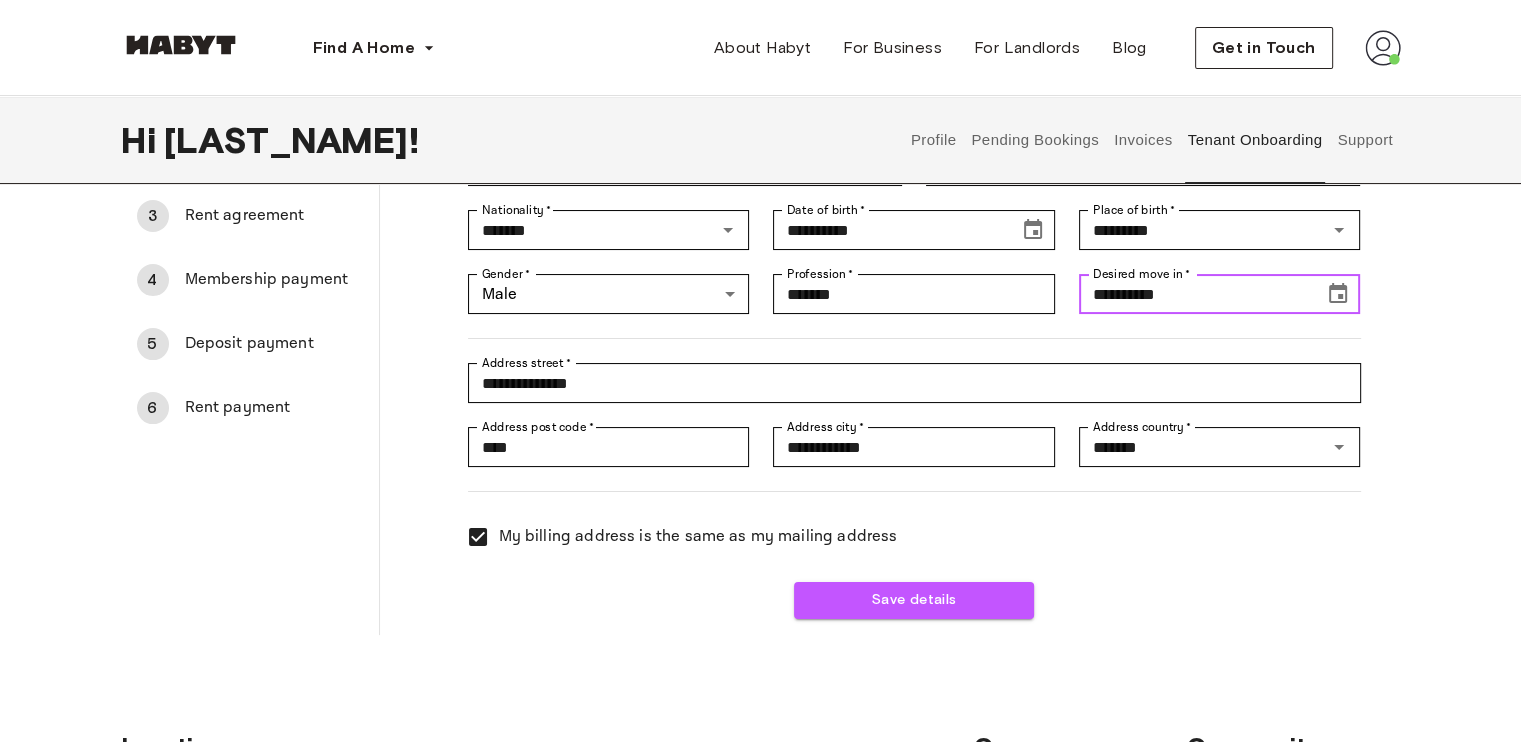 scroll, scrollTop: 215, scrollLeft: 0, axis: vertical 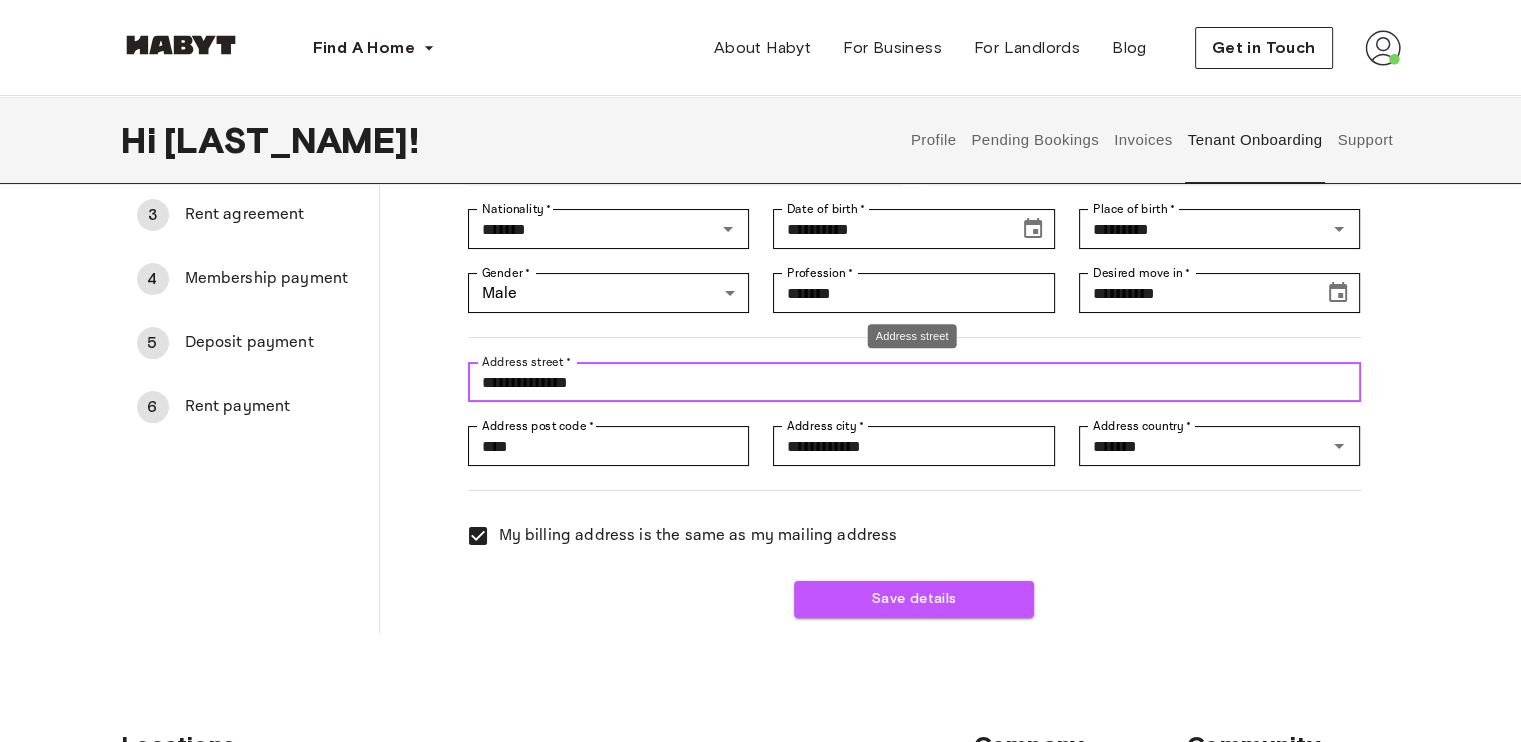 click on "**********" at bounding box center (914, 382) 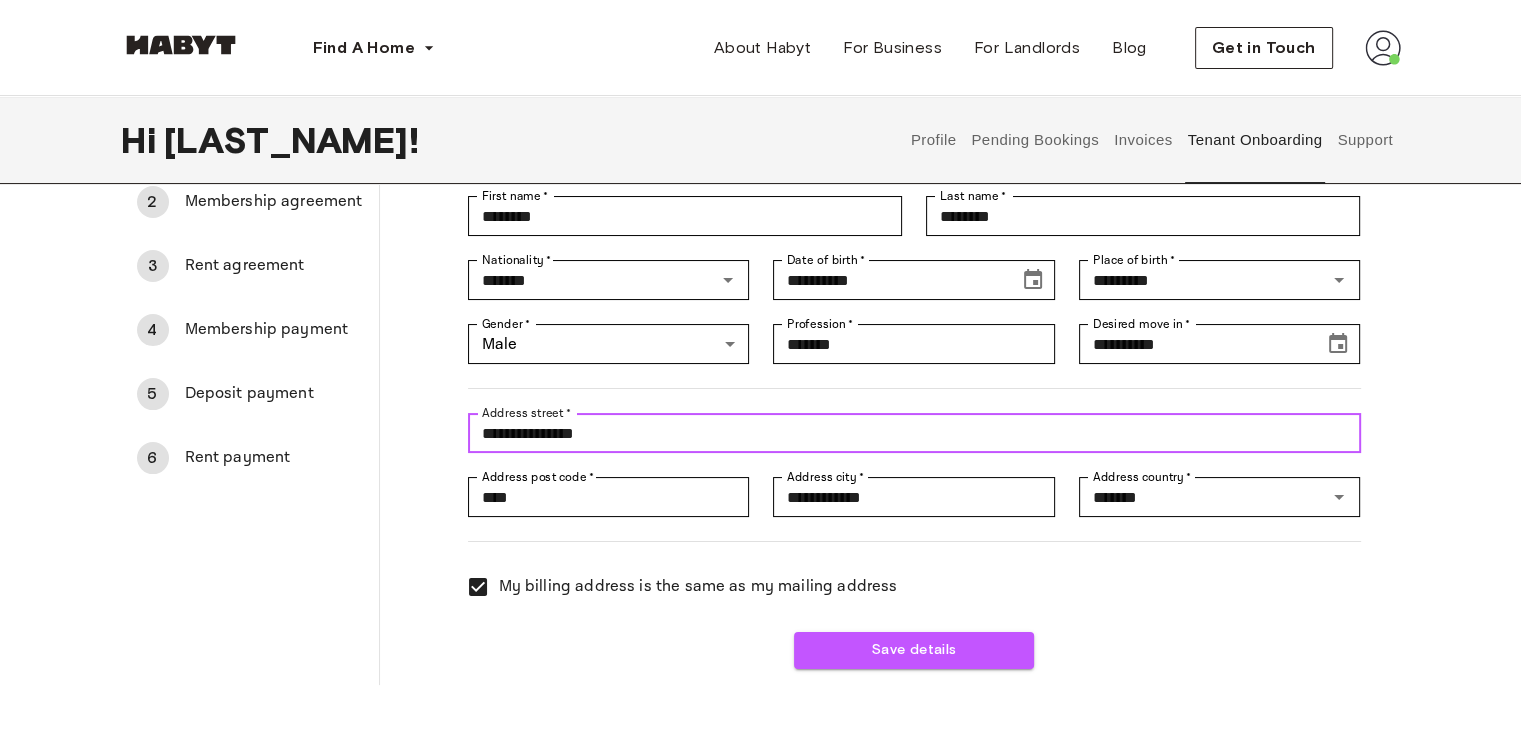 scroll, scrollTop: 163, scrollLeft: 0, axis: vertical 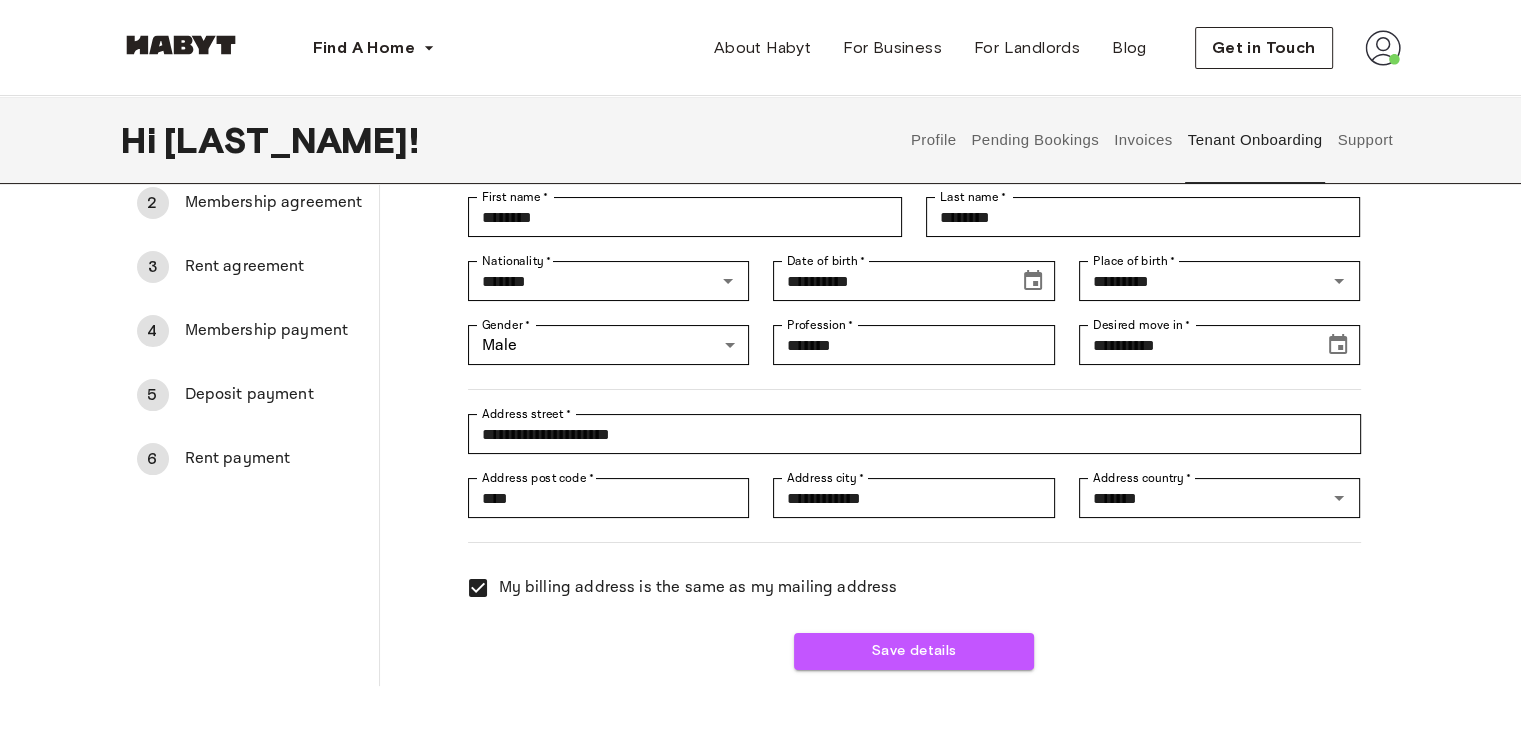 click on "Tenant Onboarding 1 Your details 2 Membership agreement 3 Rent agreement 4 Membership payment 5 Deposit payment 6 Rent payment Your details Email address   * [EMAIL] Email address   * Phone   * [PHONE] Phone   * First name   * [FIRST] First name   * Last name   * [LAST] Last name   * Nationality   * [NATIONALITY] Nationality   * Date of birth   * [DATE] Date of birth   * Place of birth   * [CITY] Place of birth   * Gender   * Male **** Gender   * Profession   * [PROFESSION] Profession   * Desired move in   * [DATE] Desired move in   * Address street   * [STREET] Address street   * Address post code   * [POSTAL_CODE] Address post code   * Address city   * [CITY] Address city   * Address country   * [COUNTRY] Address country   * My billing address is the same as my mailing address Save details" at bounding box center [760, 377] 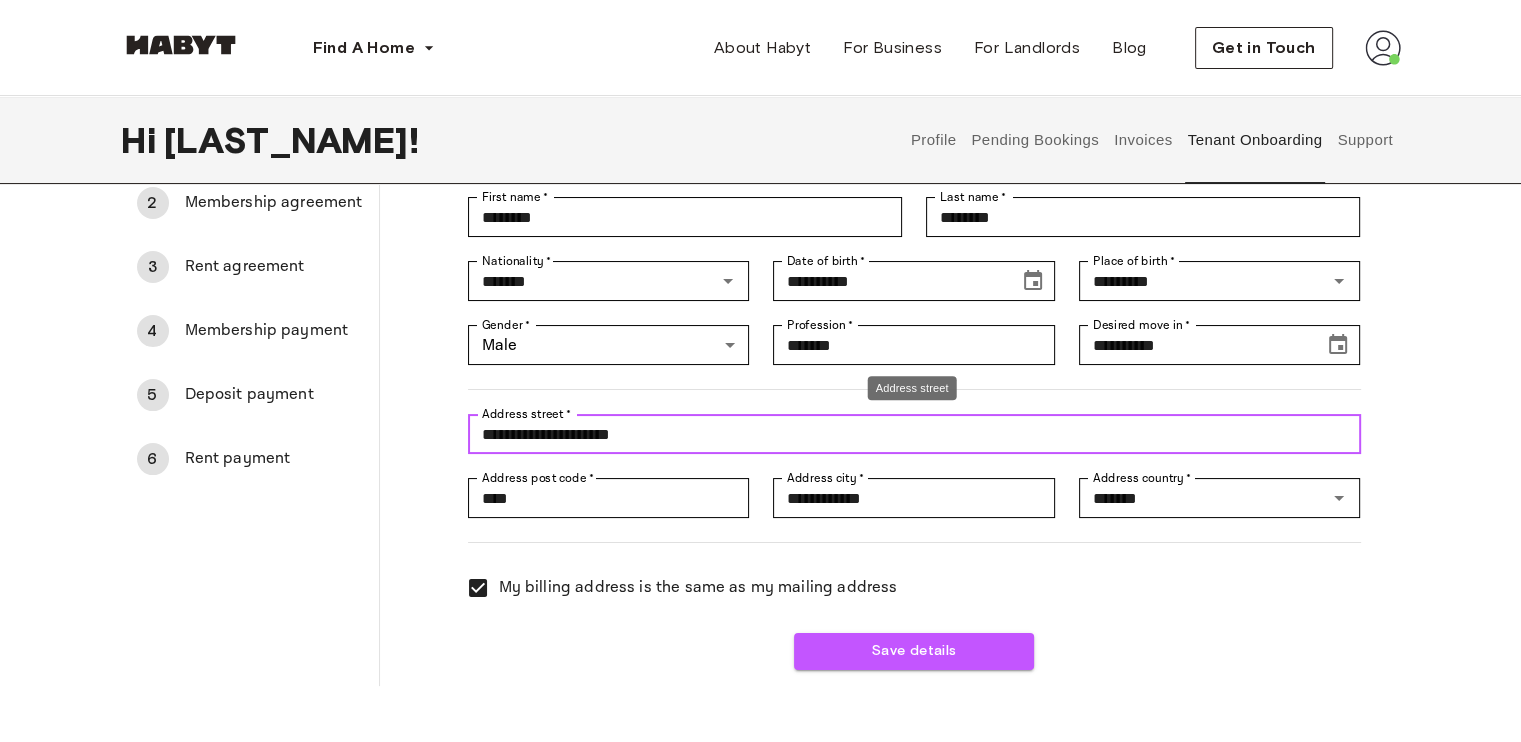 click on "**********" at bounding box center (914, 434) 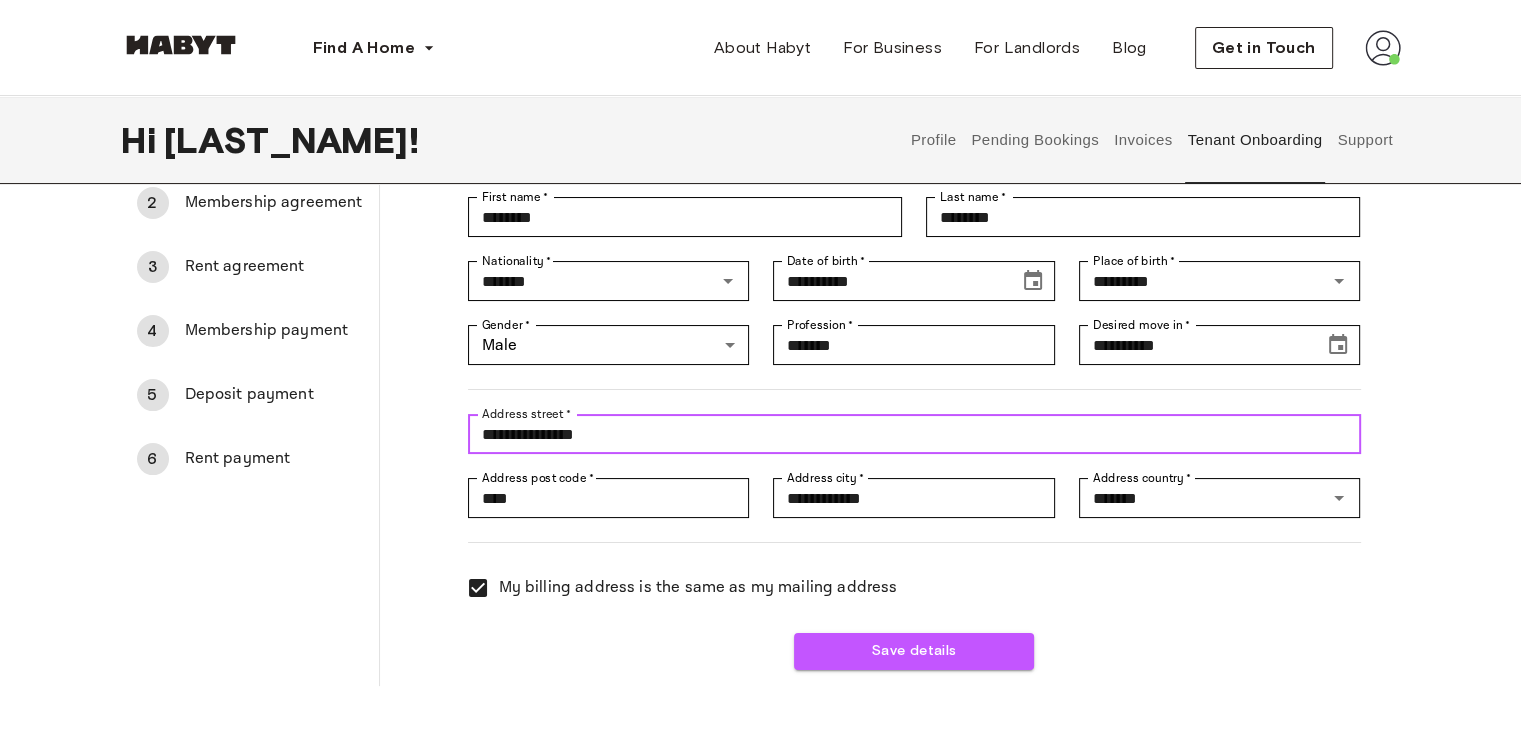 type on "**********" 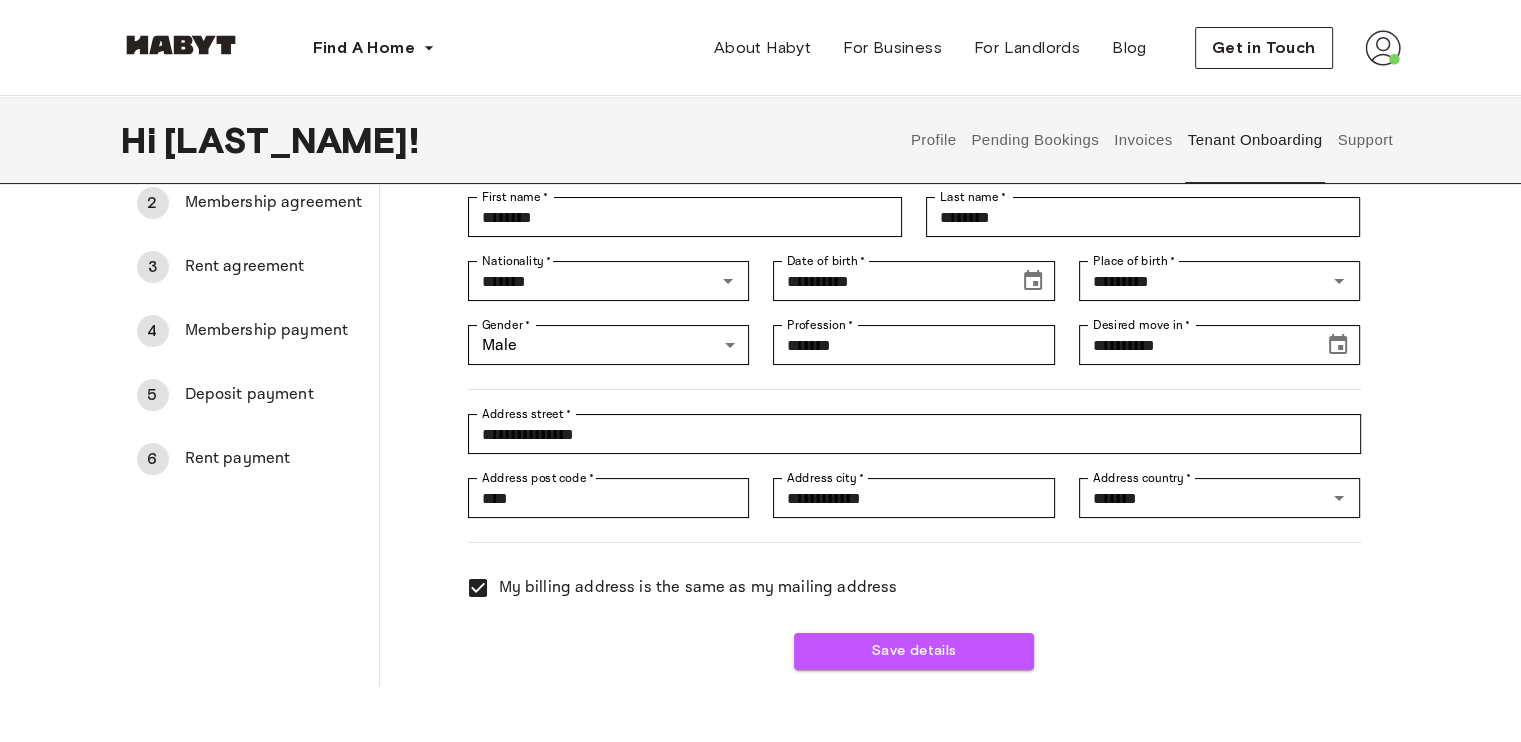 click on "Save details" at bounding box center (902, 639) 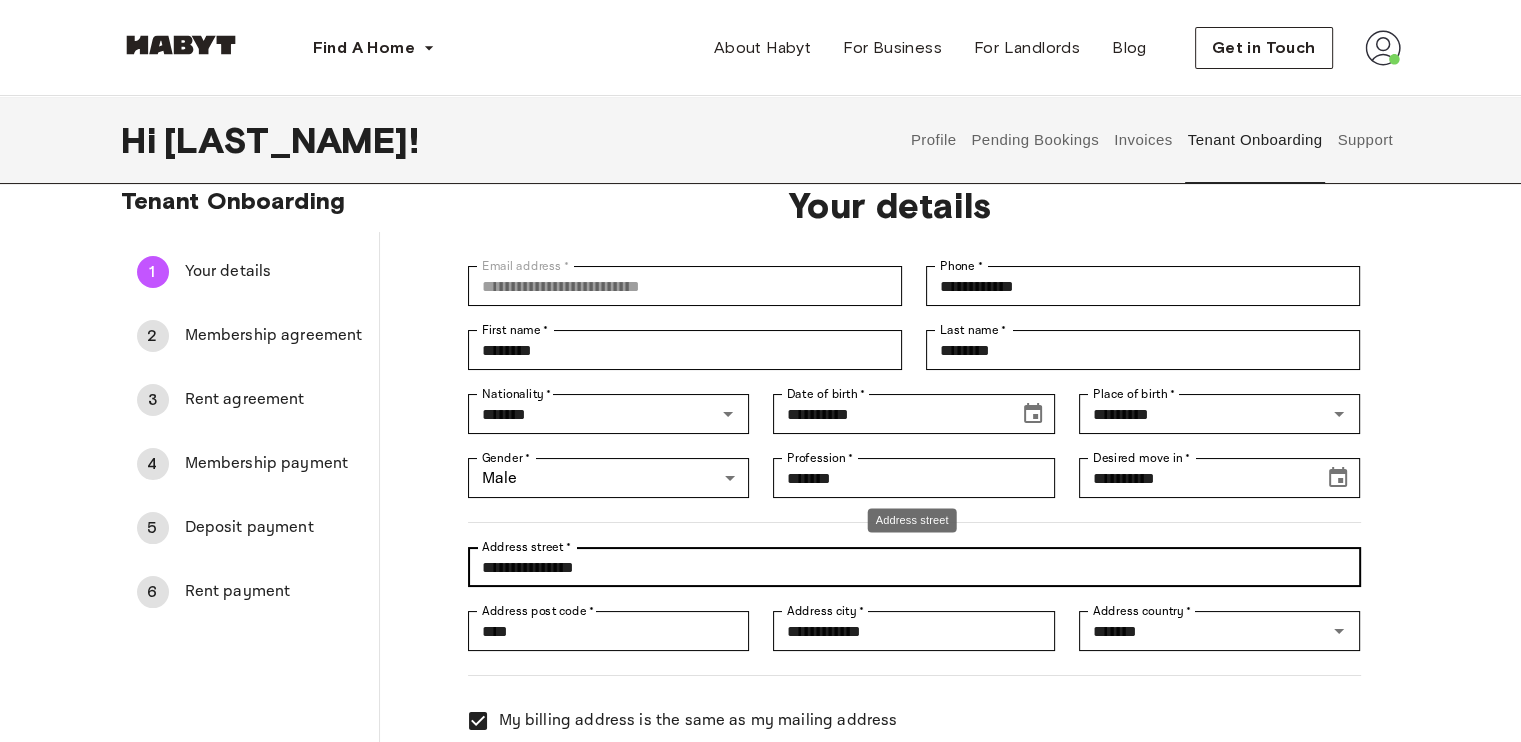 scroll, scrollTop: 0, scrollLeft: 0, axis: both 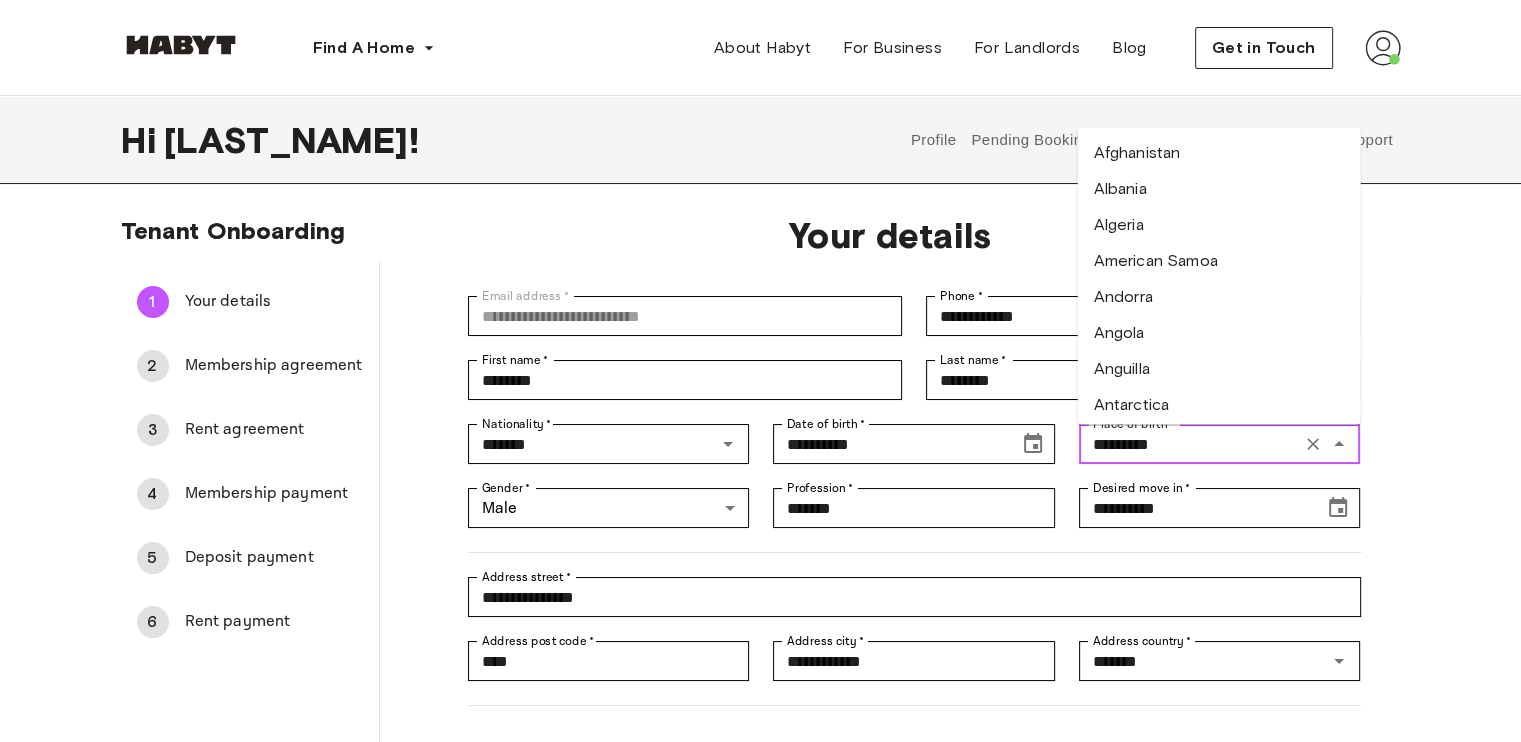 click on "*********" at bounding box center [1190, 444] 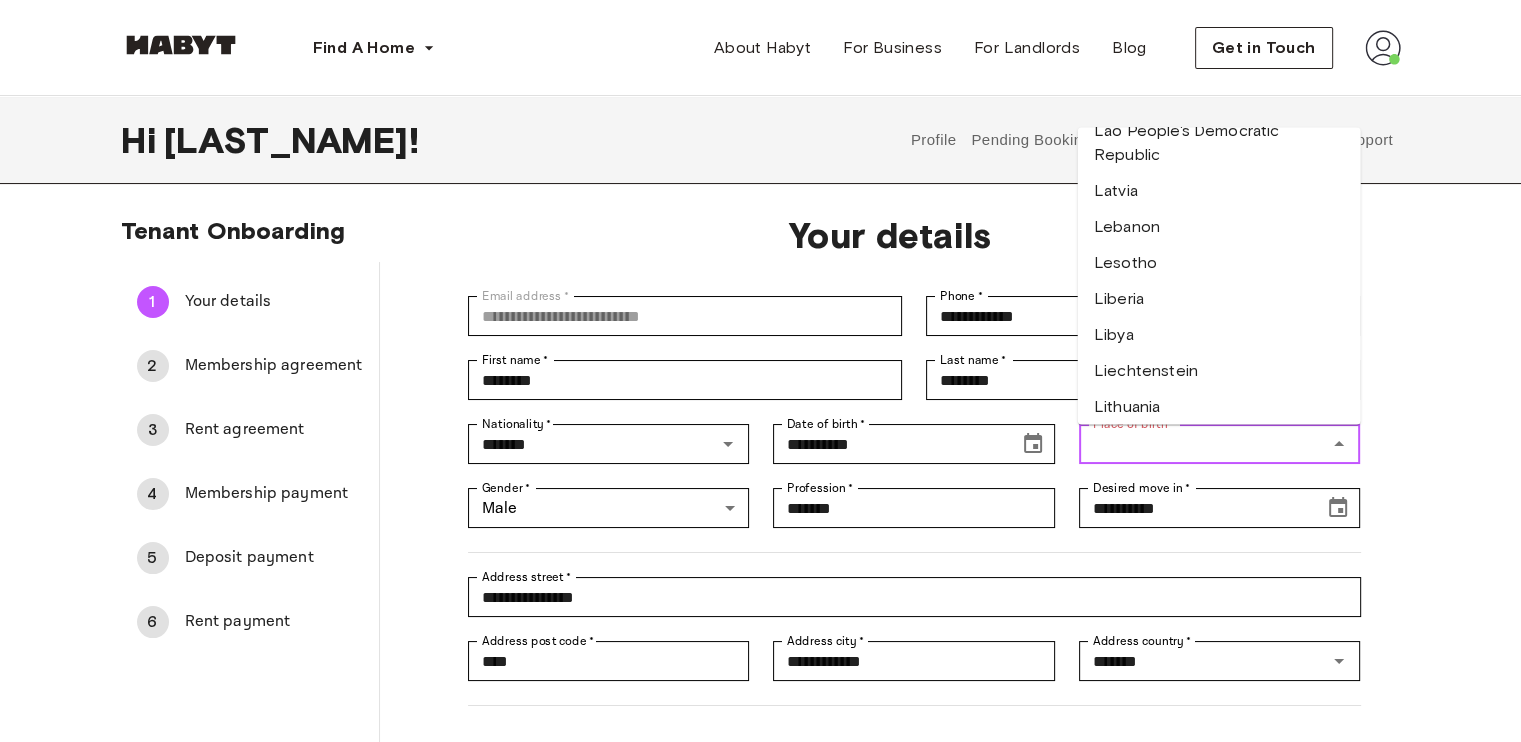 scroll, scrollTop: 0, scrollLeft: 0, axis: both 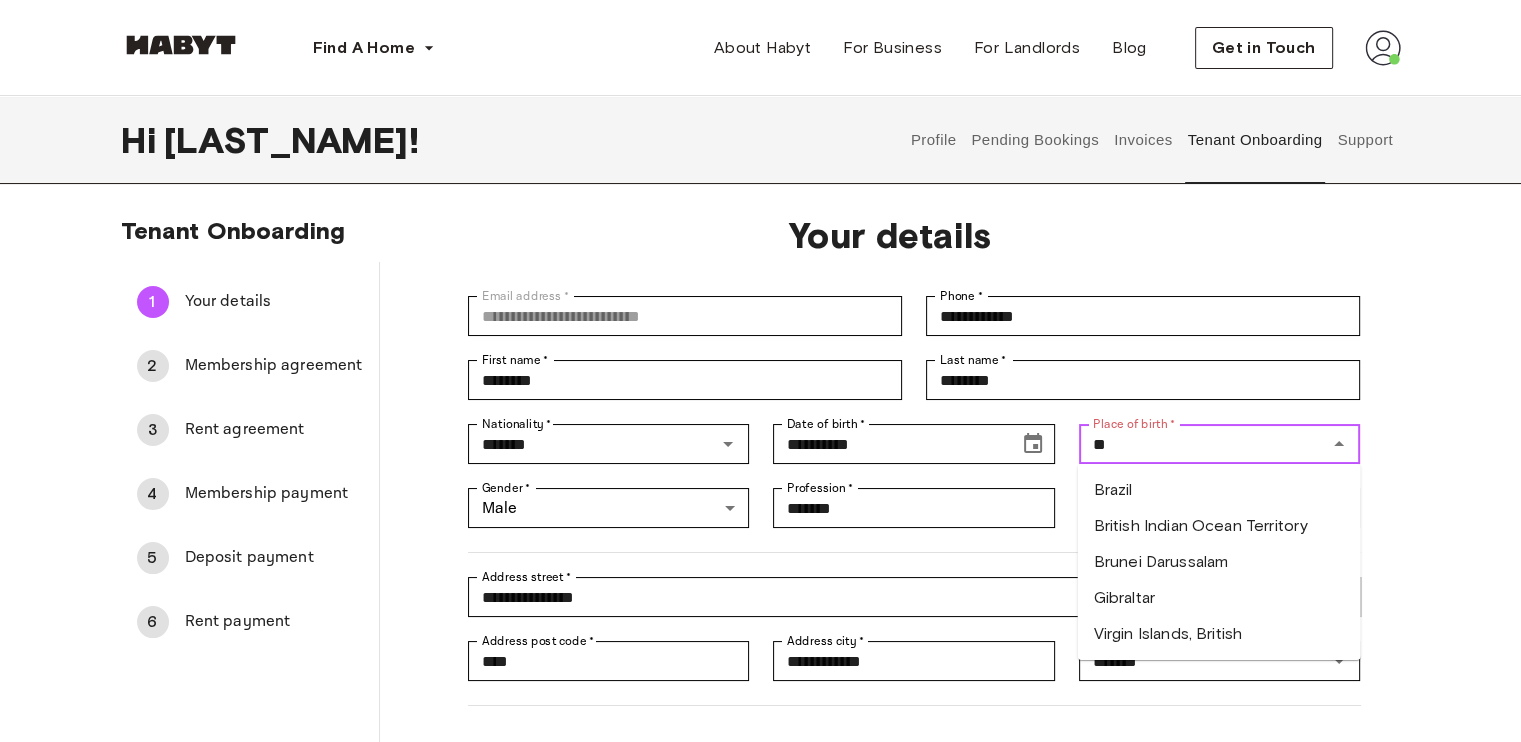 type on "*" 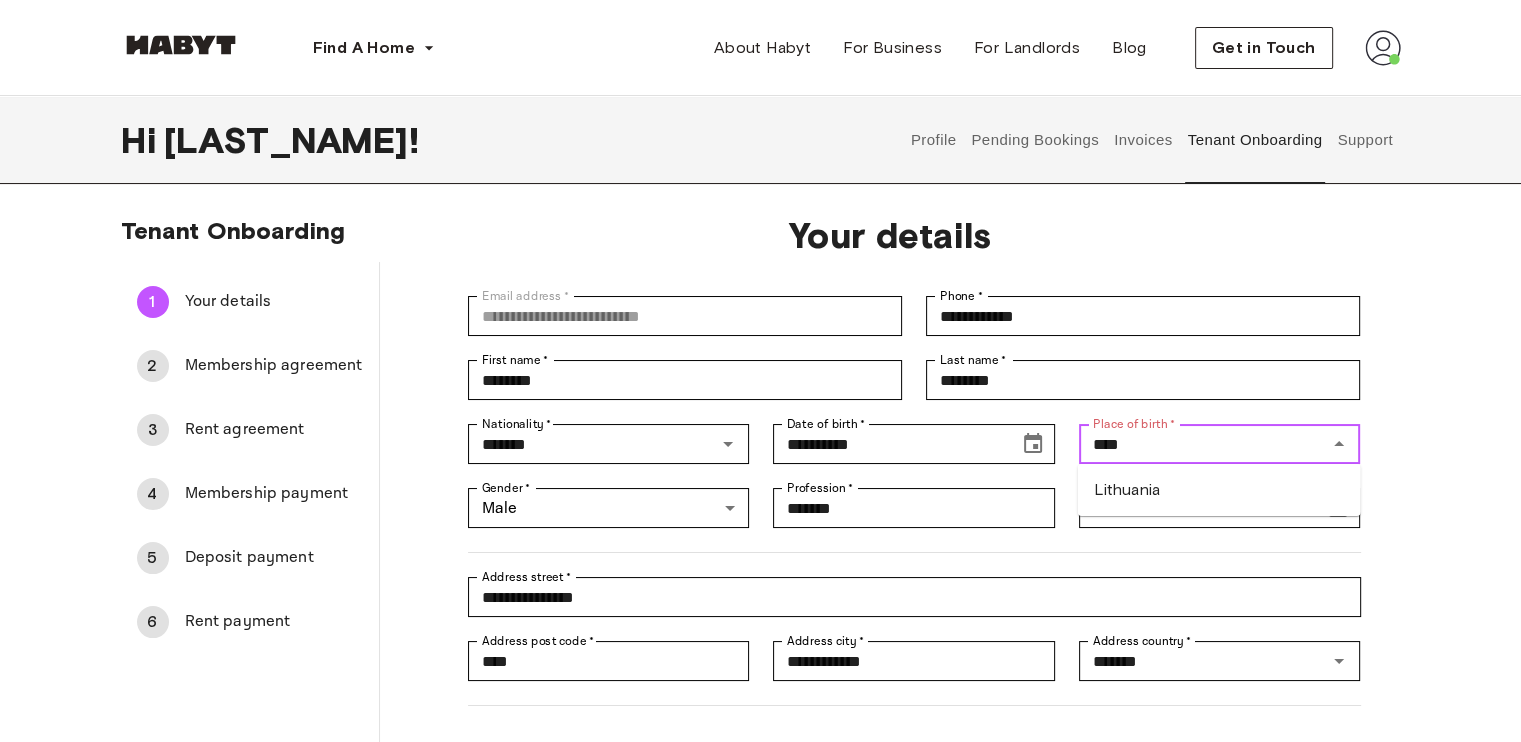 click on "Lithuania" at bounding box center (1219, 490) 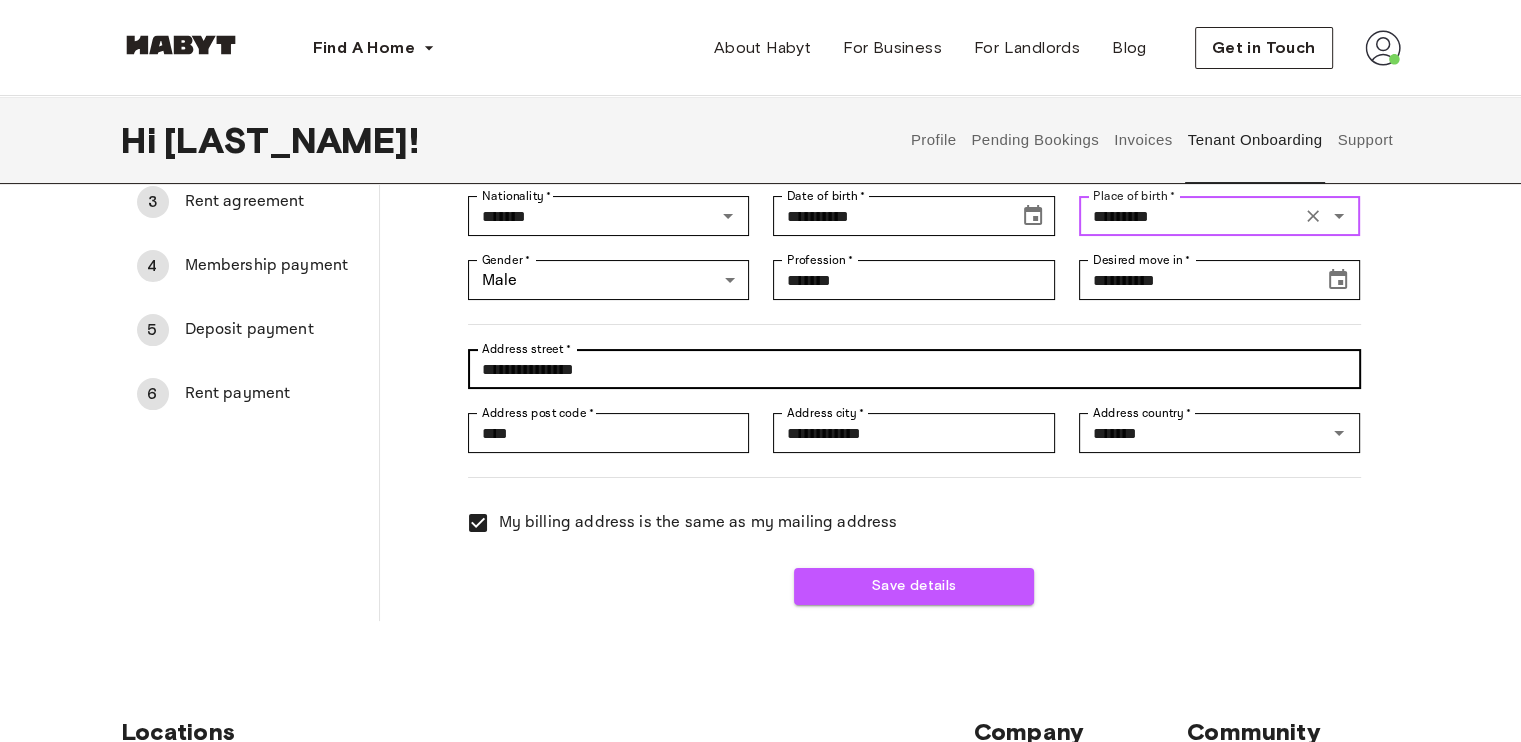 scroll, scrollTop: 244, scrollLeft: 0, axis: vertical 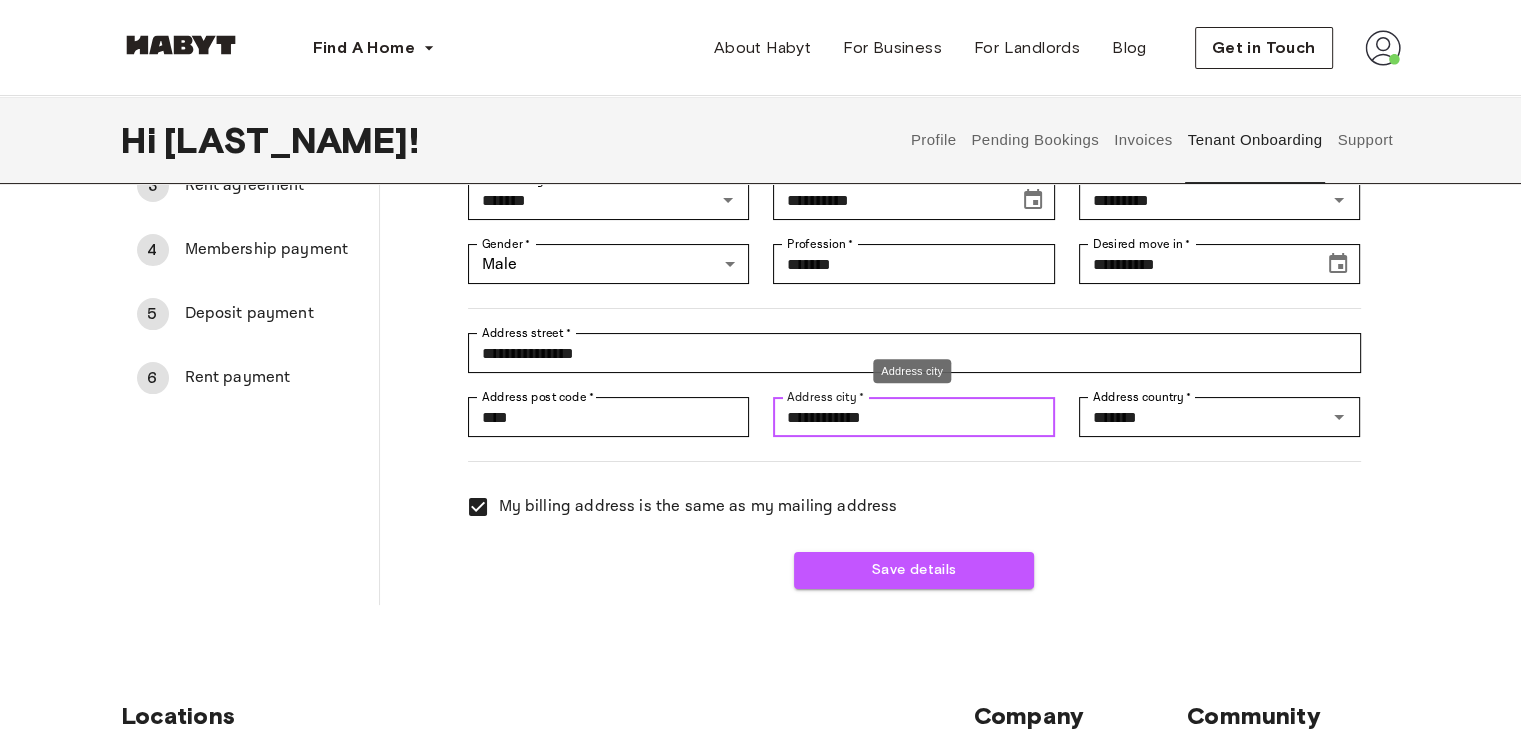 click on "**********" at bounding box center (914, 417) 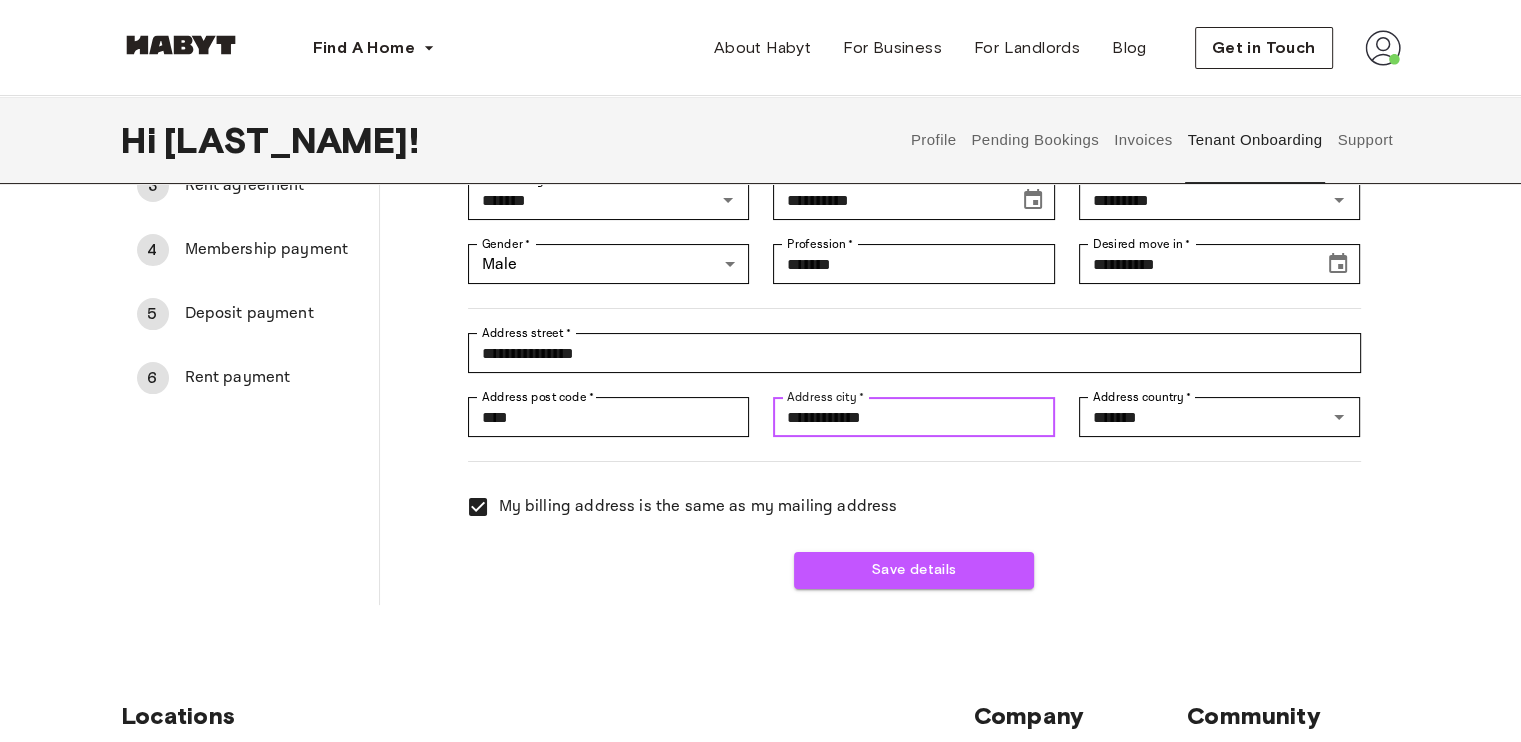 type on "**********" 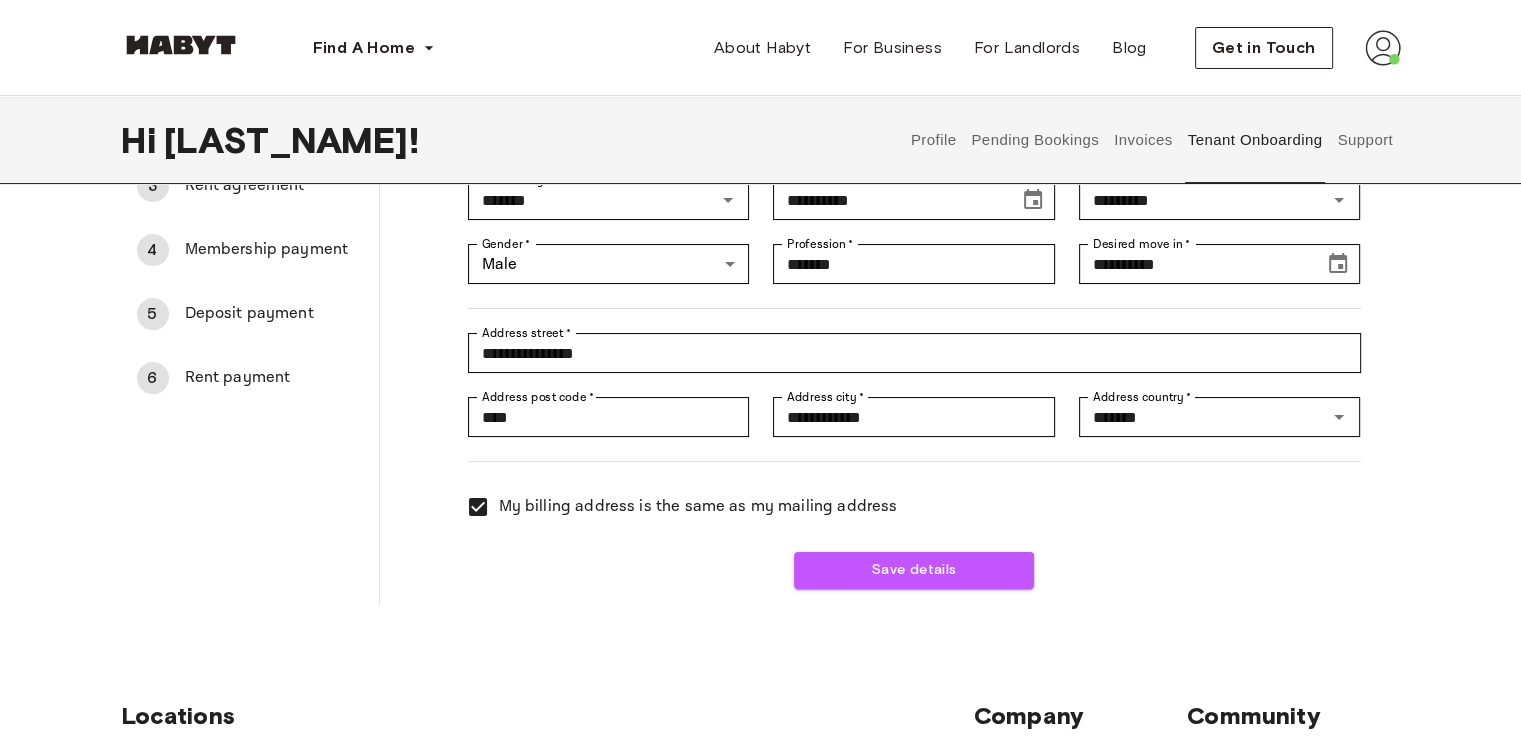 click at bounding box center [902, 449] 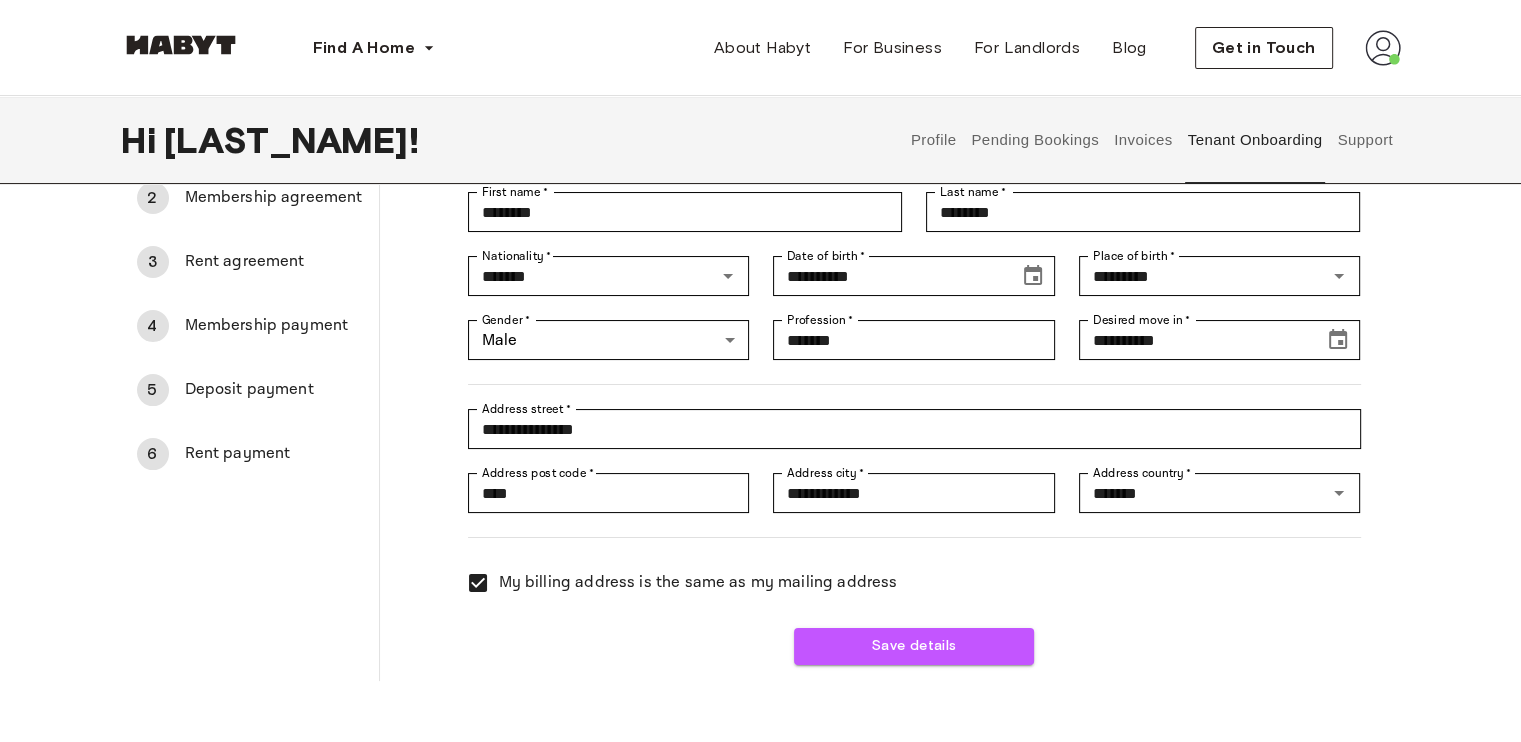 scroll, scrollTop: 172, scrollLeft: 0, axis: vertical 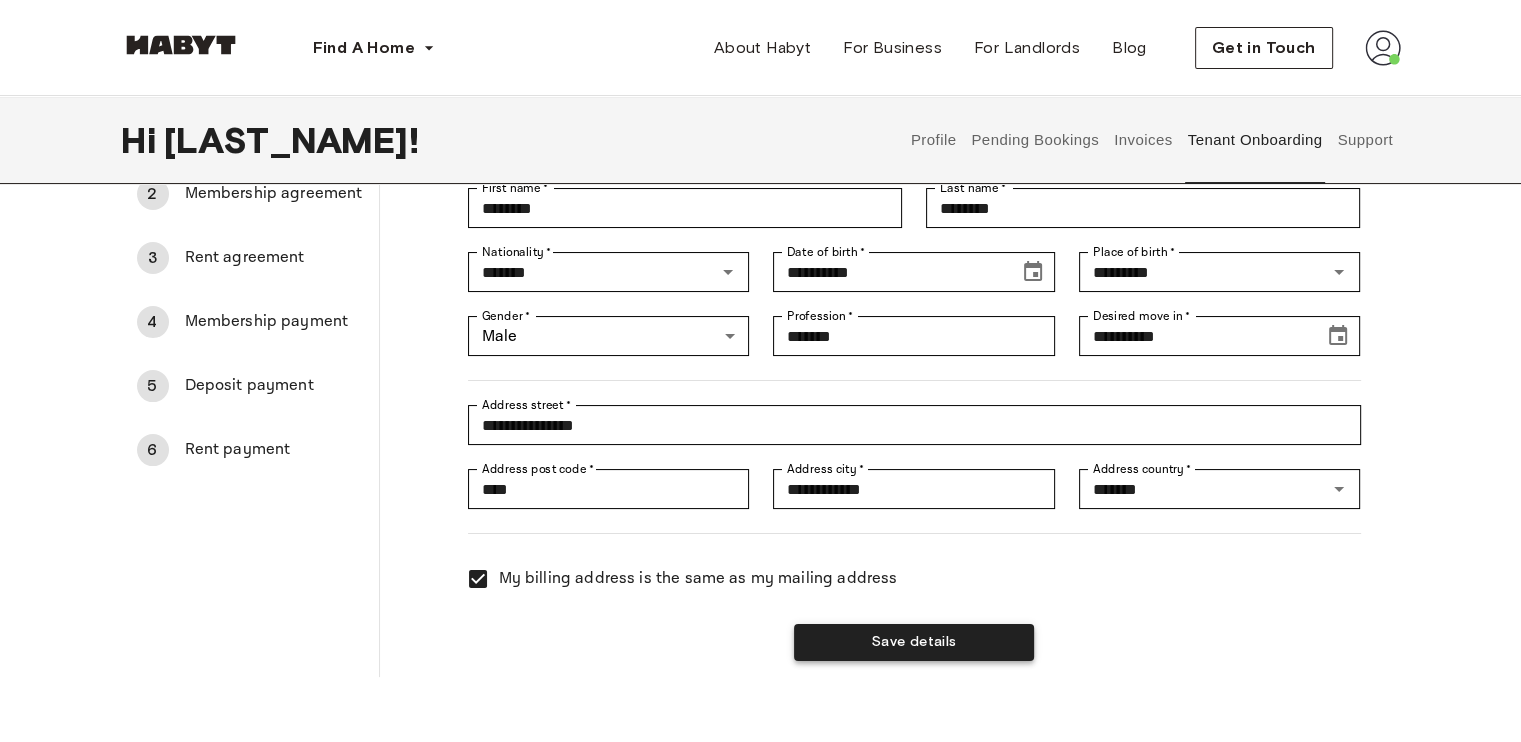 click on "Save details" at bounding box center (914, 642) 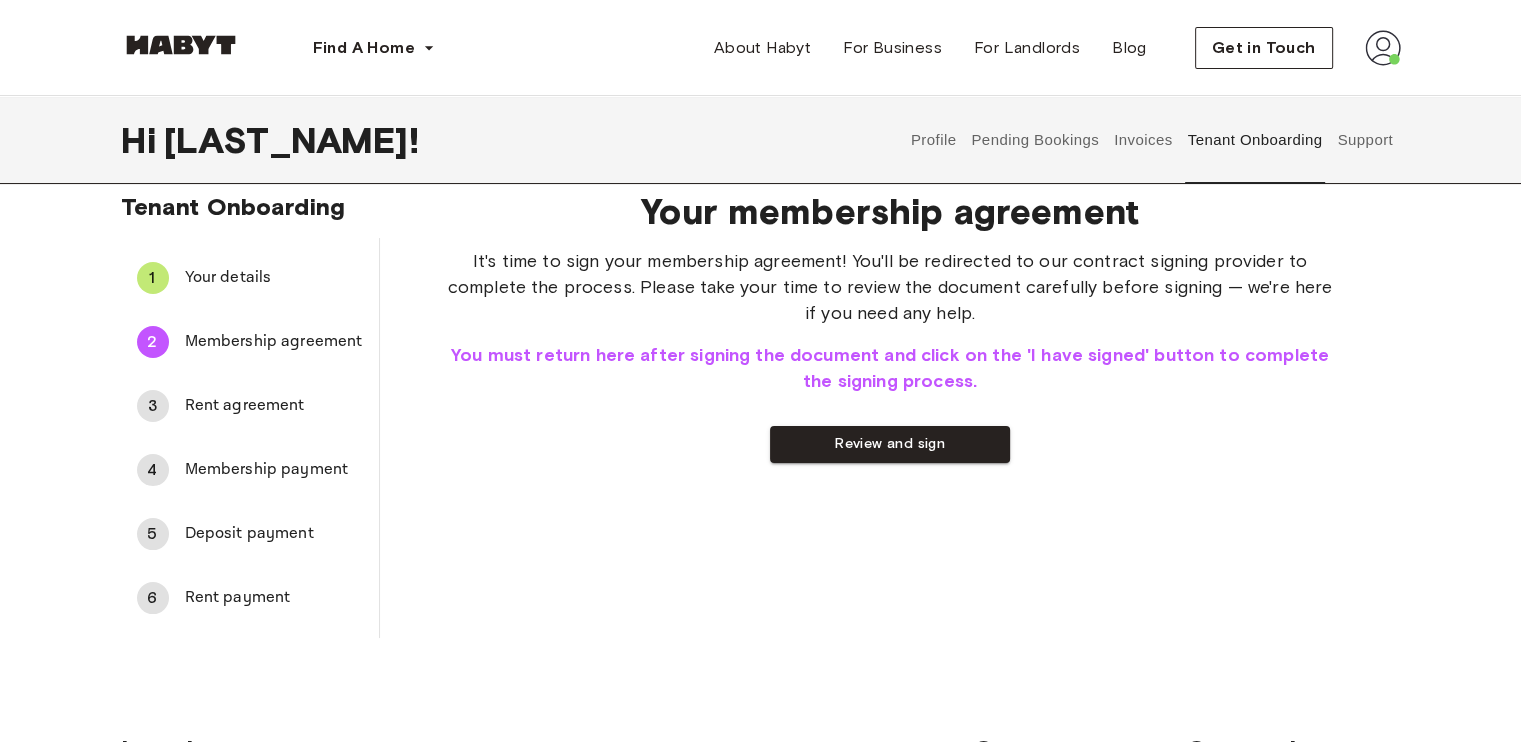 scroll, scrollTop: 24, scrollLeft: 0, axis: vertical 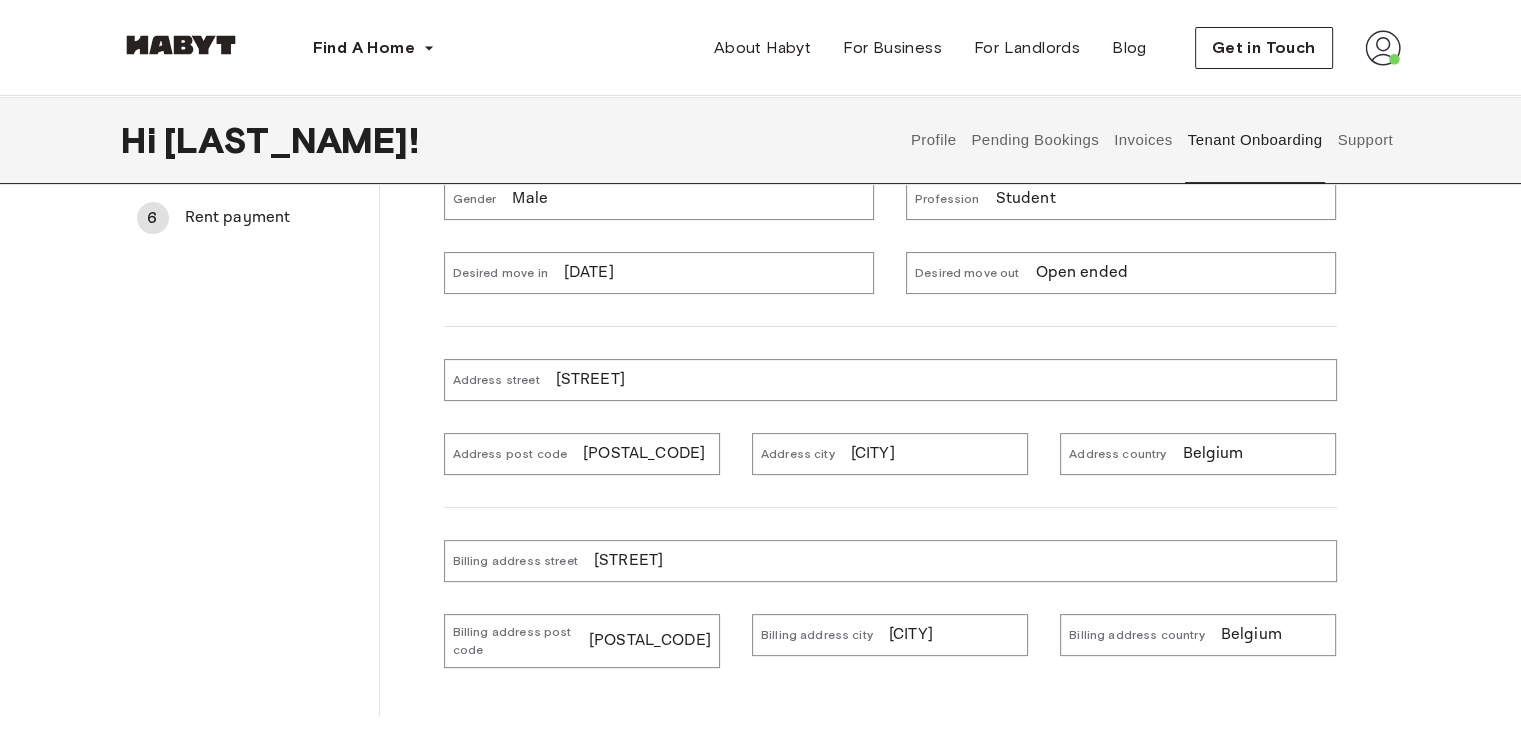 click on "Address street [STREET]" at bounding box center (890, 380) 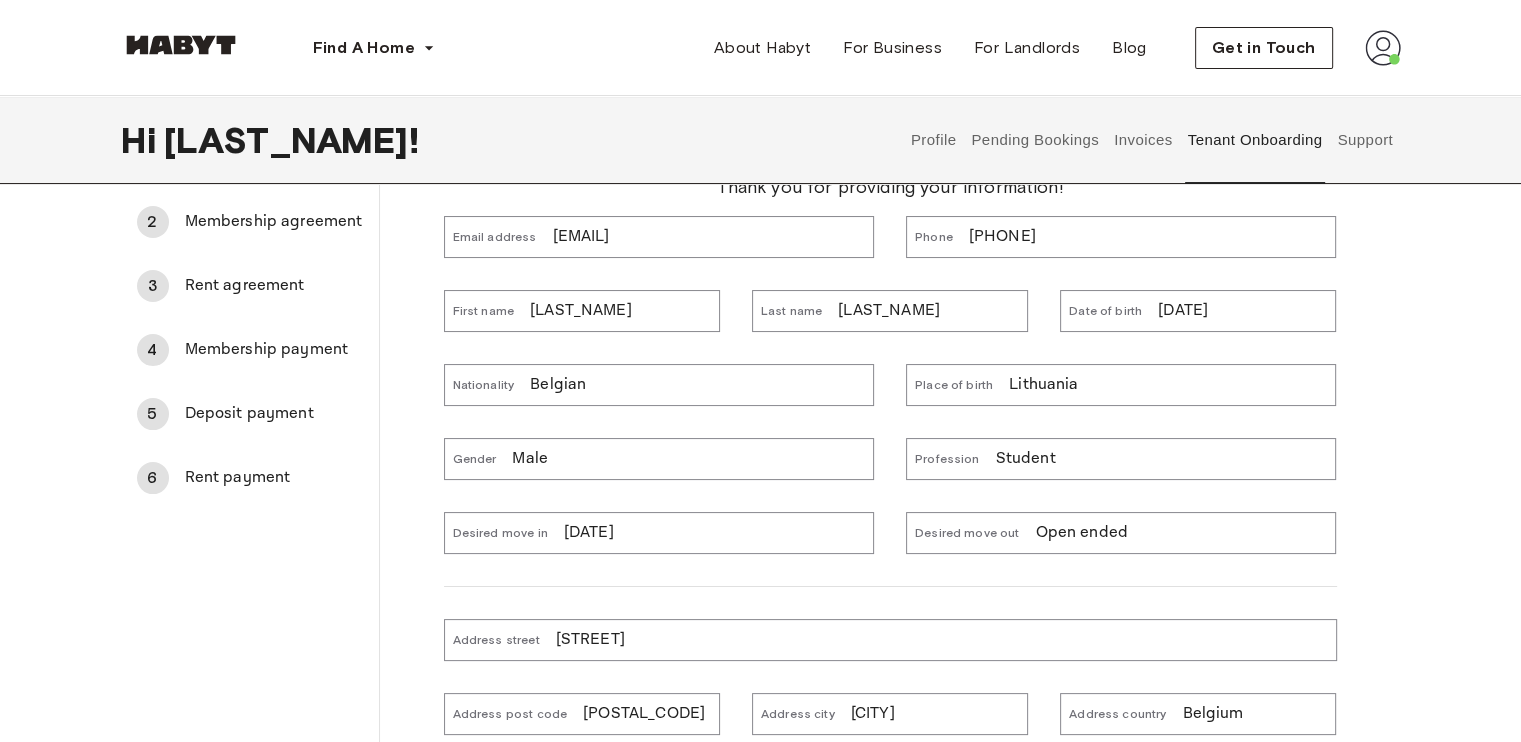 scroll, scrollTop: 0, scrollLeft: 0, axis: both 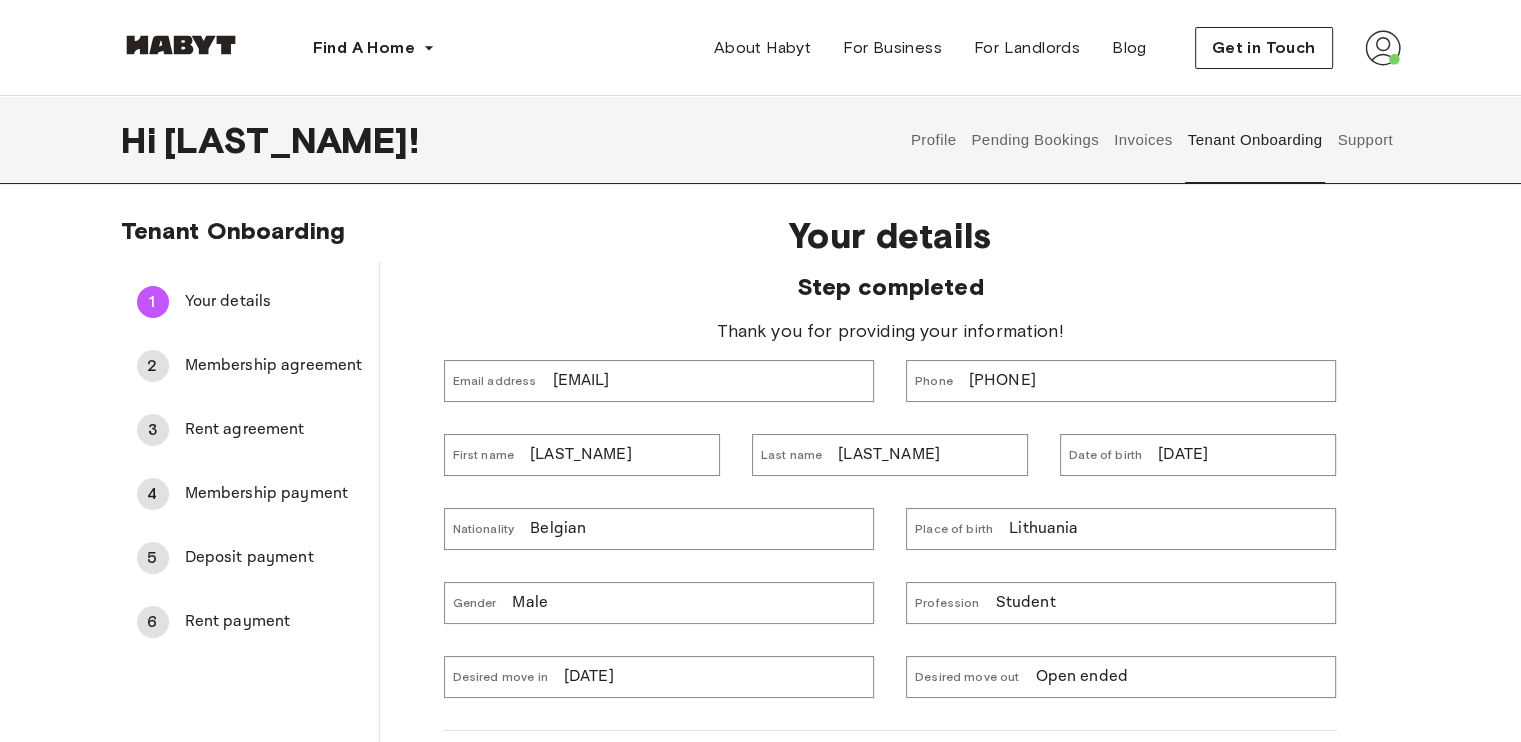 click on "Membership agreement" at bounding box center (274, 366) 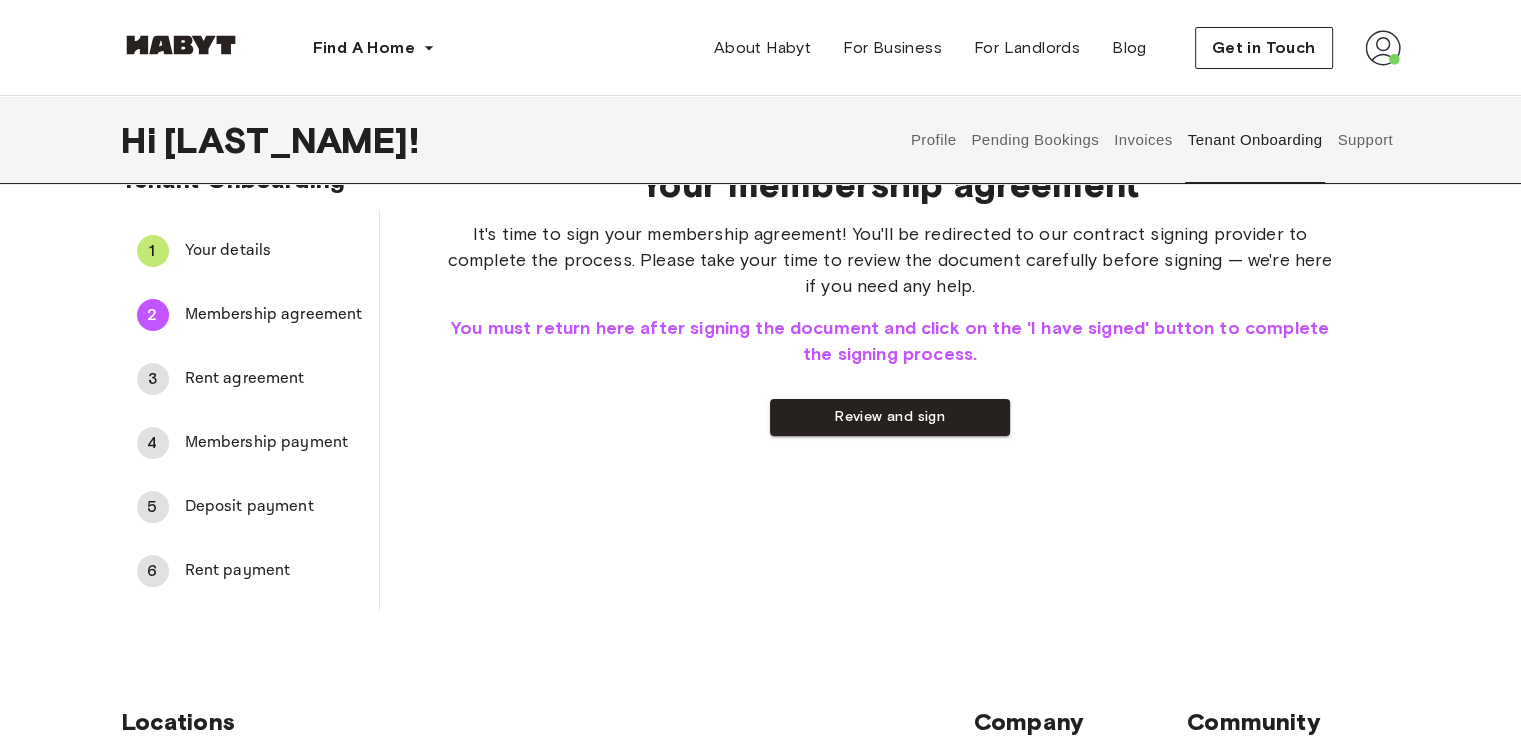 scroll, scrollTop: 0, scrollLeft: 0, axis: both 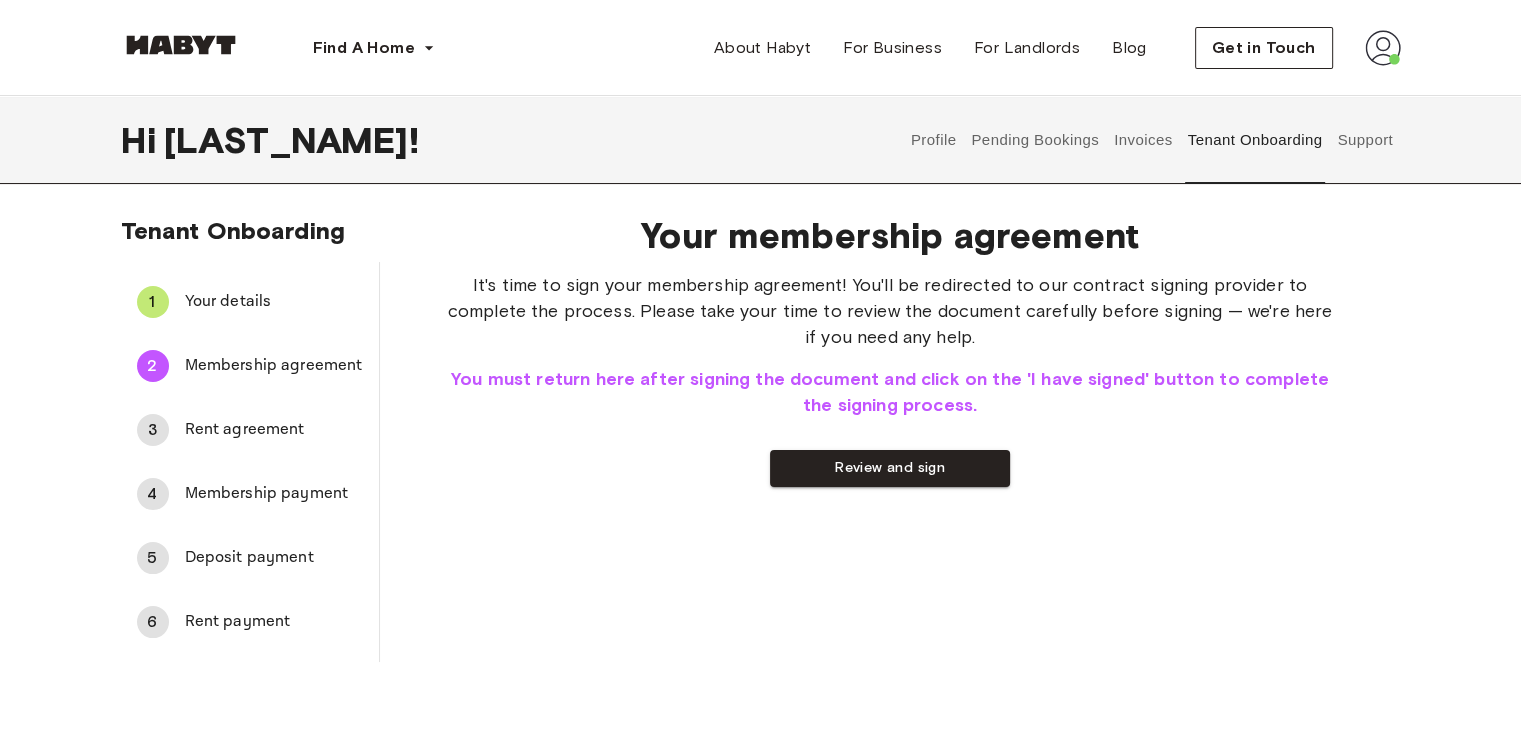 click on "Your details" at bounding box center [274, 302] 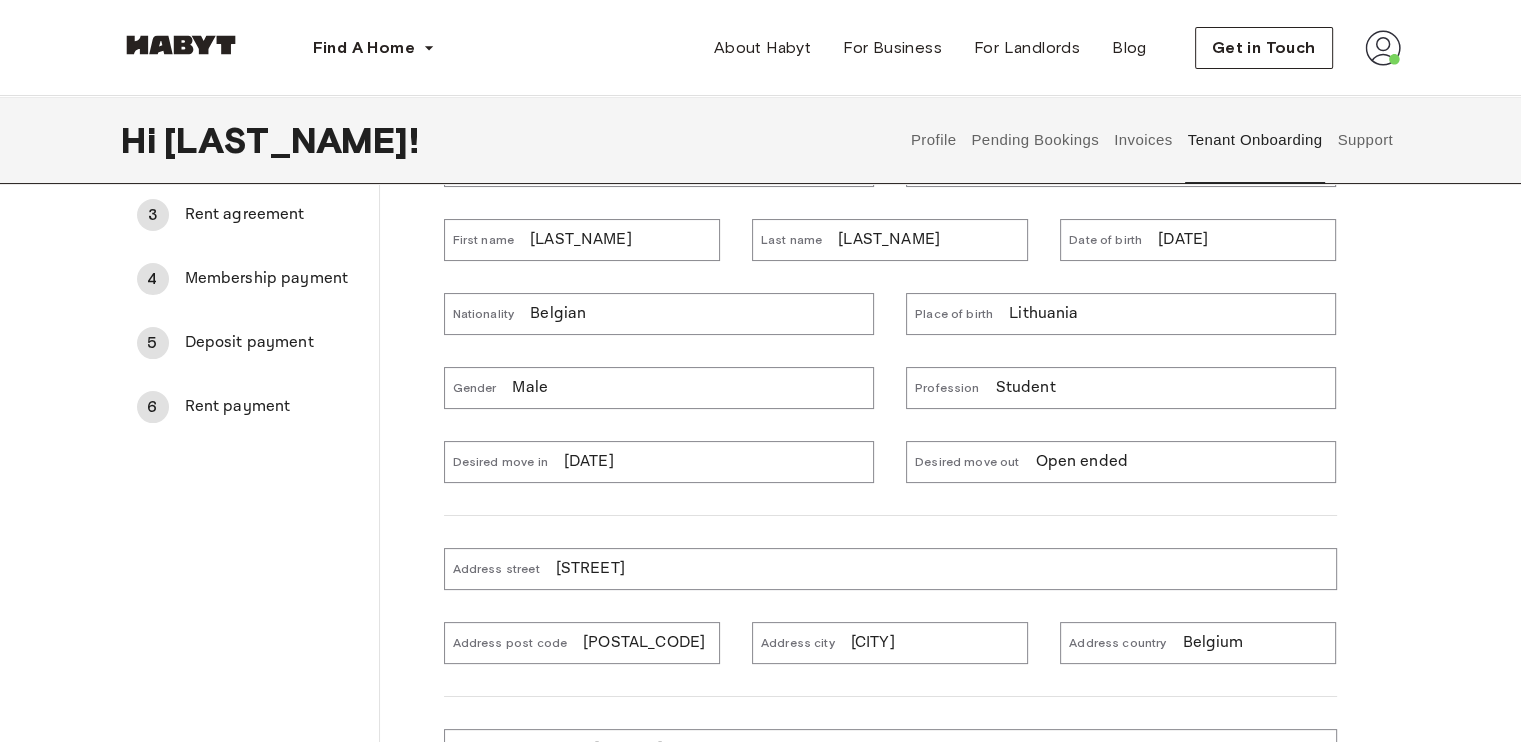 scroll, scrollTop: 0, scrollLeft: 0, axis: both 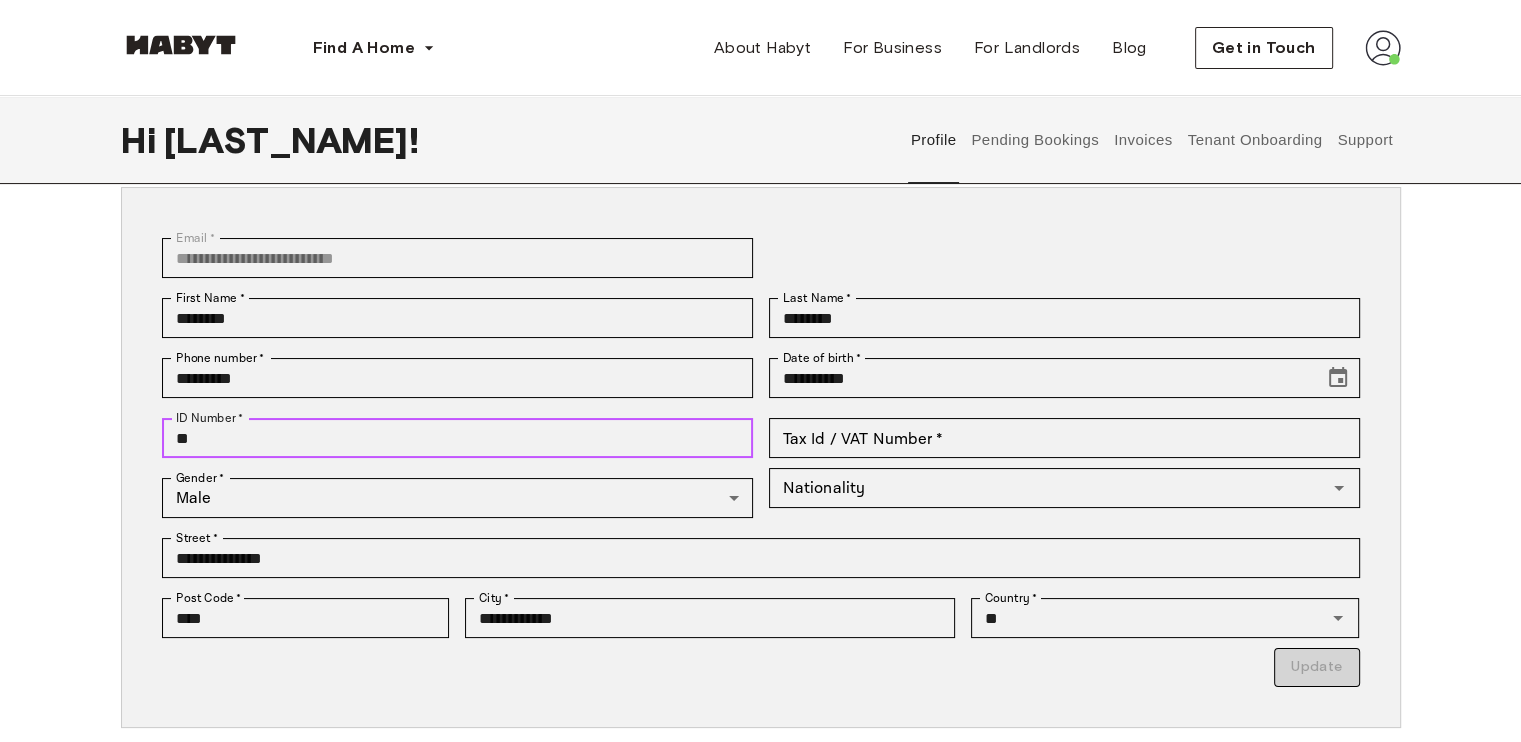 click on "**" at bounding box center [457, 438] 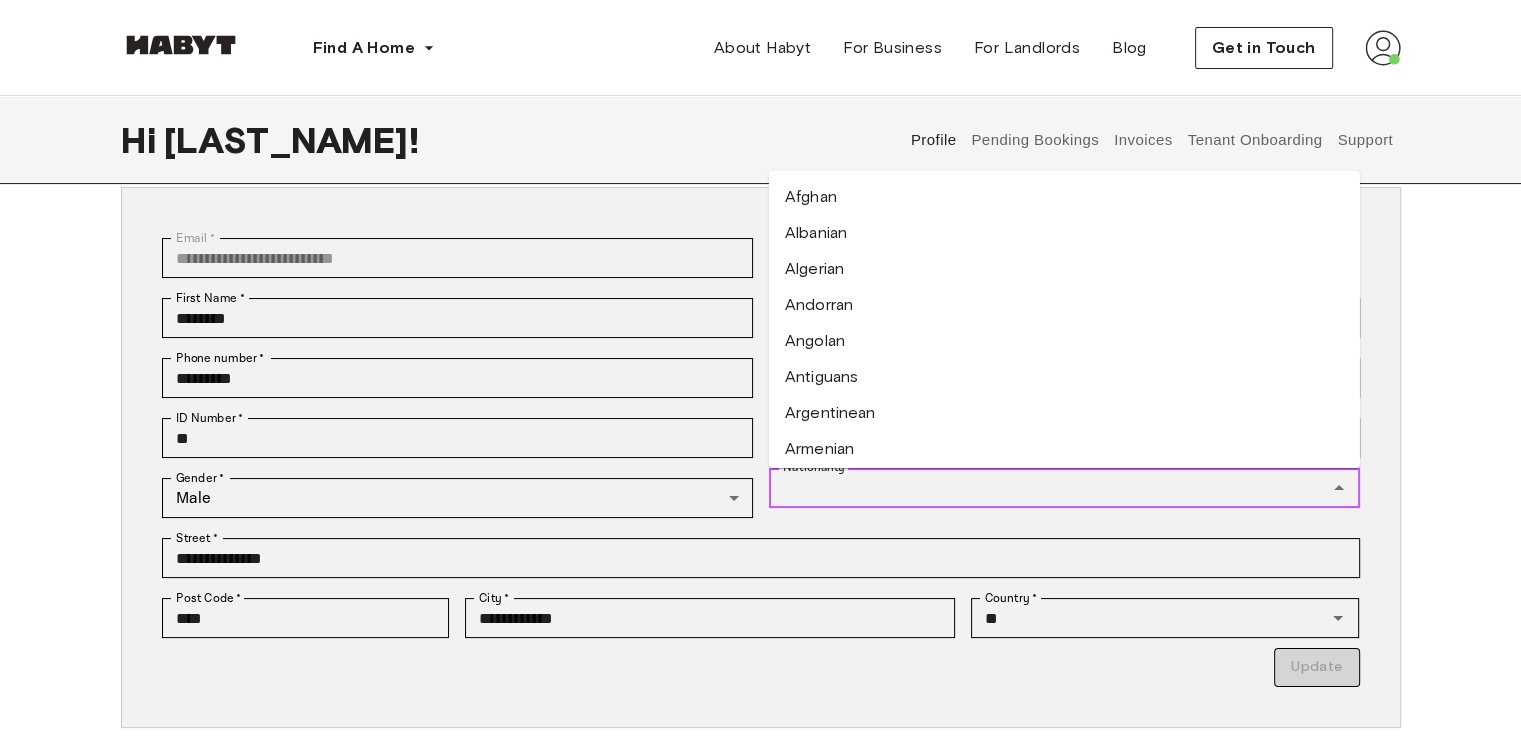 click on "Nationality" at bounding box center [1048, 488] 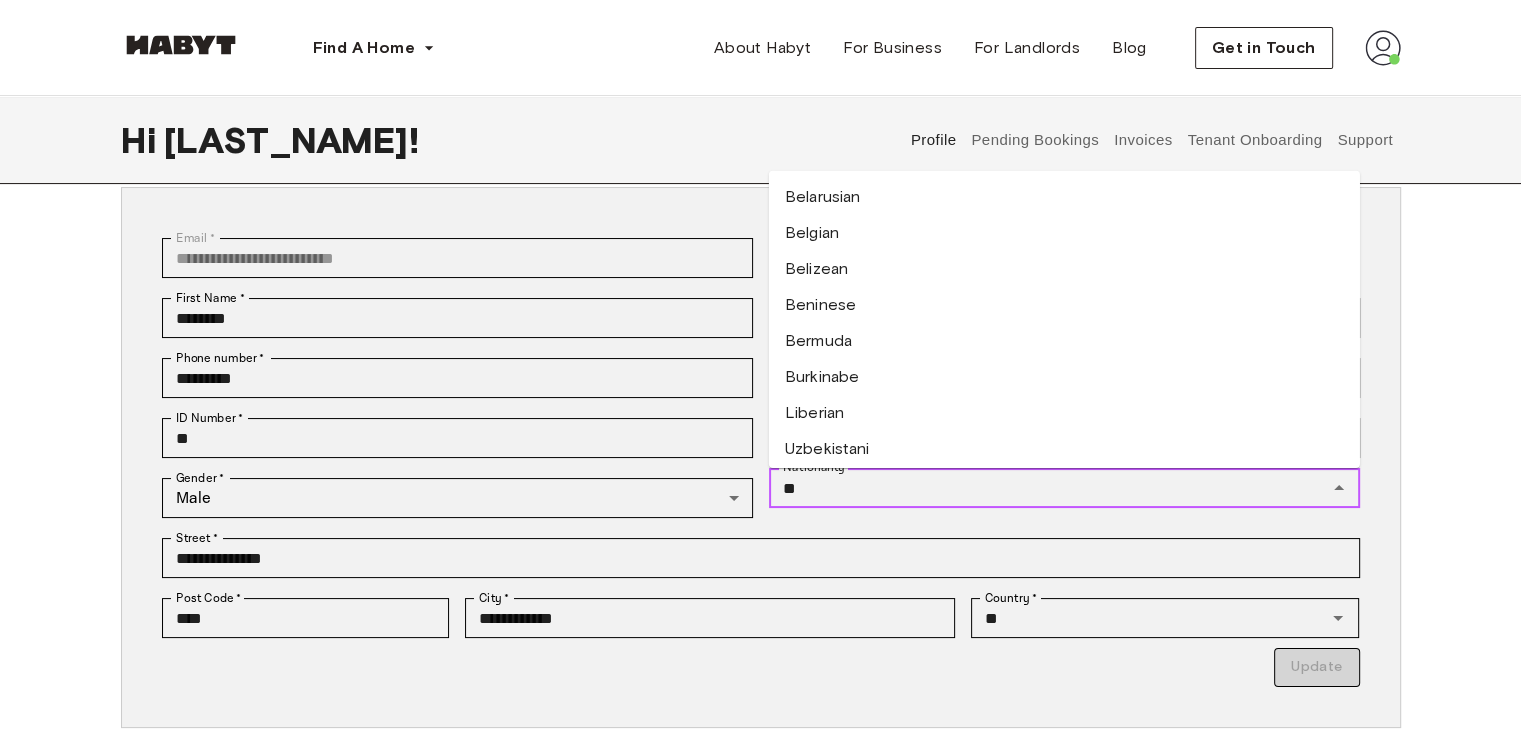click on "Belgian" at bounding box center (1064, 233) 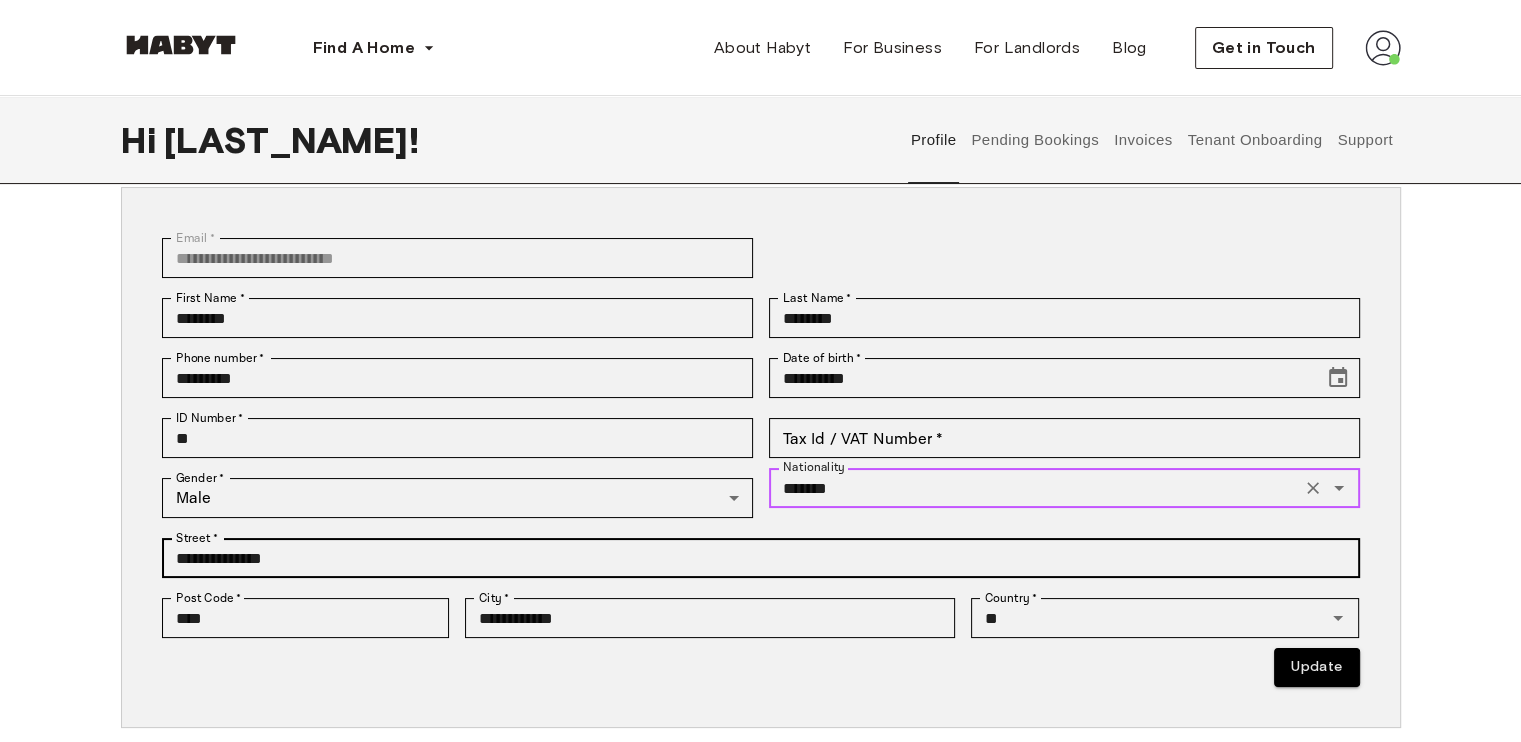 type on "*******" 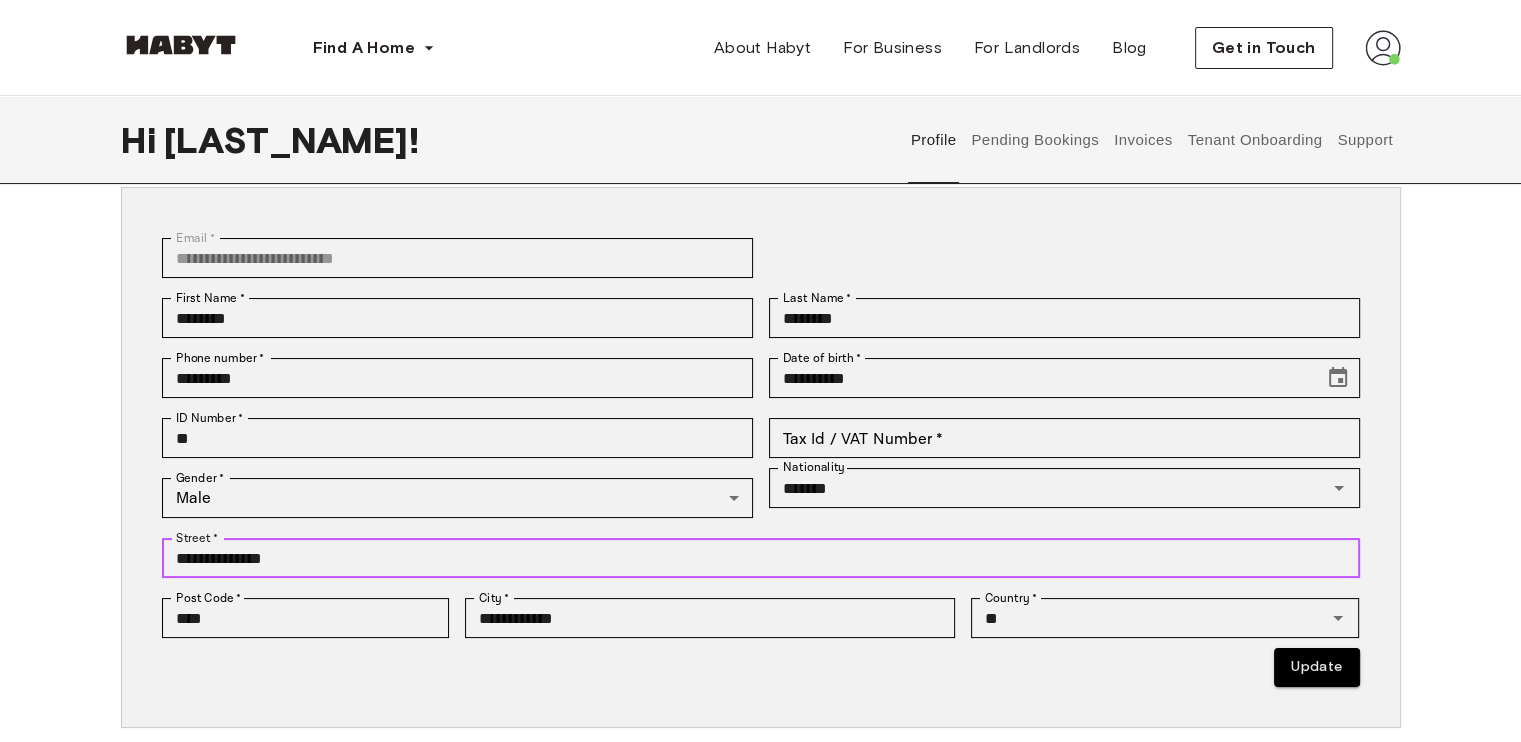 click on "**********" at bounding box center [761, 558] 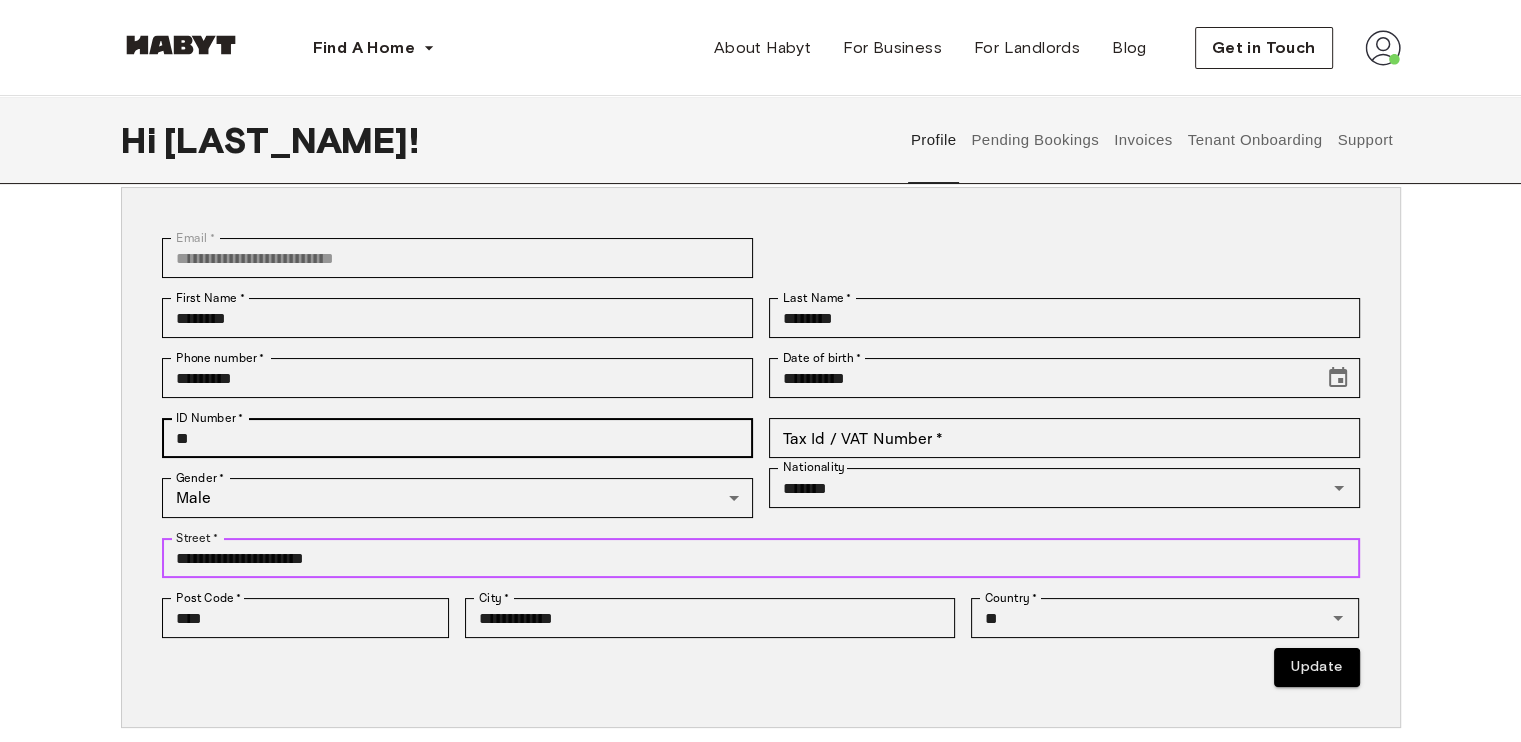type on "**********" 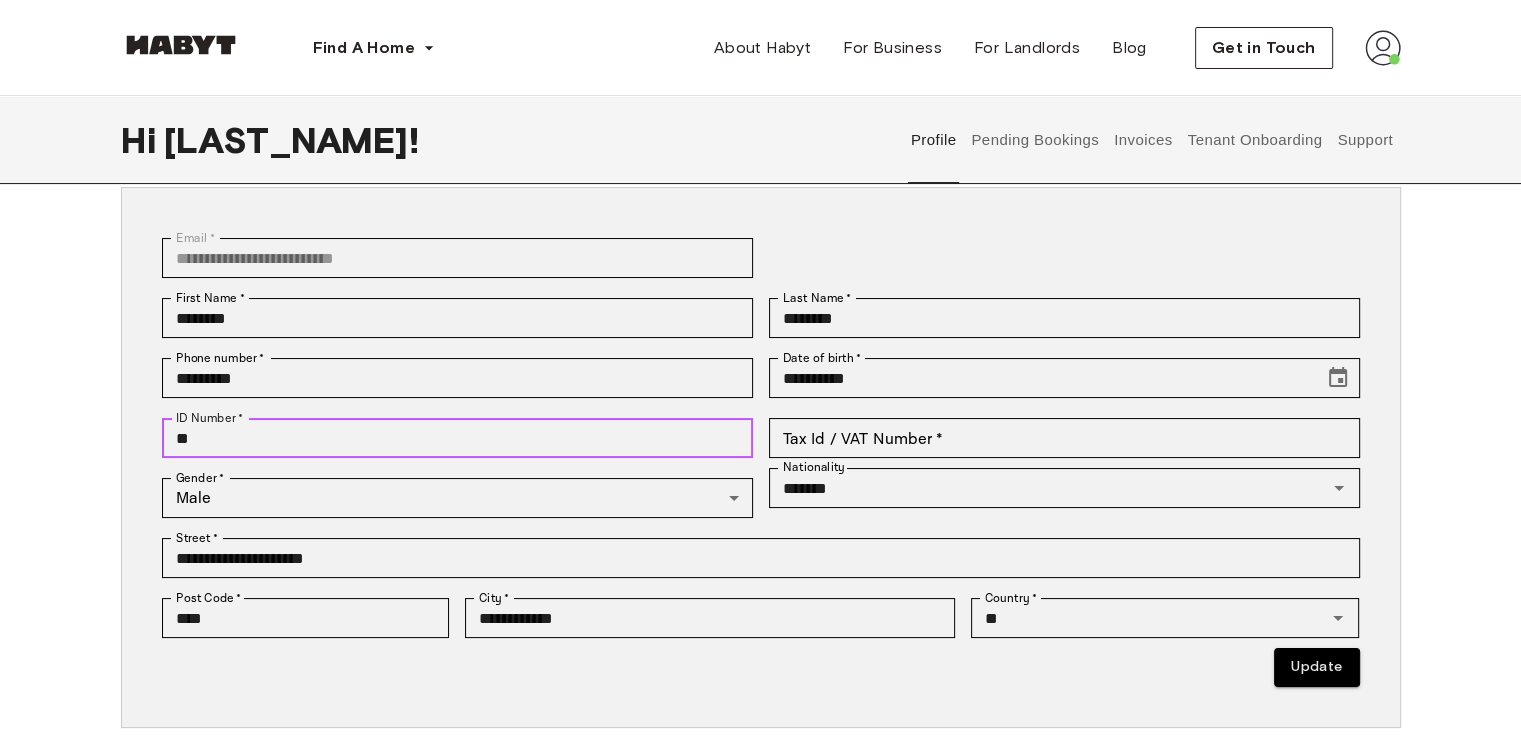 click on "**" at bounding box center [457, 438] 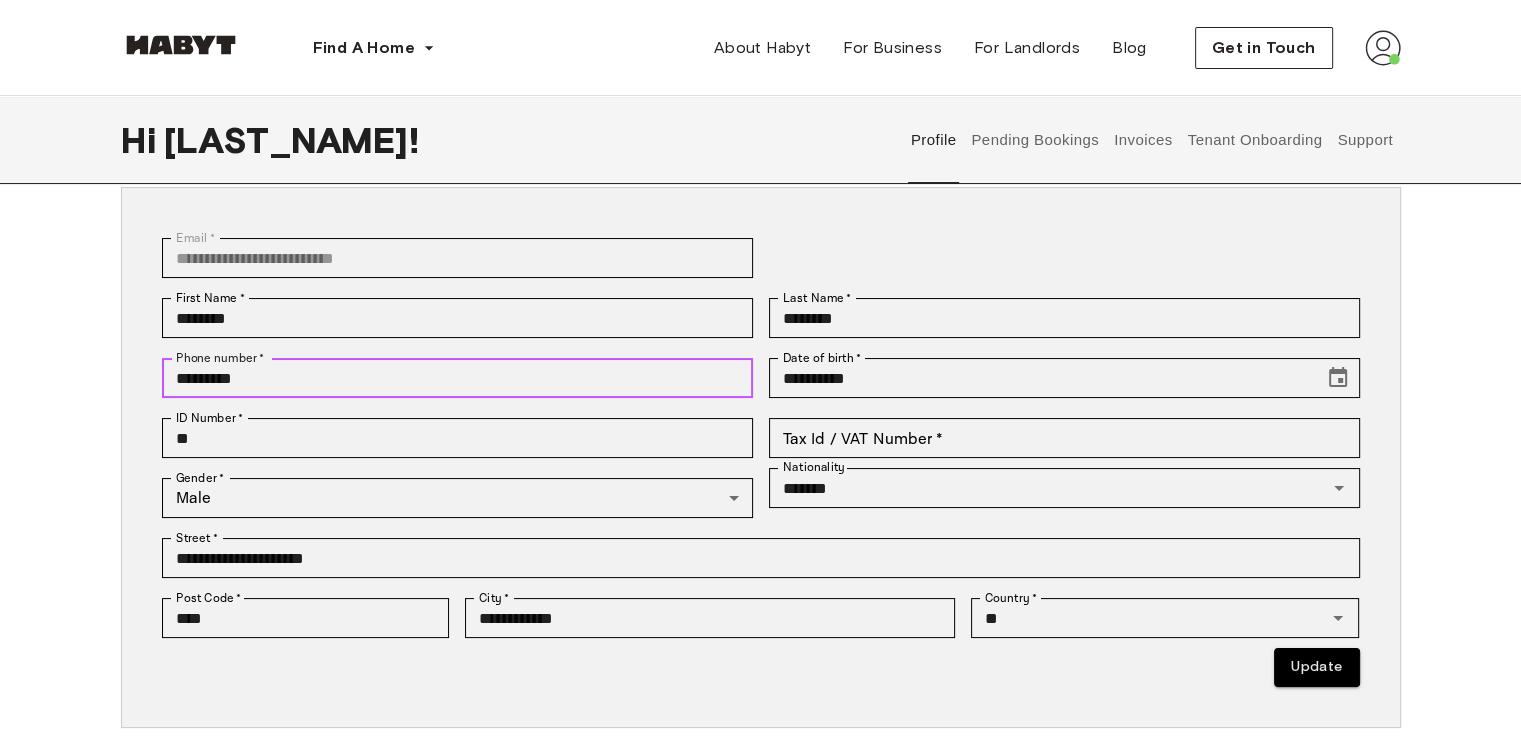 click on "*********" at bounding box center [457, 378] 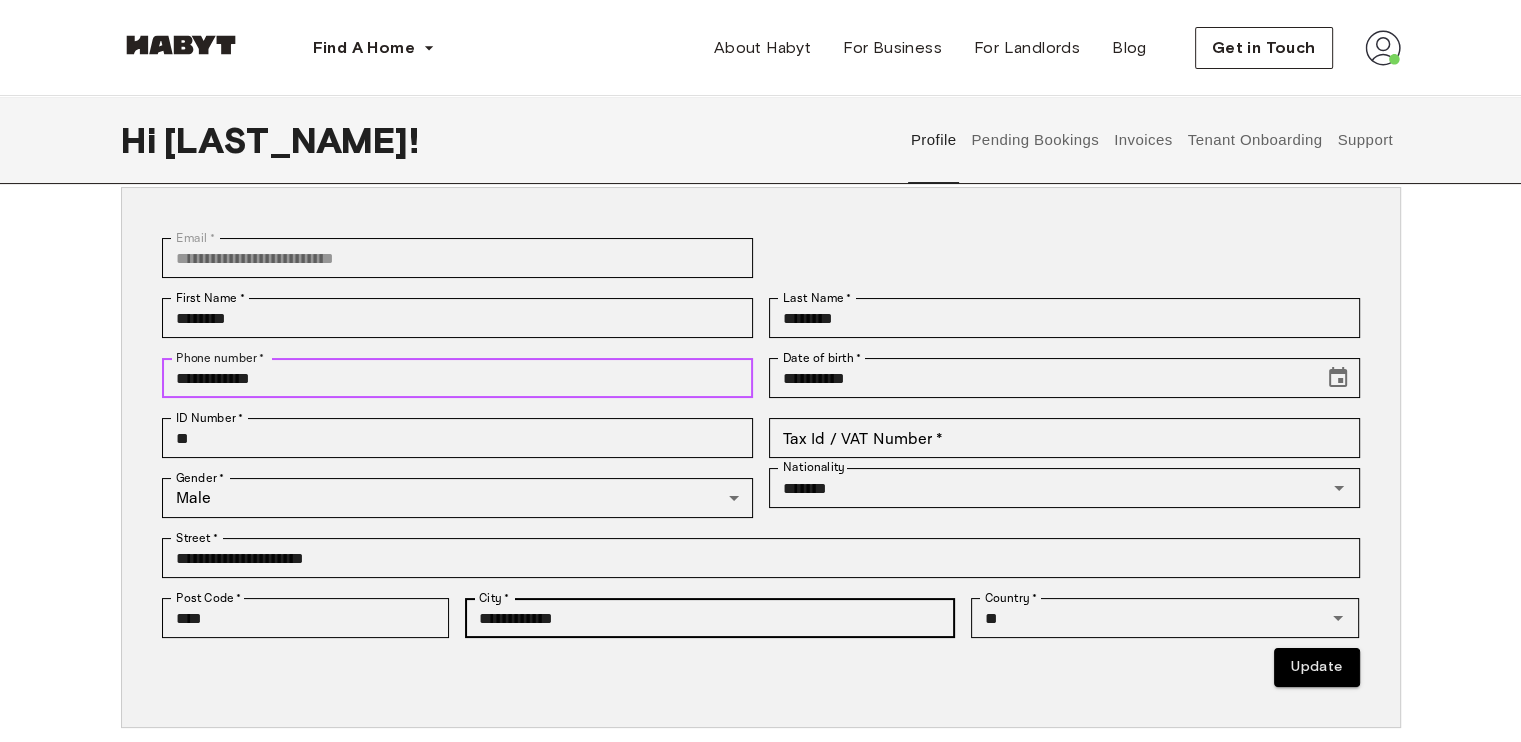 type on "**********" 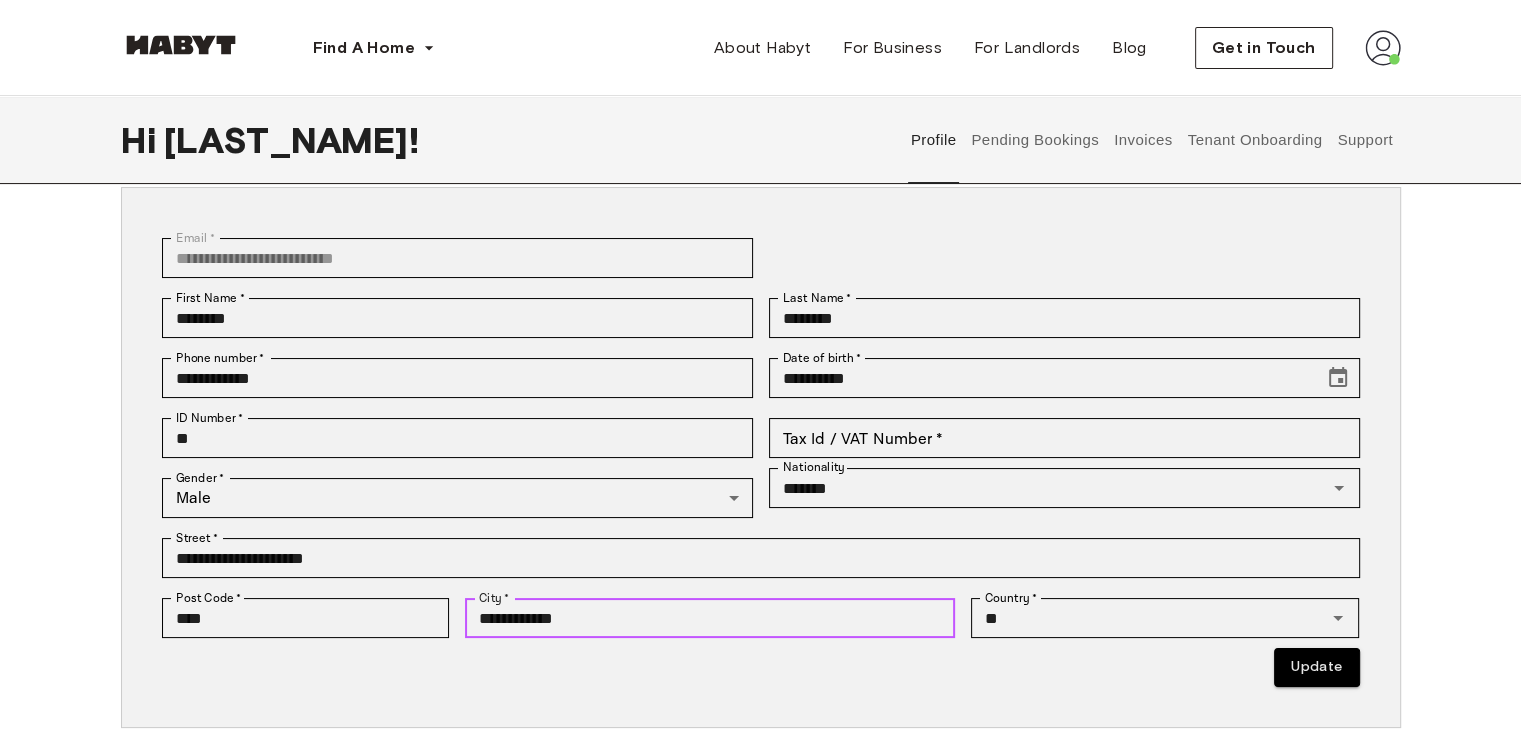 click on "**********" at bounding box center [710, 618] 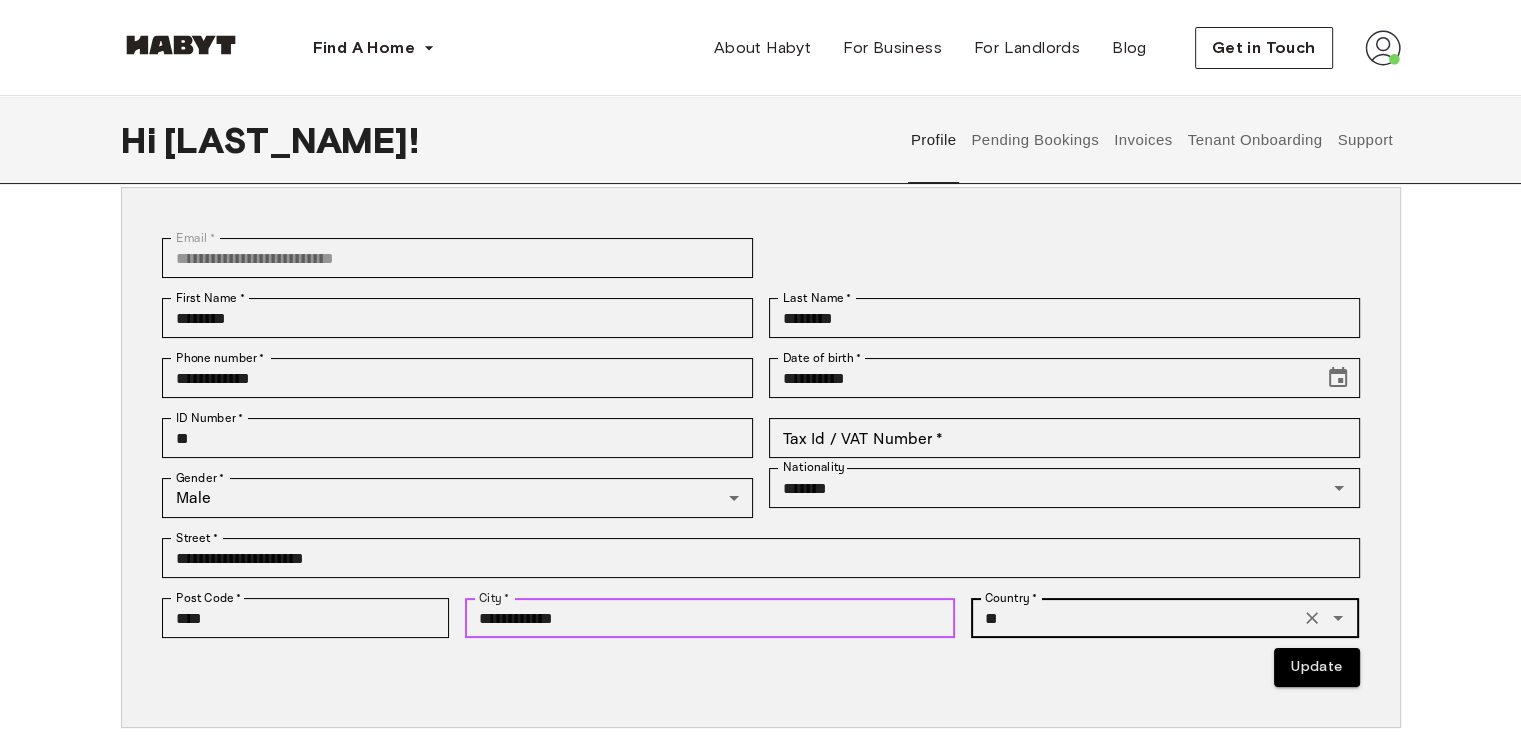 click on "** Country   *" at bounding box center (1165, 618) 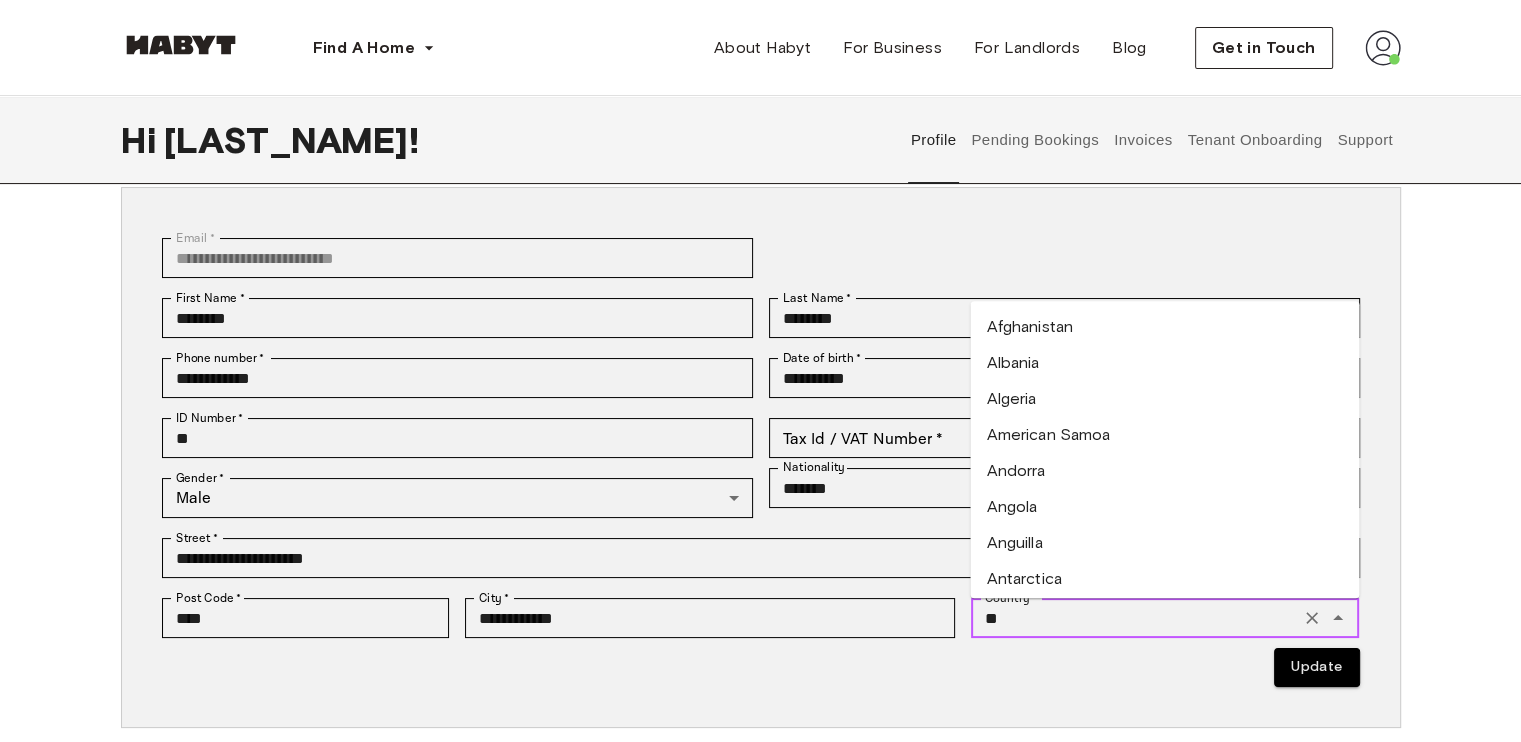 click on "** Country   *" at bounding box center (1165, 618) 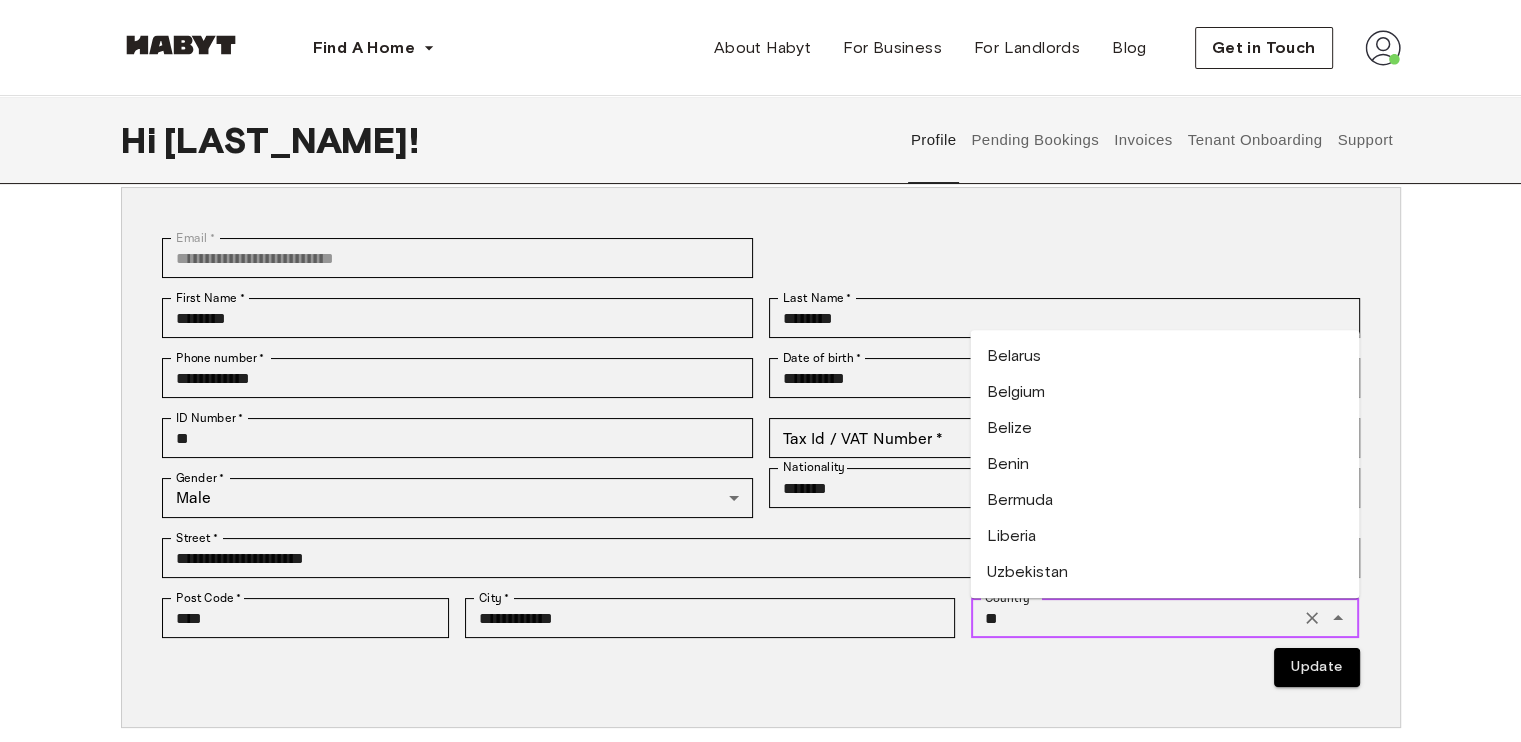 click on "Belgium" at bounding box center [1164, 392] 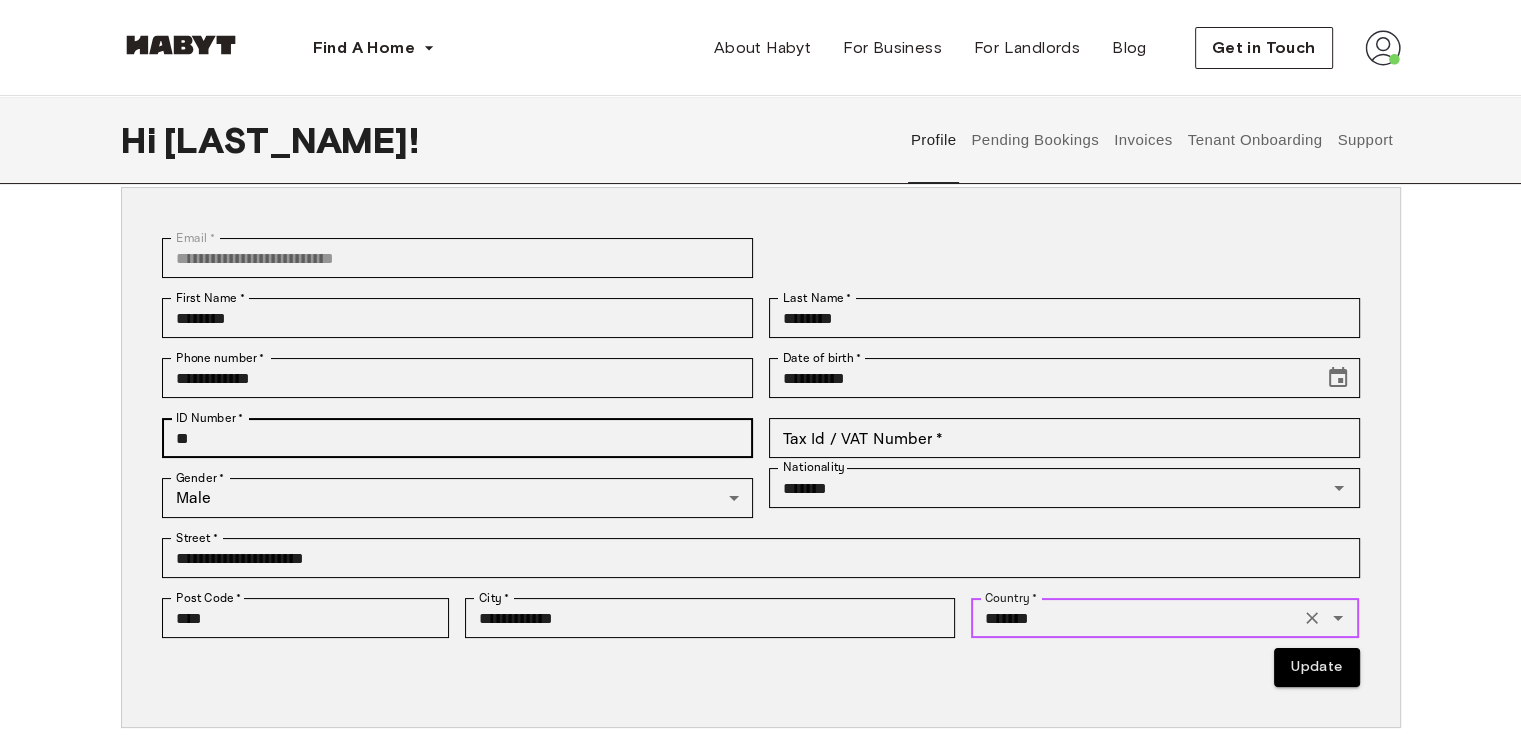 type on "*******" 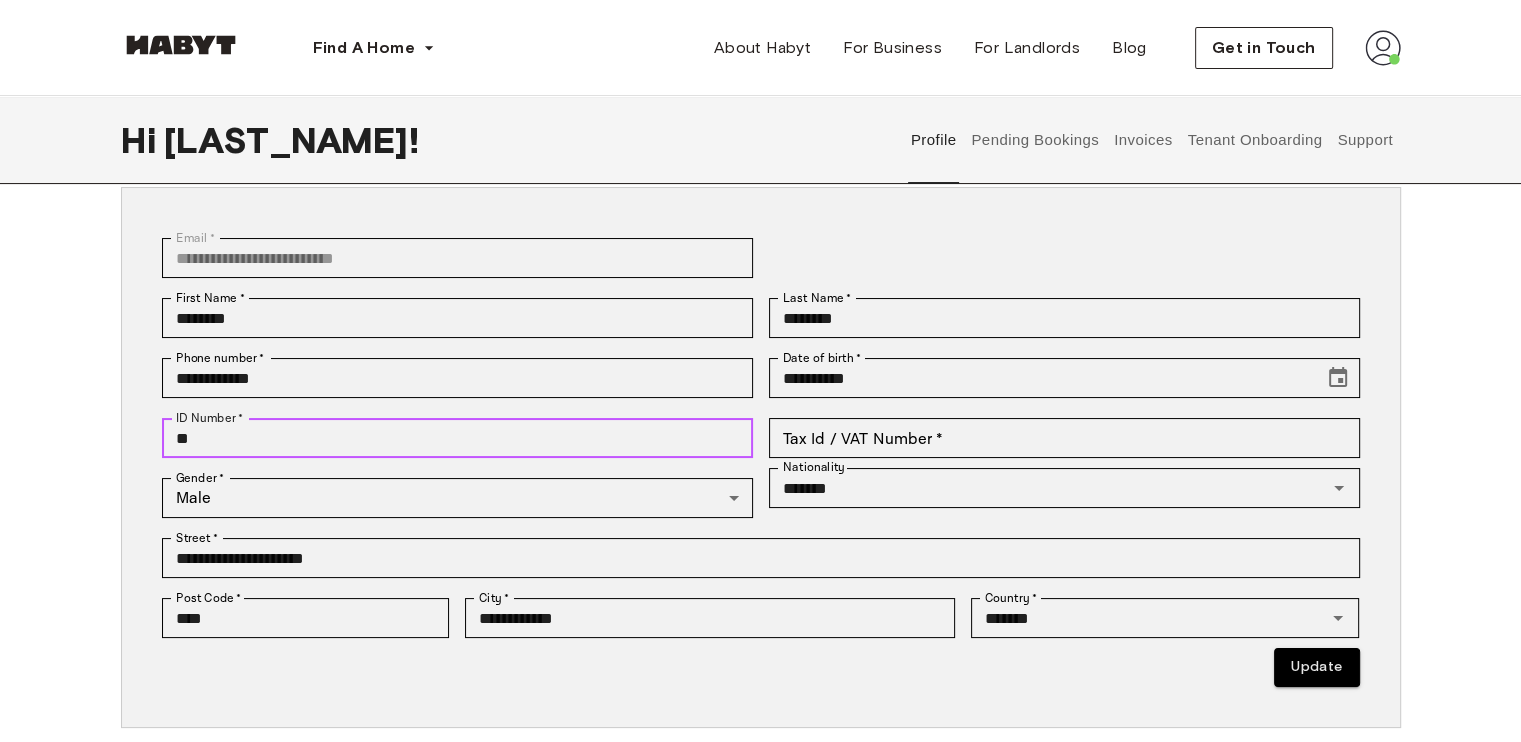 click on "**" at bounding box center [457, 438] 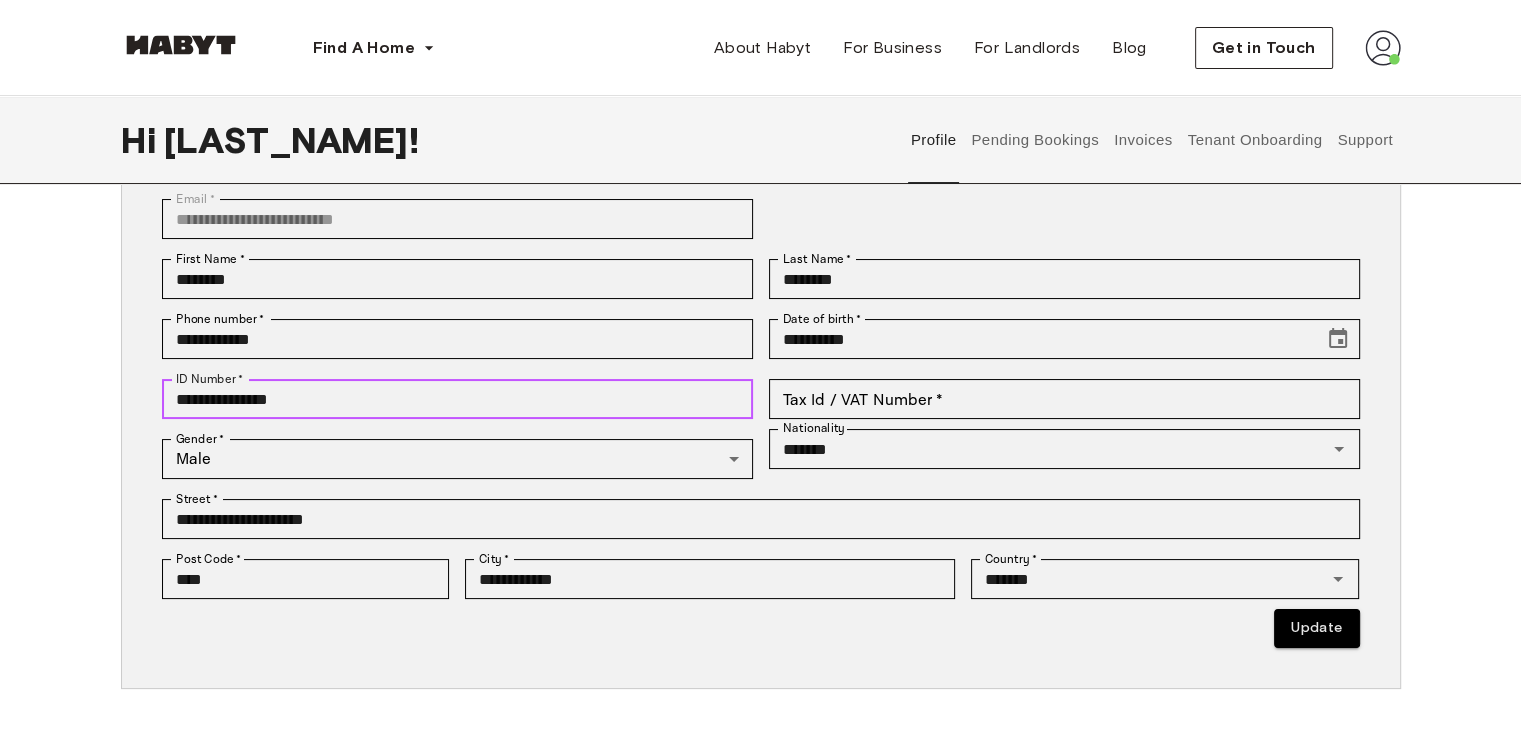scroll, scrollTop: 151, scrollLeft: 0, axis: vertical 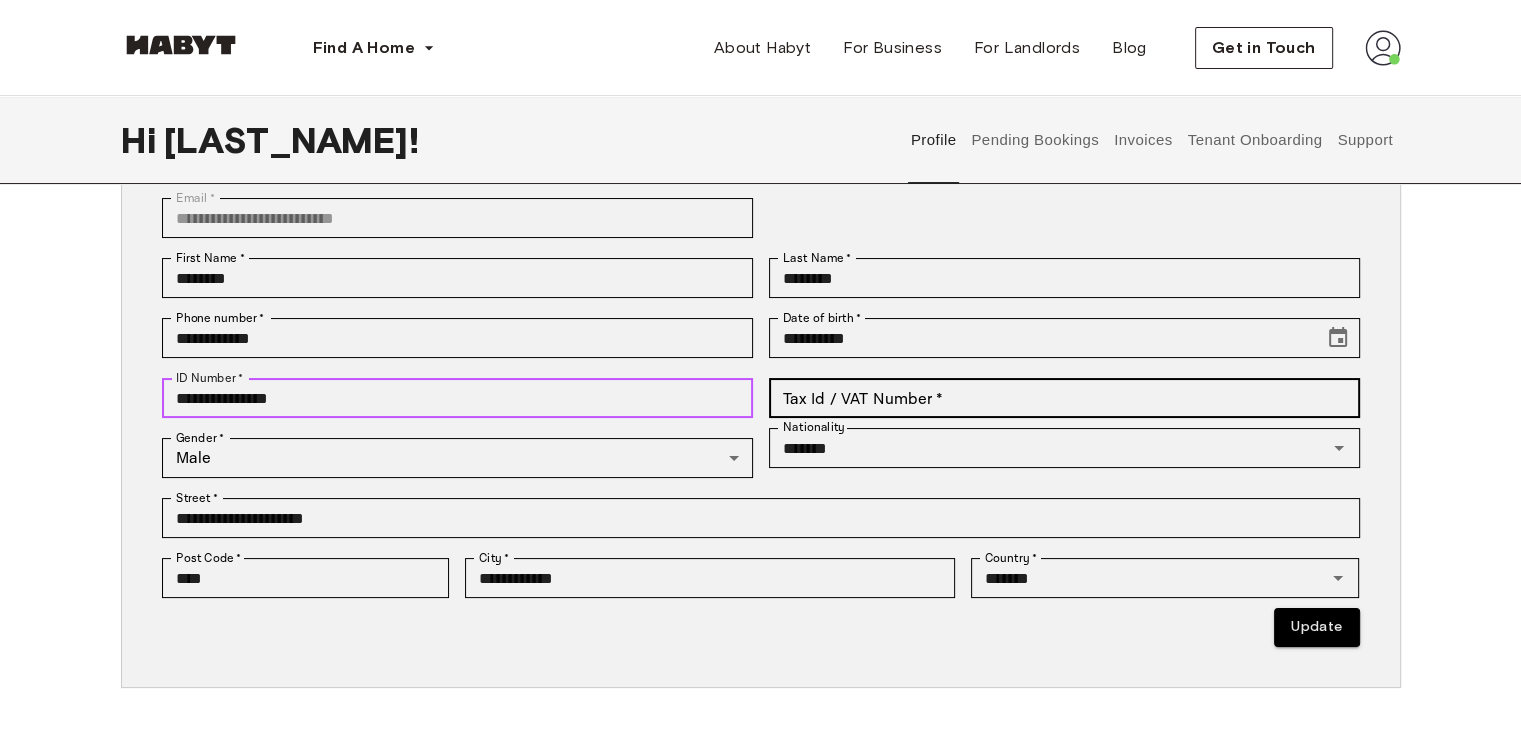 type on "**********" 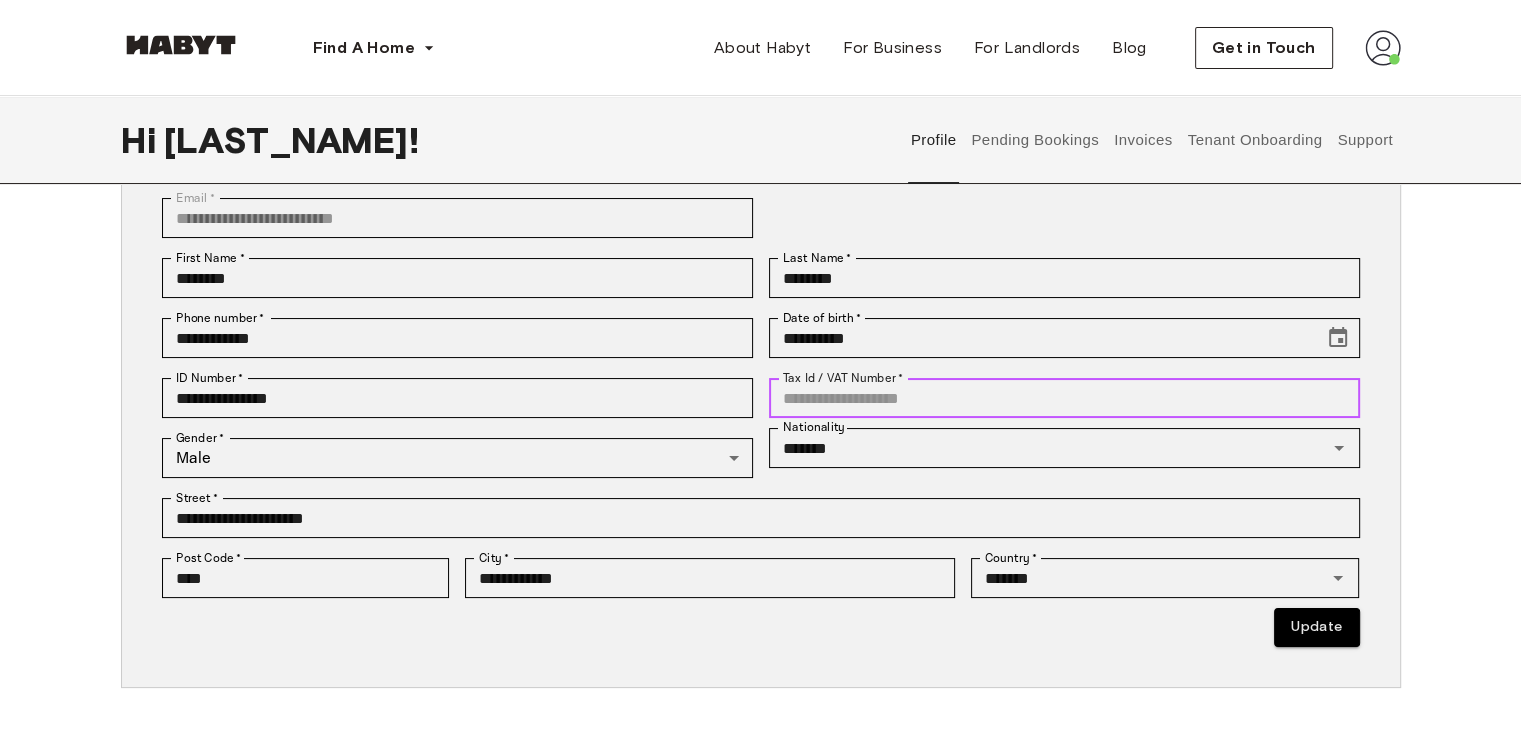 click on "Tax Id / VAT Number   *" at bounding box center [1064, 398] 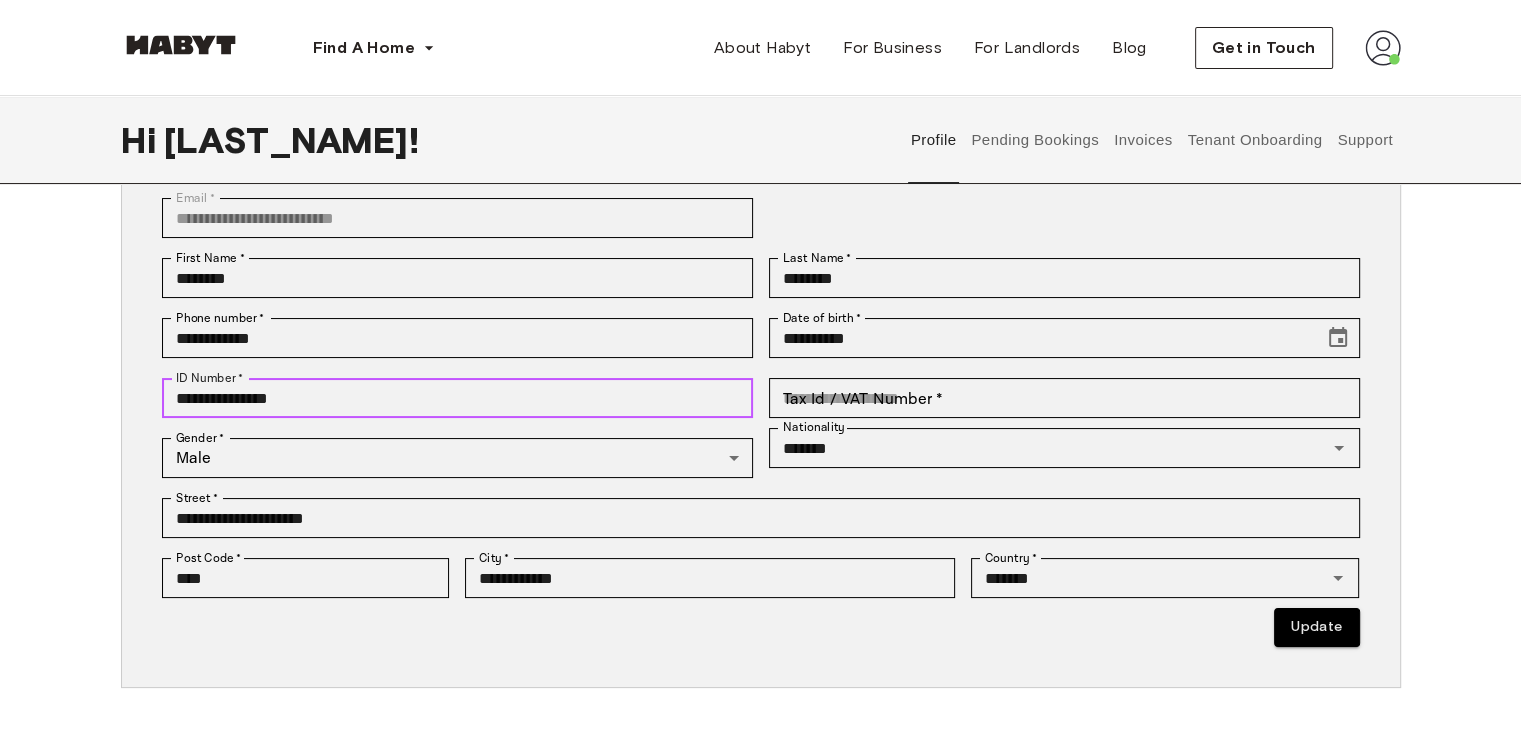 drag, startPoint x: 335, startPoint y: 385, endPoint x: 119, endPoint y: 398, distance: 216.39085 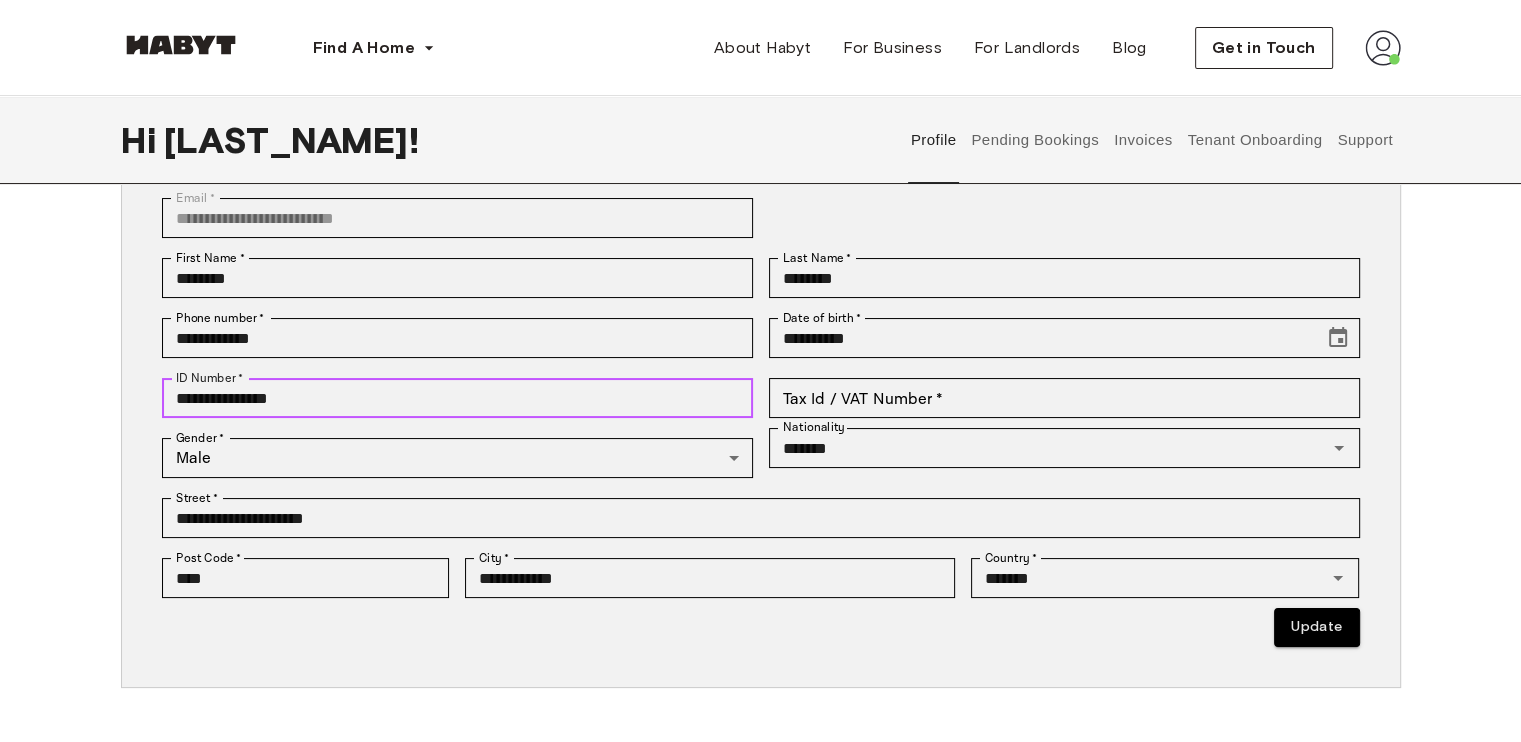 click on "Profile Personal Information Email   * [EMAIL] Email   * First Name   * [FIRST] First Name   * Last Name   * [LAST] Last Name   * Phone number   * [PHONE] Phone number   * Date of birth   * [DATE] Date of birth   * ID Number   * [ID_NUMBER] ID Number   * Tax Id / VAT Number   * [TAX_ID] Tax Id / VAT Number   * Gender   * Male **** Gender   * Nationality [NATIONALITY] Nationality Street   * [STREET] Street   * Post Code   * [POSTAL_CODE] Post Code   * City   * [CITY] City   * Country   * [COUNTRY] Country   * Update Preferences I would like to hear about offers and services that Habyt provides in my area via email." at bounding box center [761, 447] 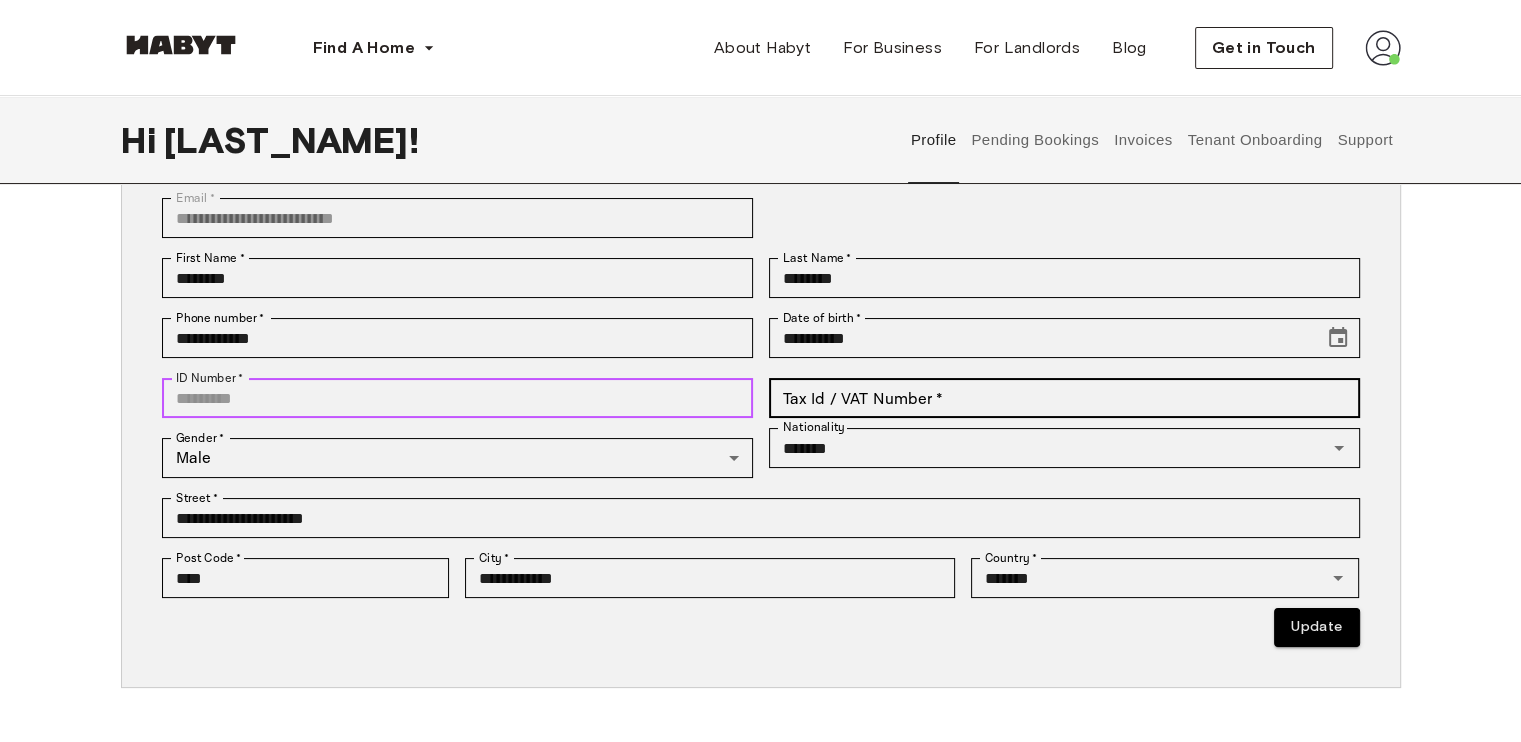 type 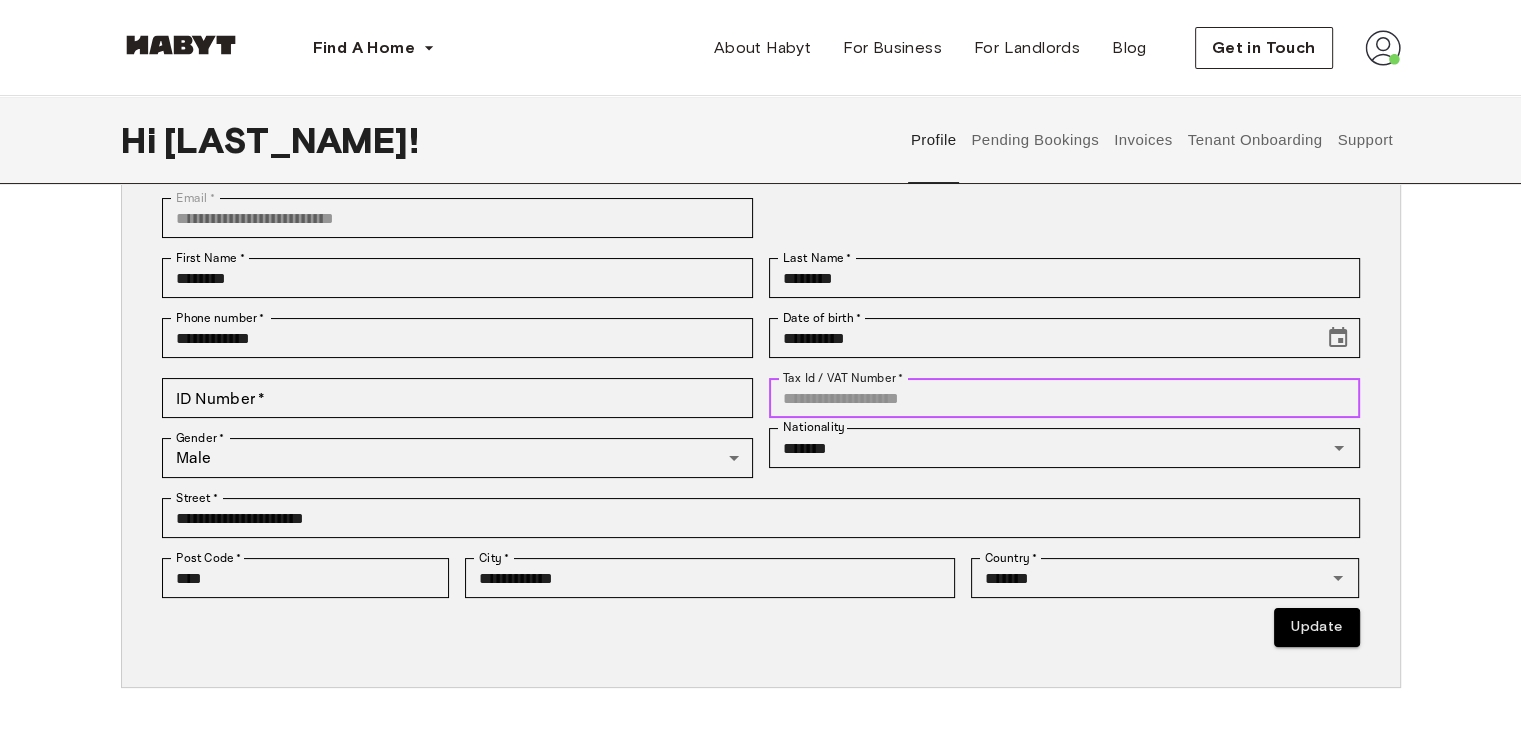 click on "Tax Id / VAT Number   *" at bounding box center (1064, 398) 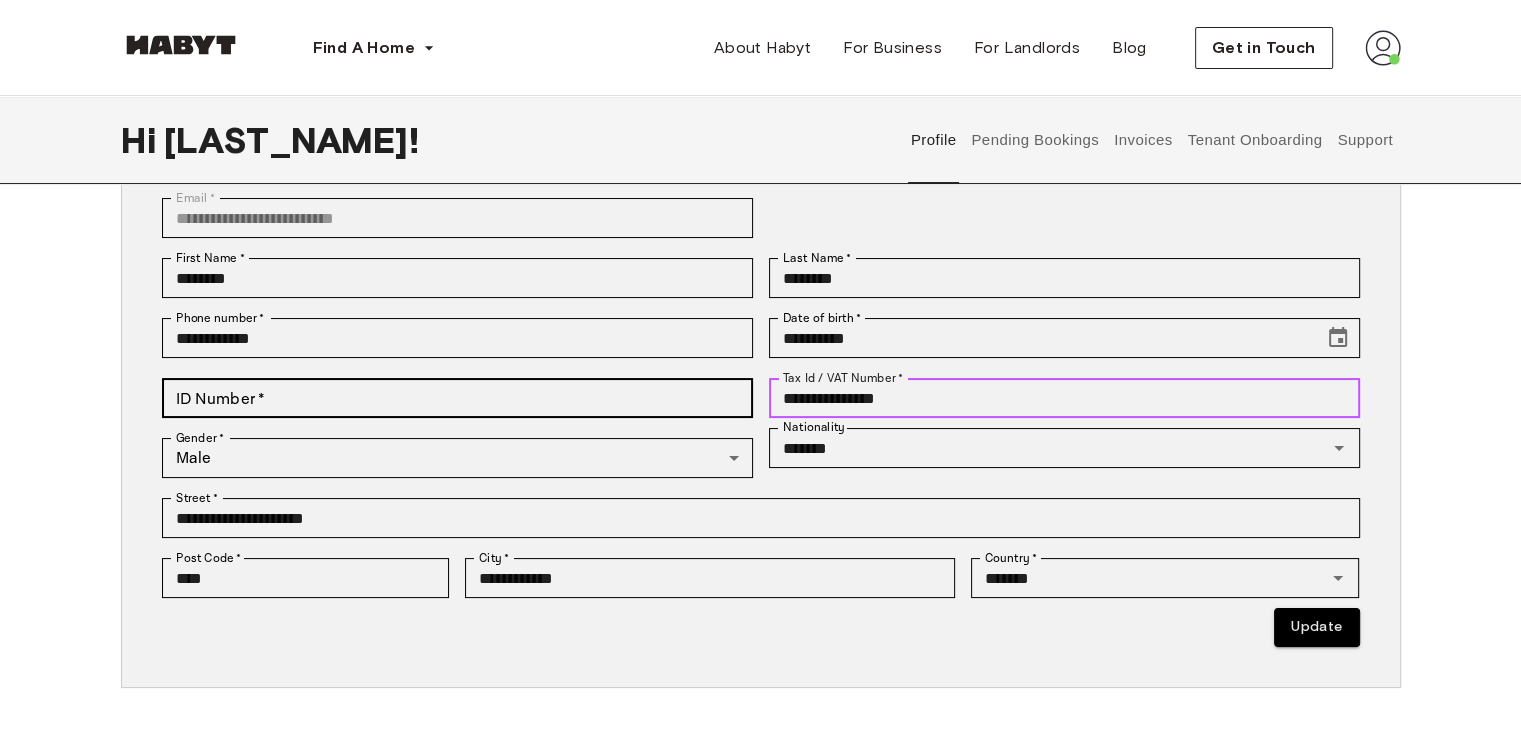 type on "**********" 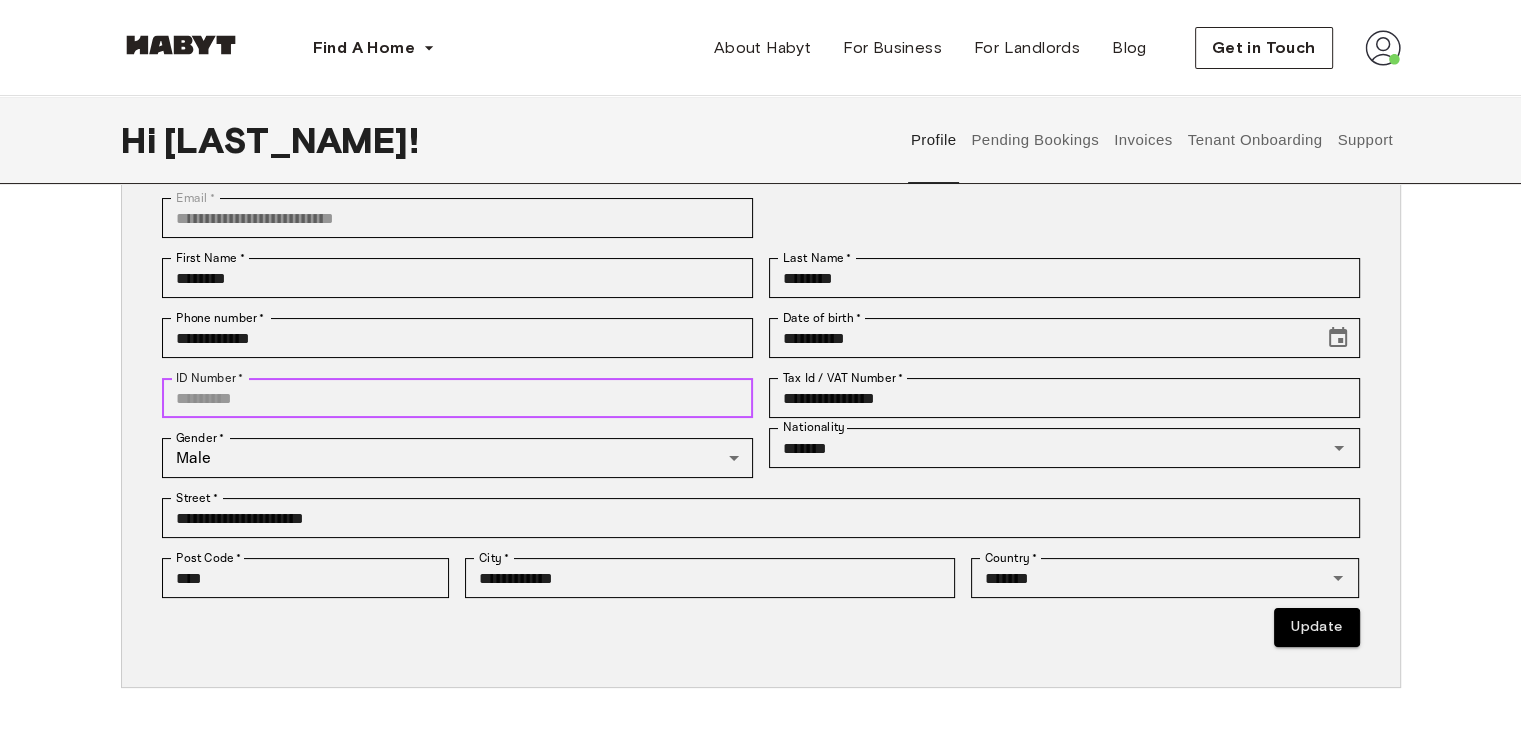 click on "ID Number   *" at bounding box center [457, 398] 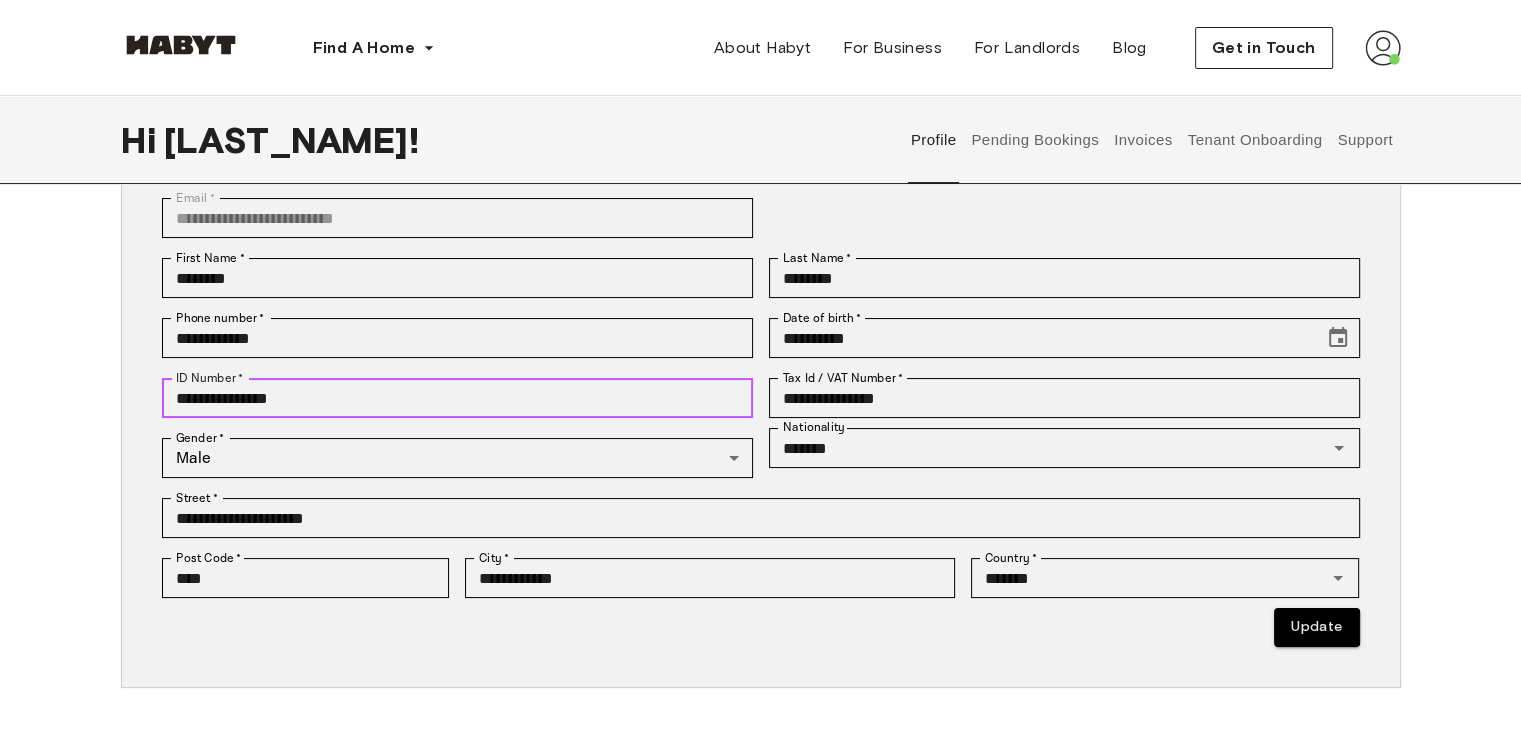 click on "**********" at bounding box center [457, 398] 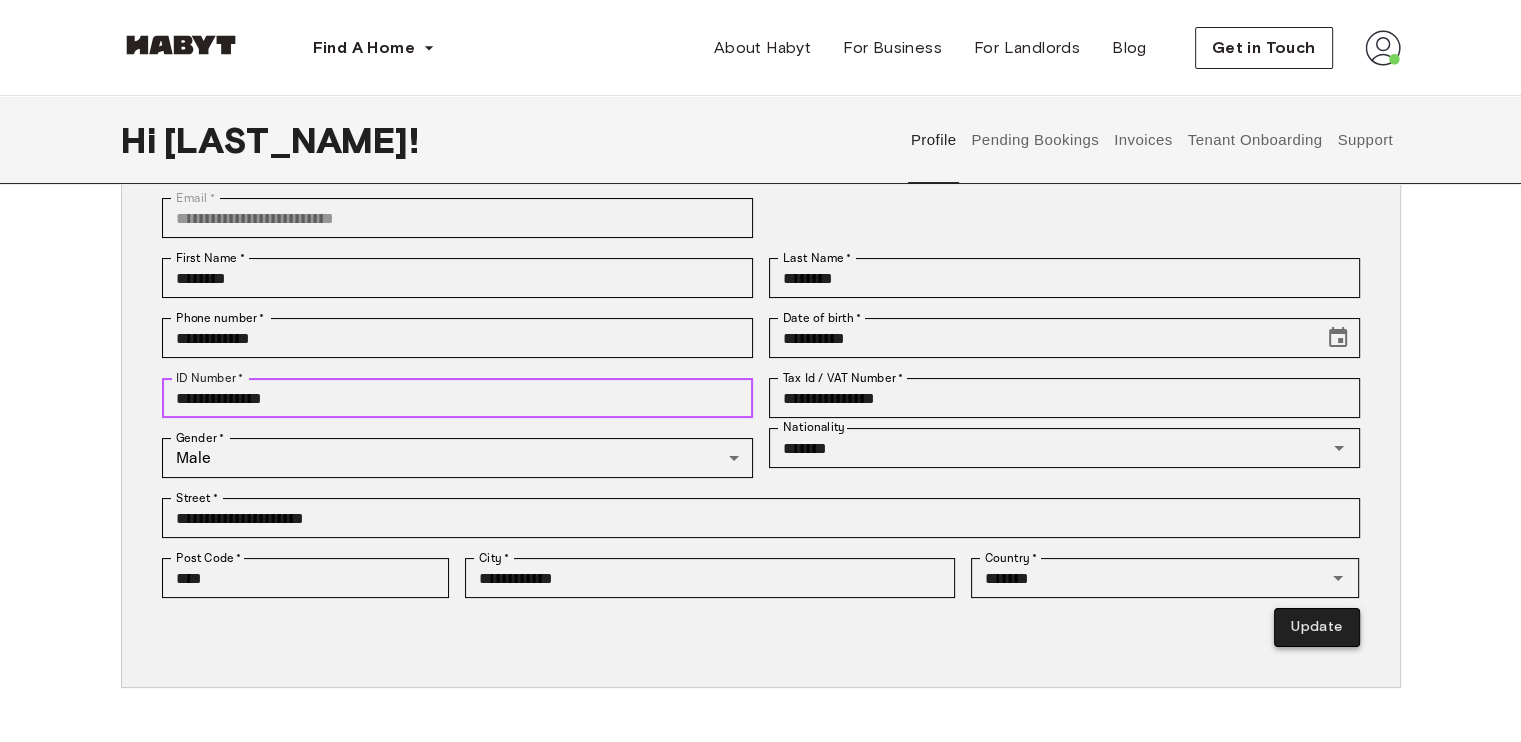 type on "**********" 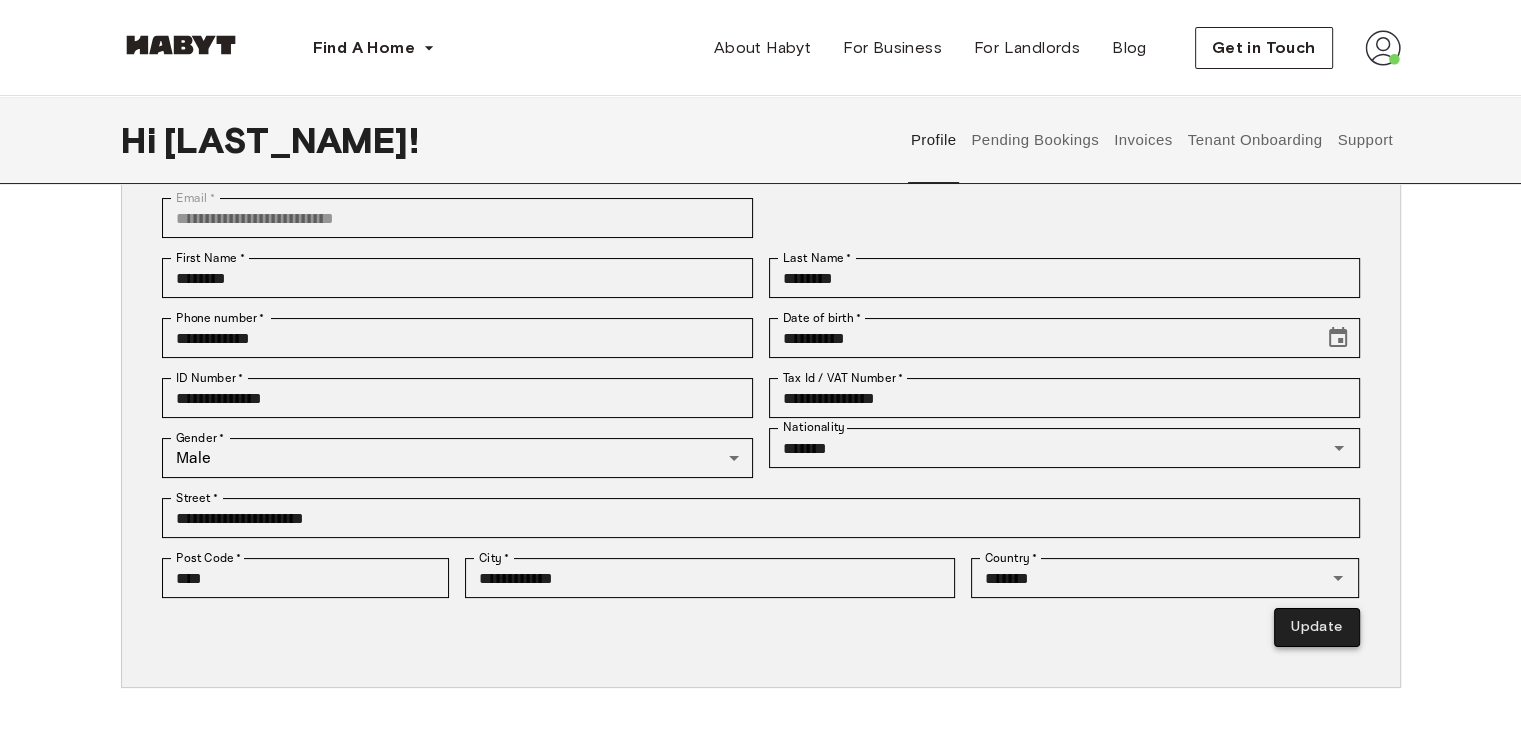 click on "Update" at bounding box center [1316, 627] 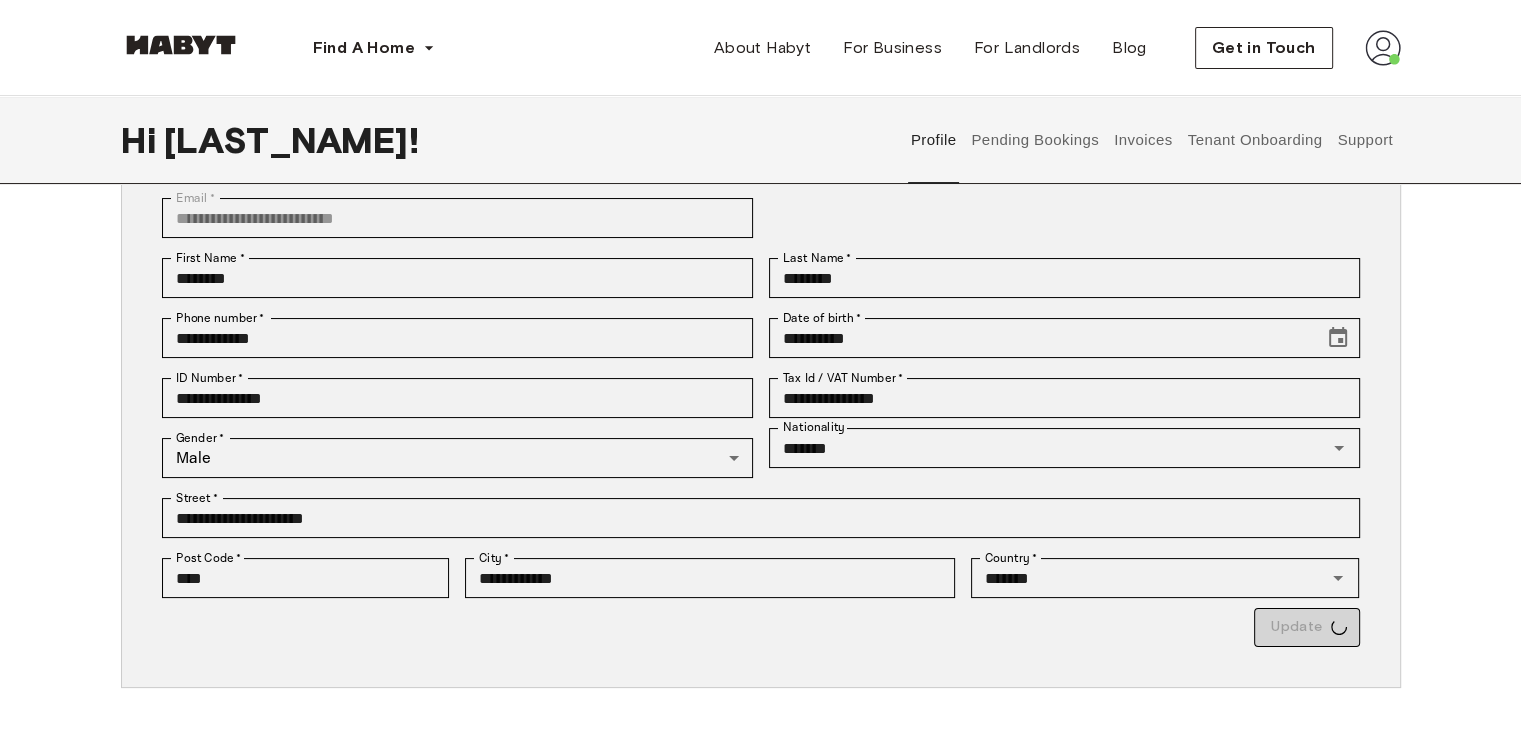 type on "*********" 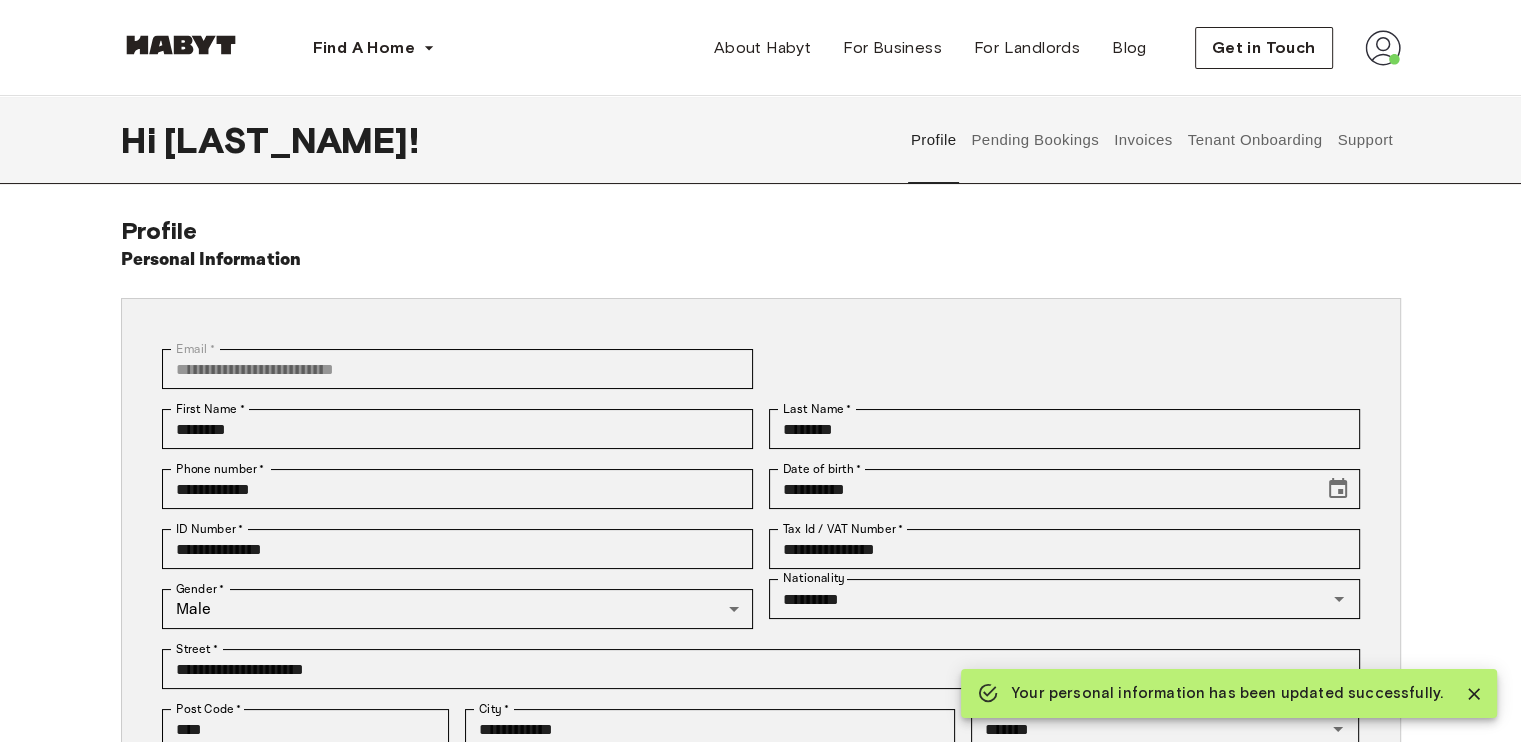 scroll, scrollTop: 116, scrollLeft: 0, axis: vertical 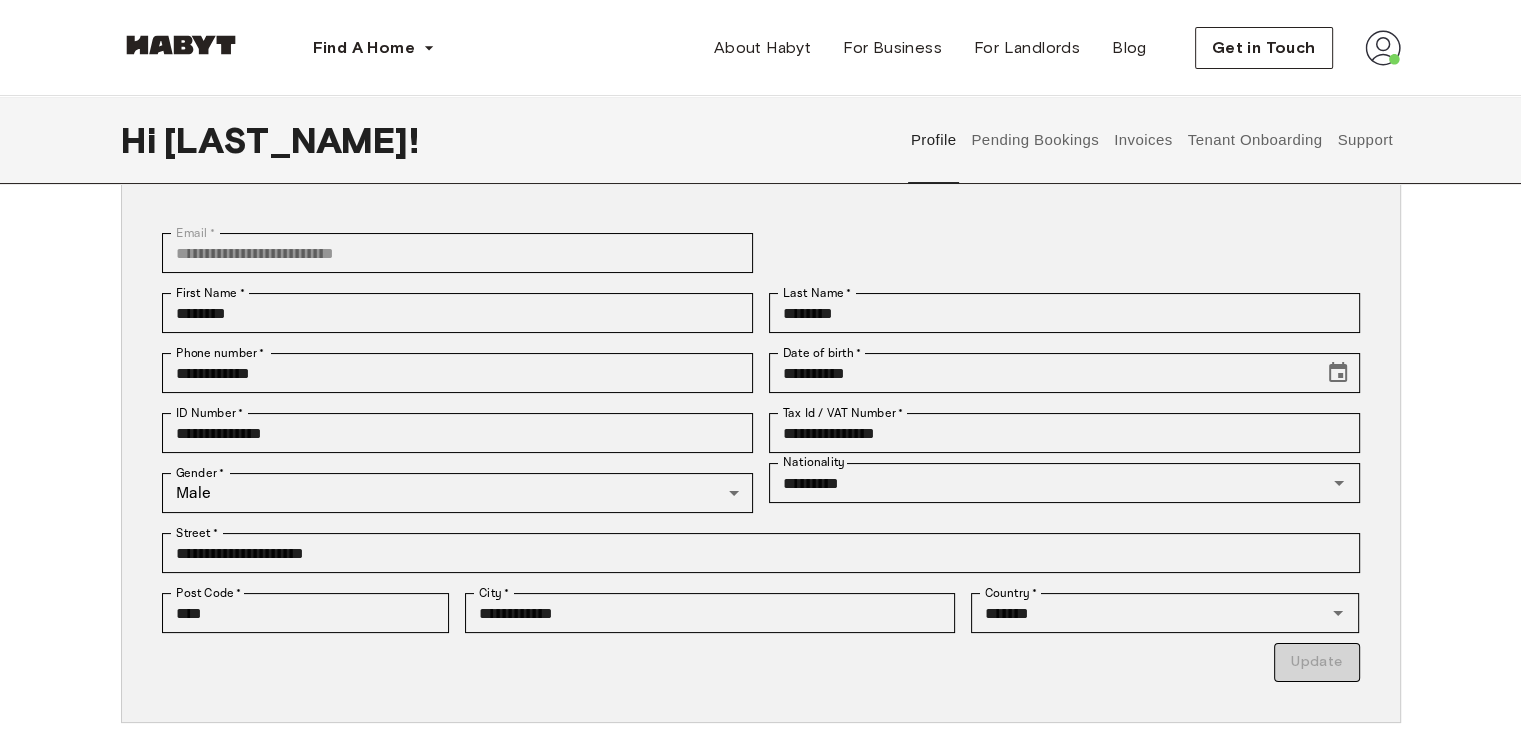 click on "Tenant Onboarding" at bounding box center (1255, 140) 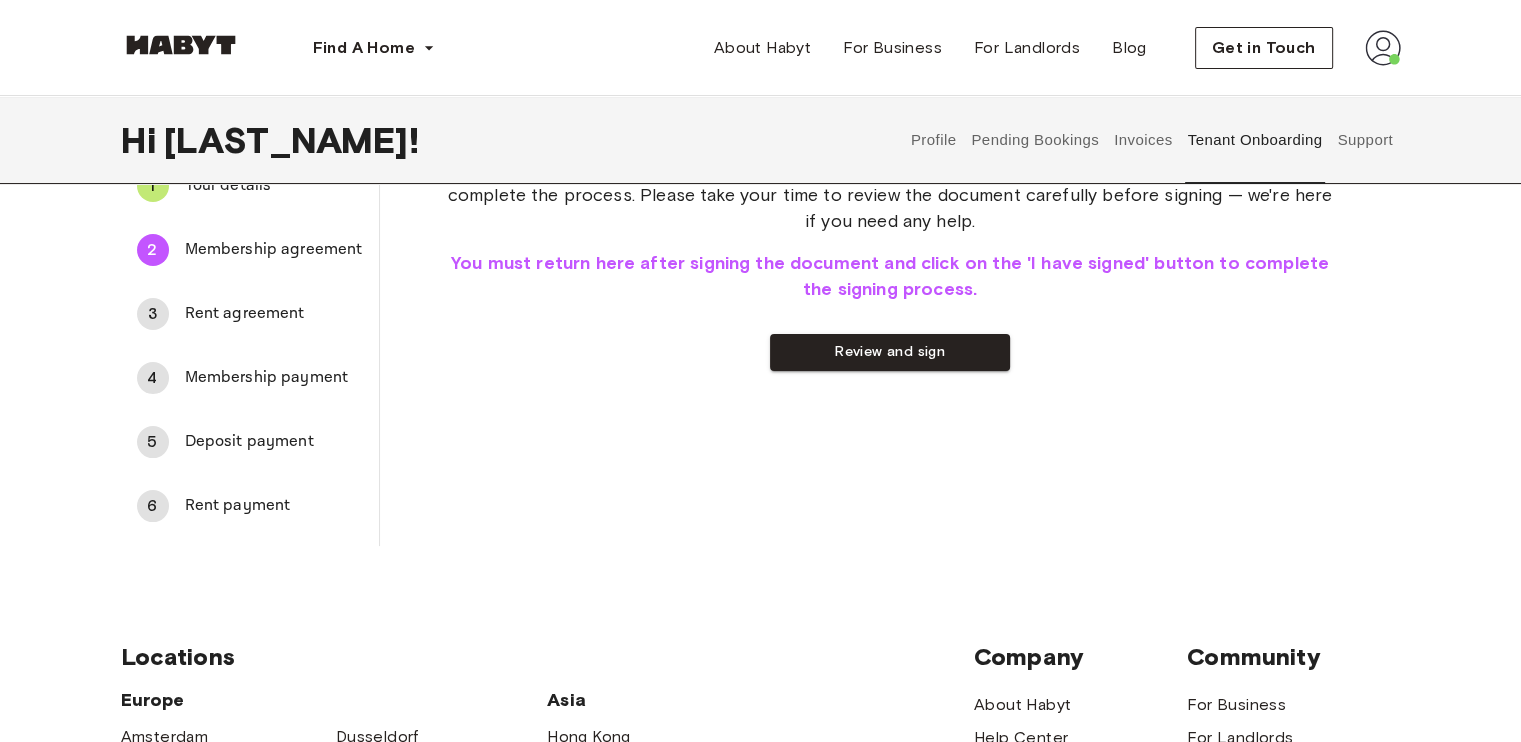scroll, scrollTop: 0, scrollLeft: 0, axis: both 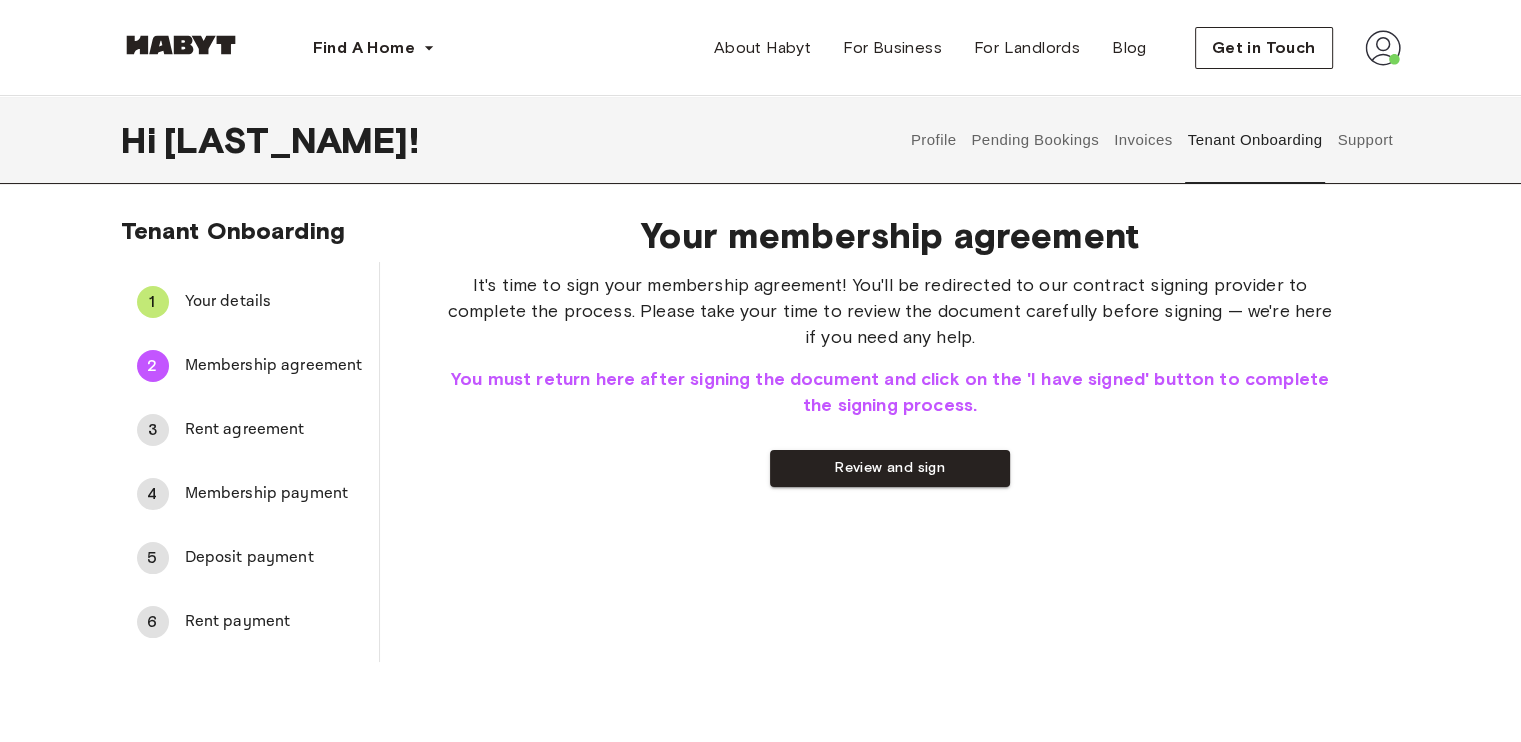 click on "Your details" at bounding box center (274, 302) 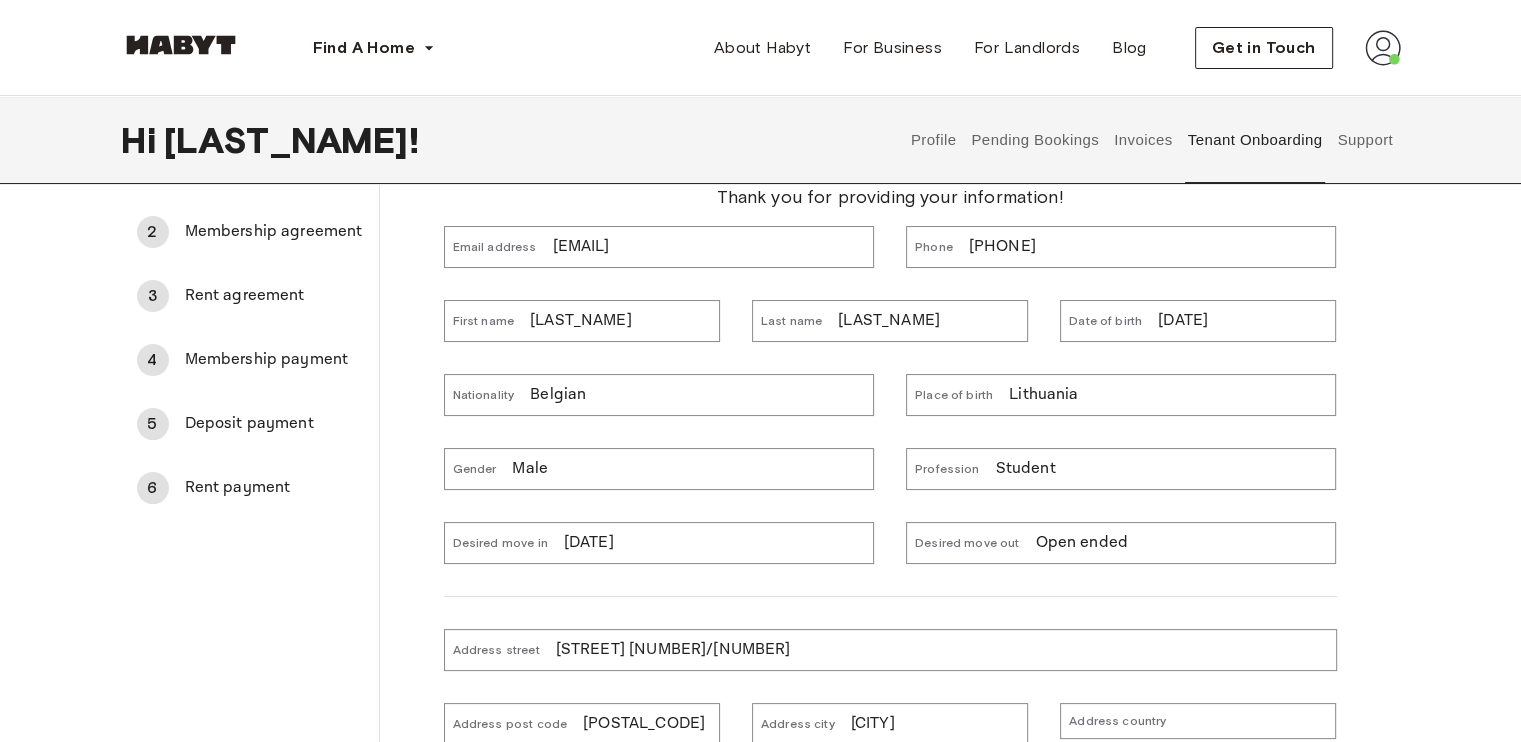 scroll, scrollTop: 127, scrollLeft: 0, axis: vertical 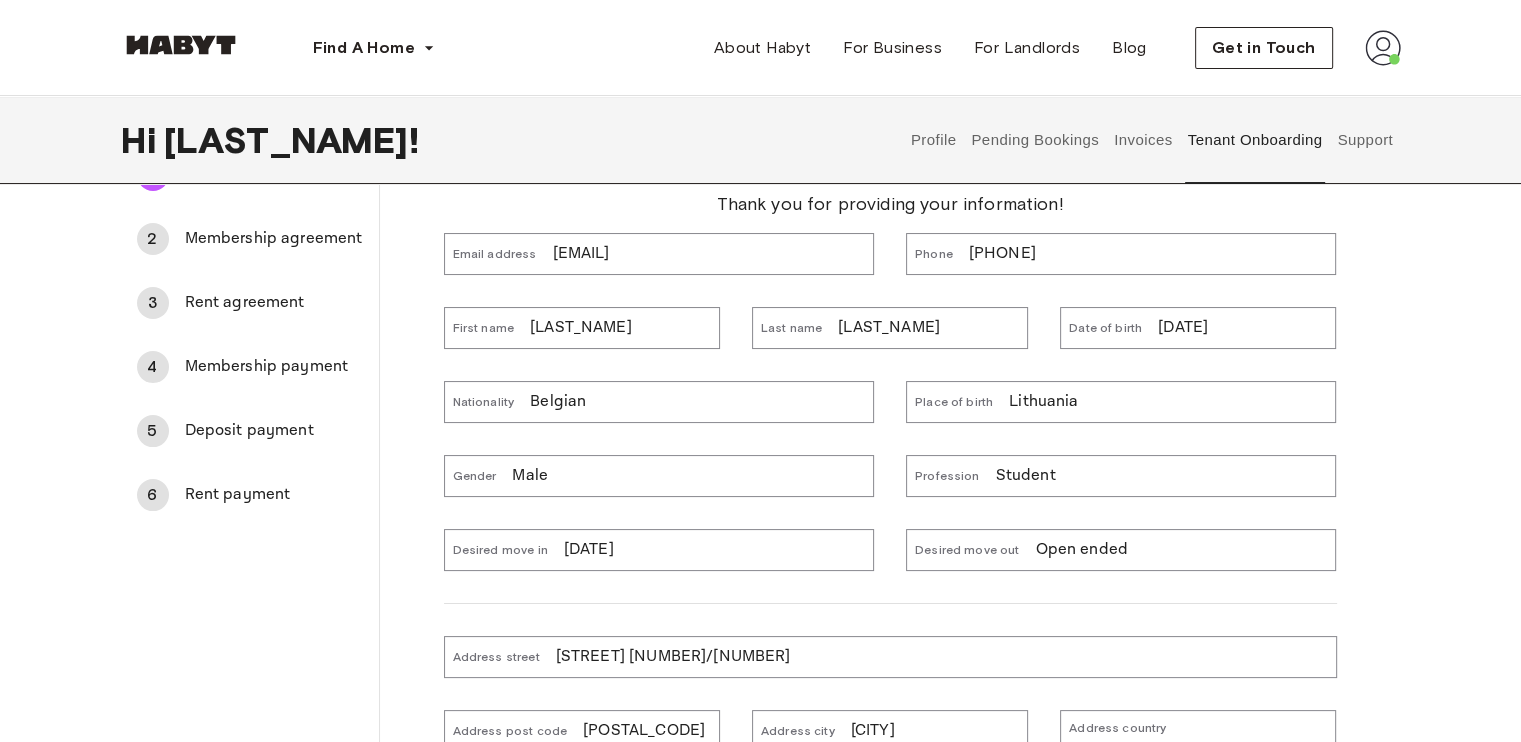 click on "2 Membership agreement" at bounding box center (250, 239) 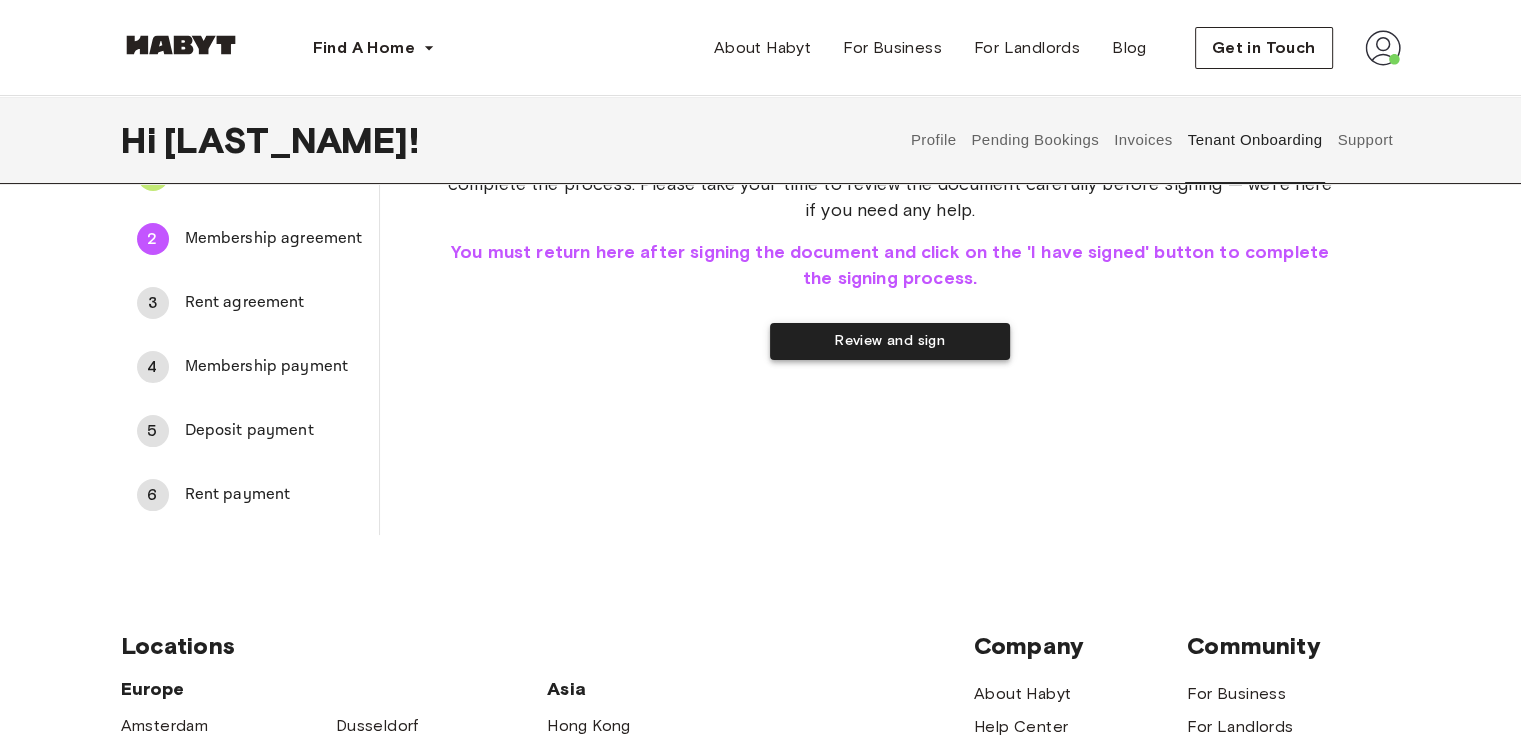 click on "Review and sign" at bounding box center (890, 341) 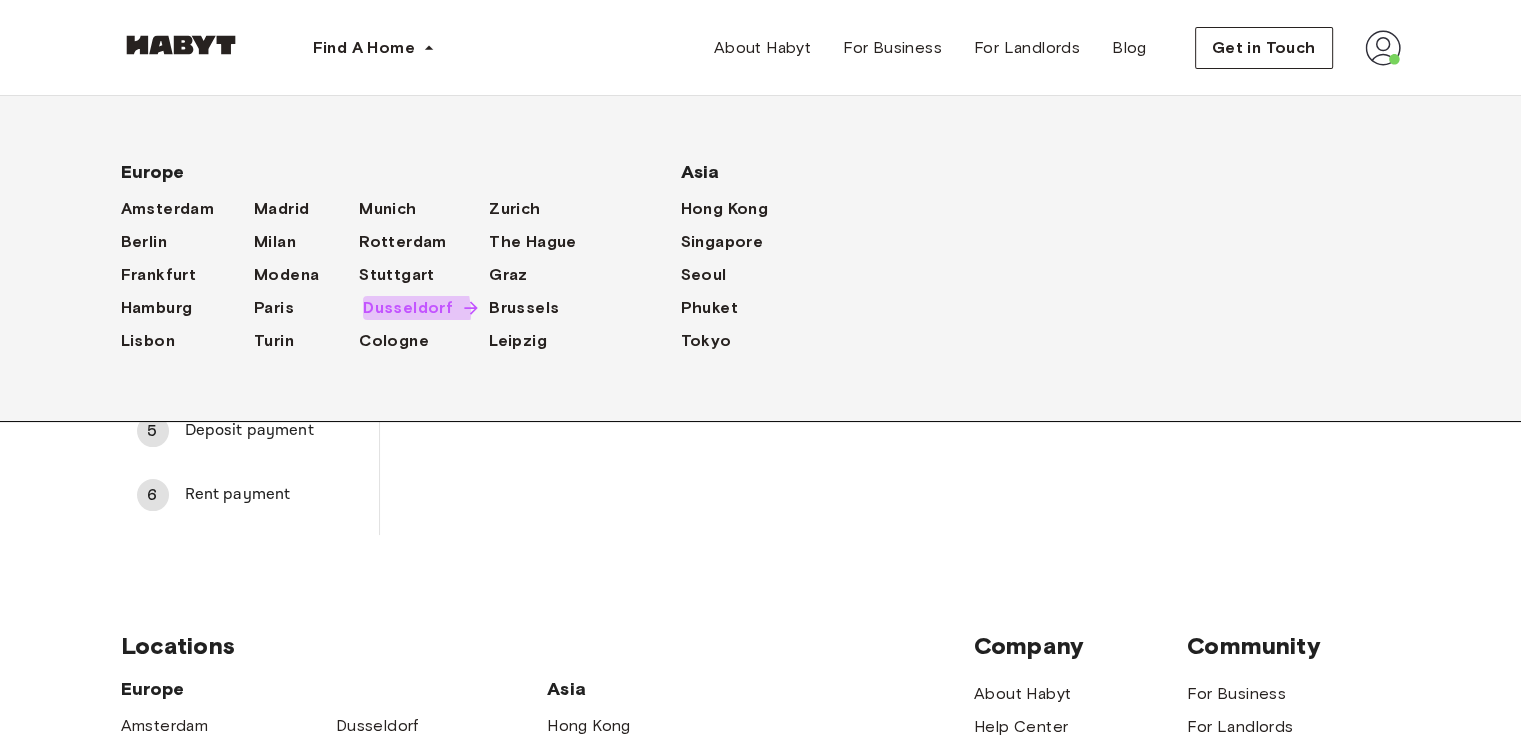 click on "Dusseldorf" at bounding box center [408, 308] 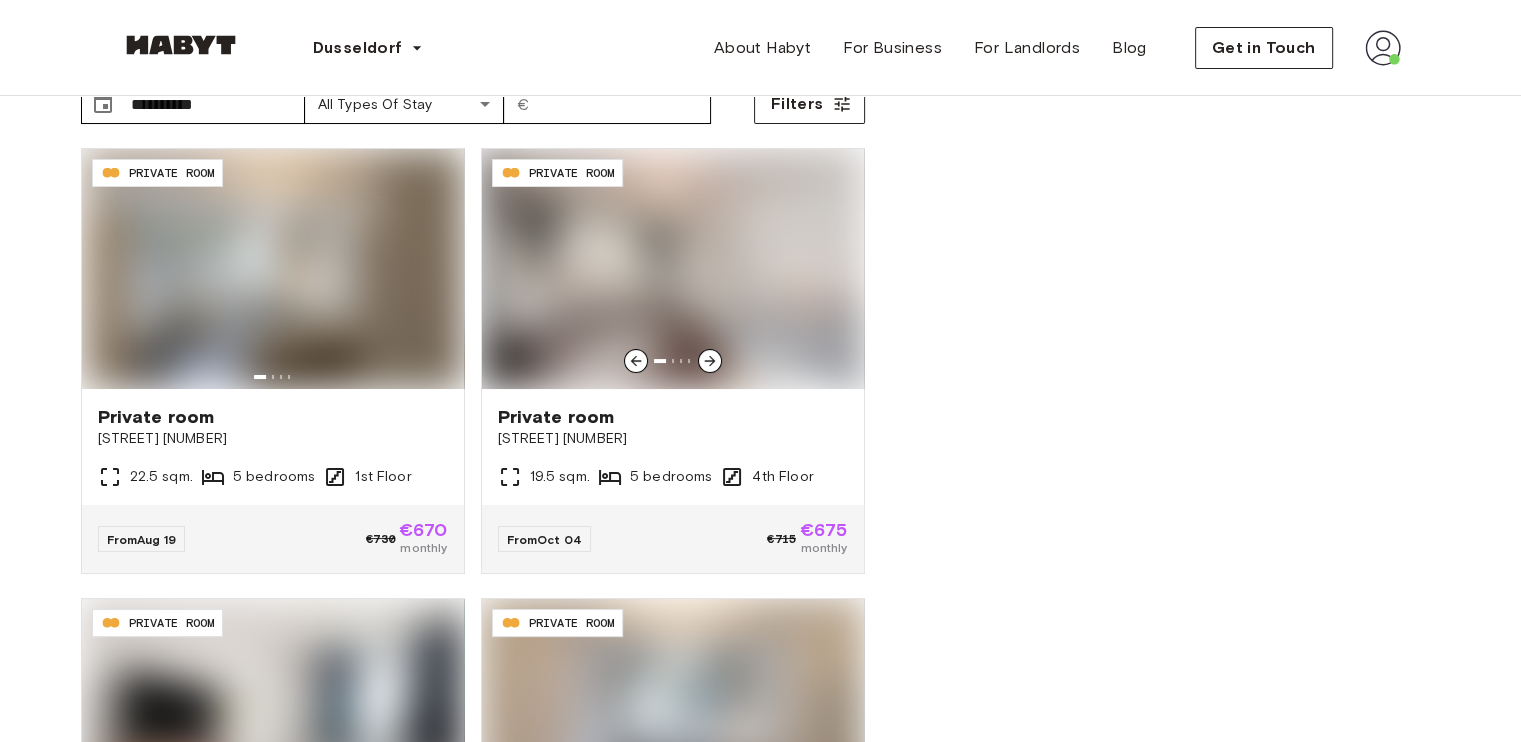 scroll, scrollTop: 0, scrollLeft: 0, axis: both 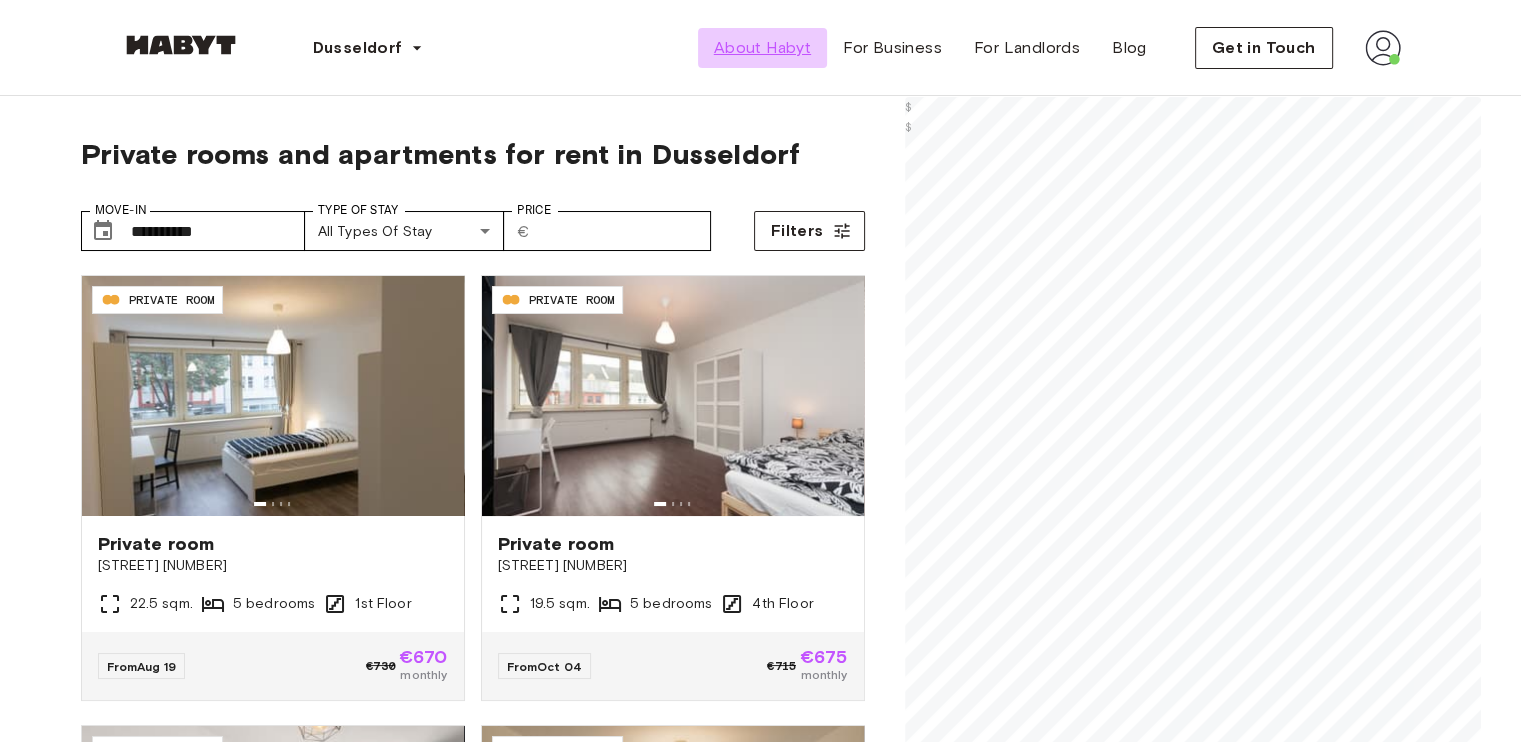 click on "About Habyt" at bounding box center [762, 48] 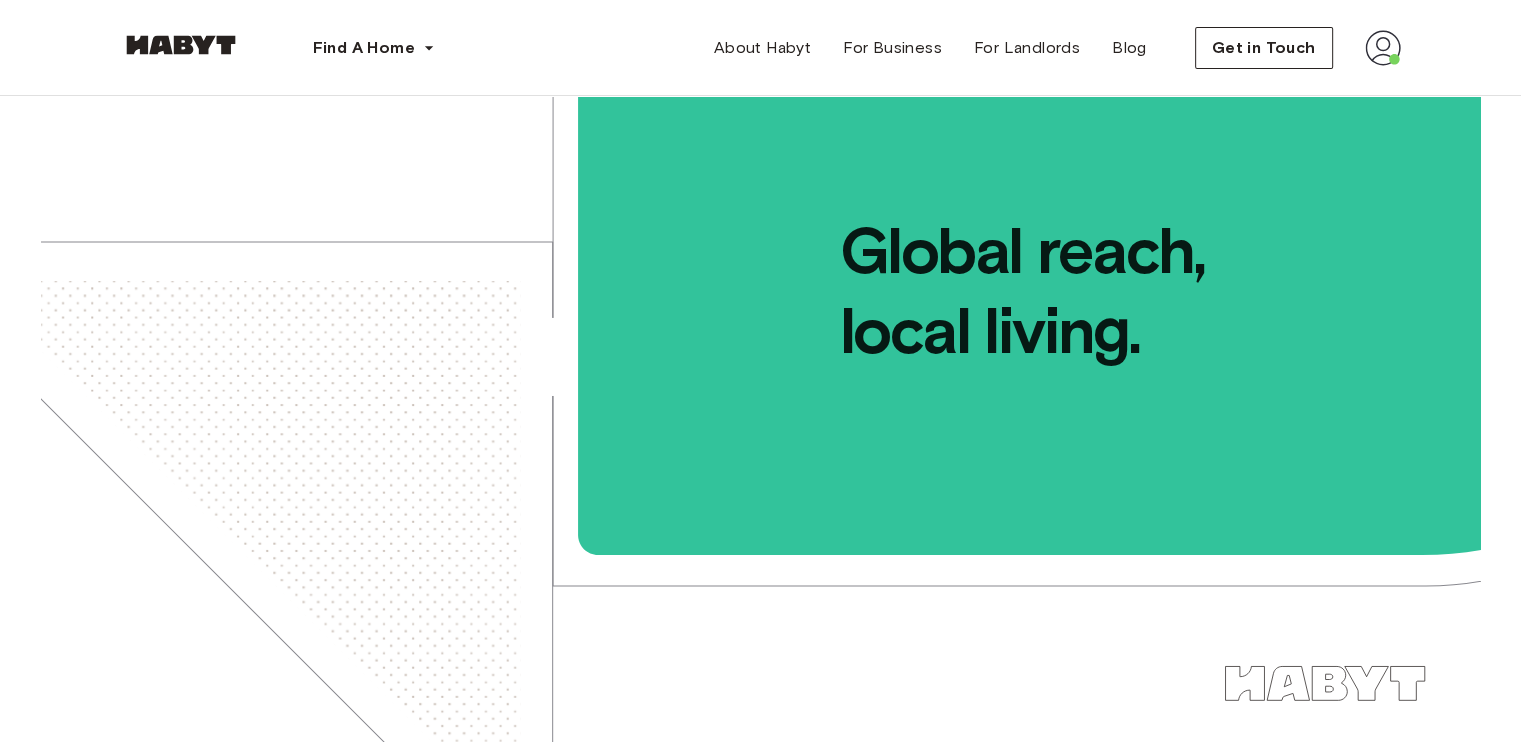 click at bounding box center [1383, 48] 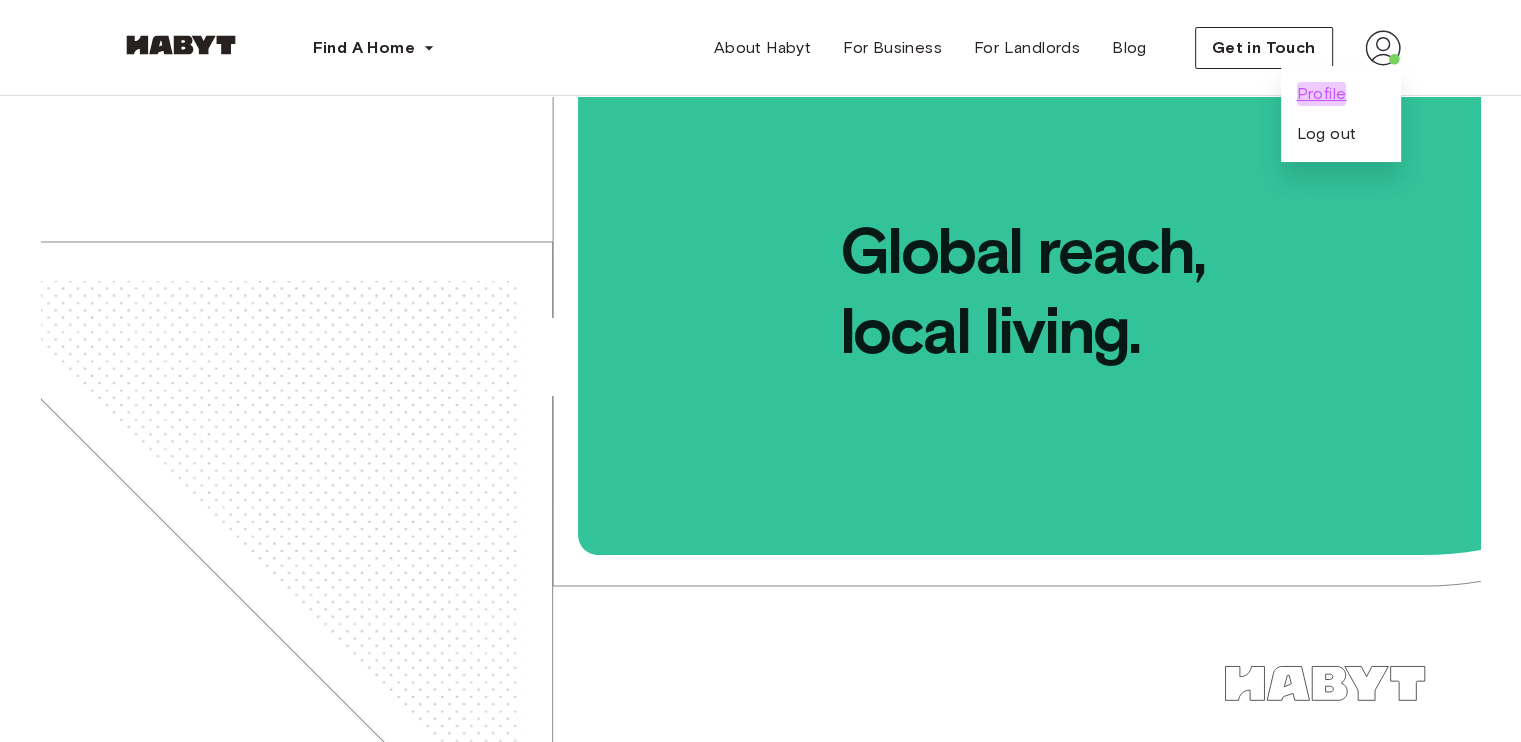 click on "Profile" at bounding box center [1322, 94] 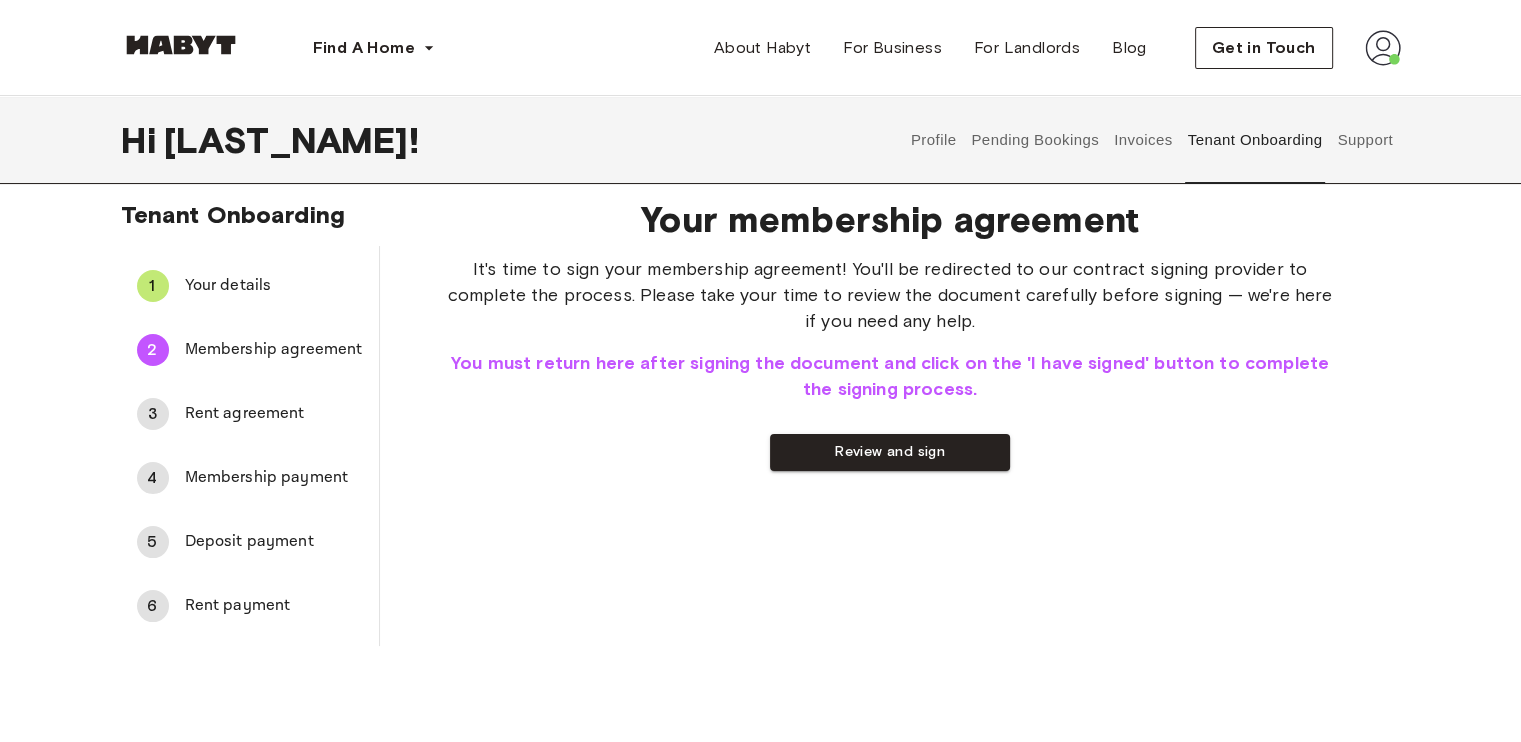 scroll, scrollTop: 0, scrollLeft: 0, axis: both 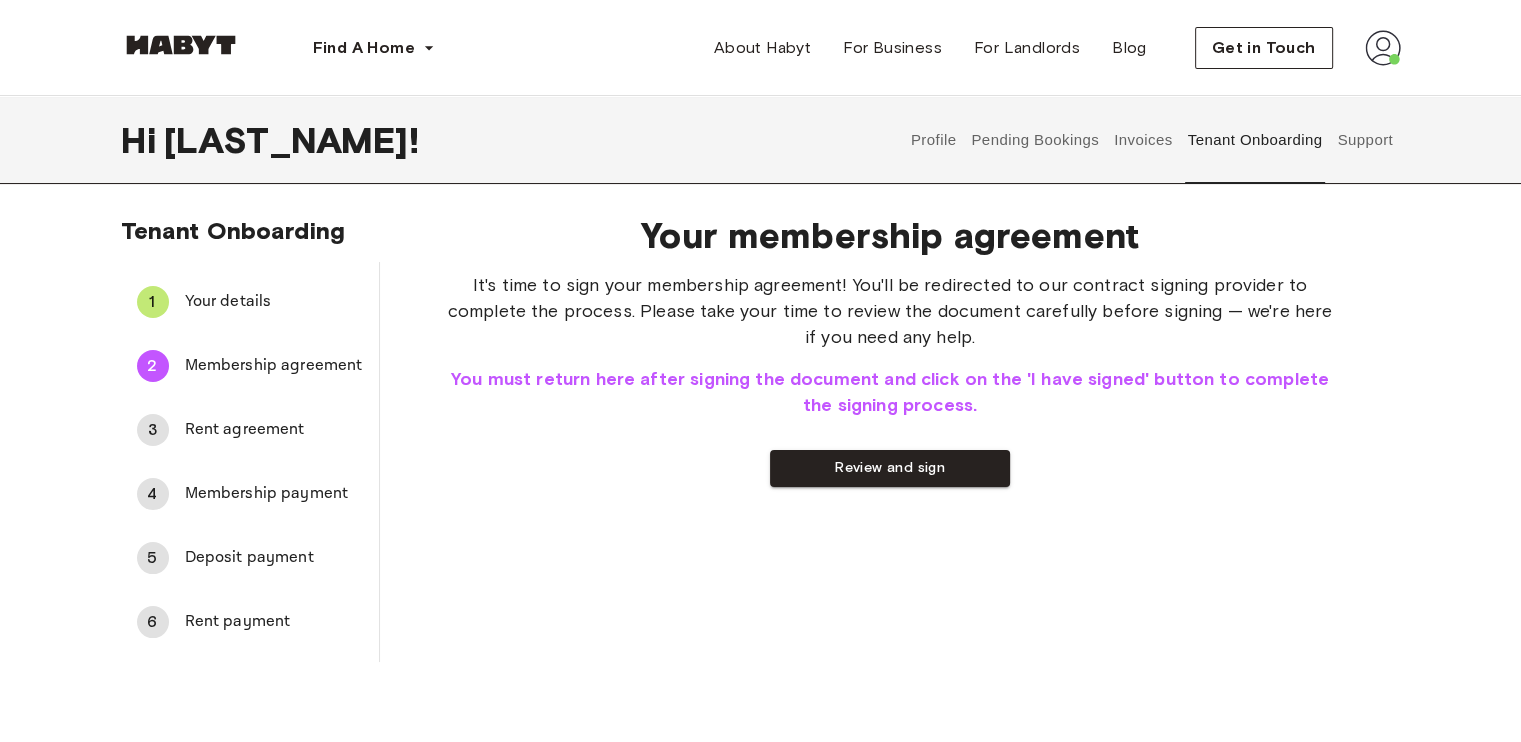 click on "Profile" at bounding box center (933, 140) 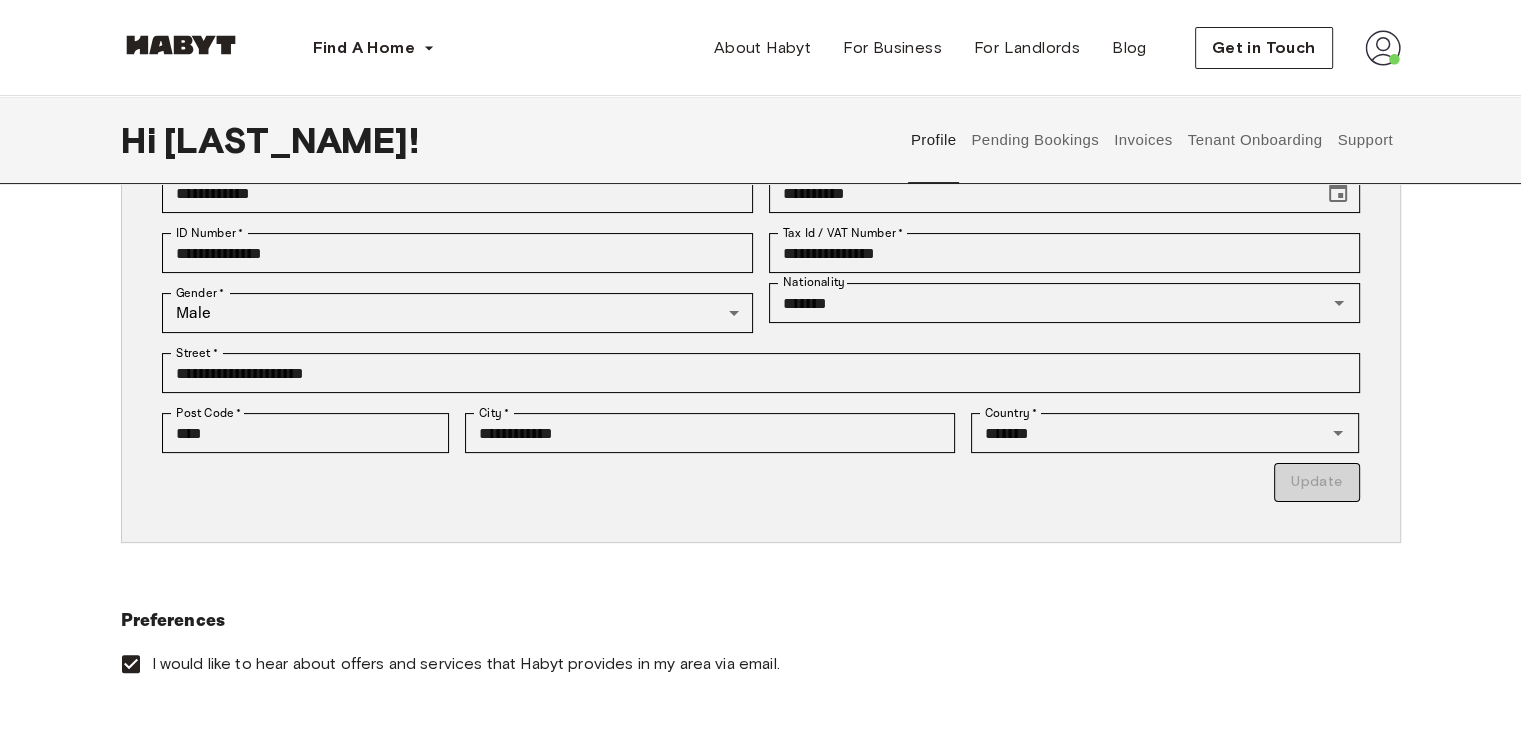 scroll, scrollTop: 300, scrollLeft: 0, axis: vertical 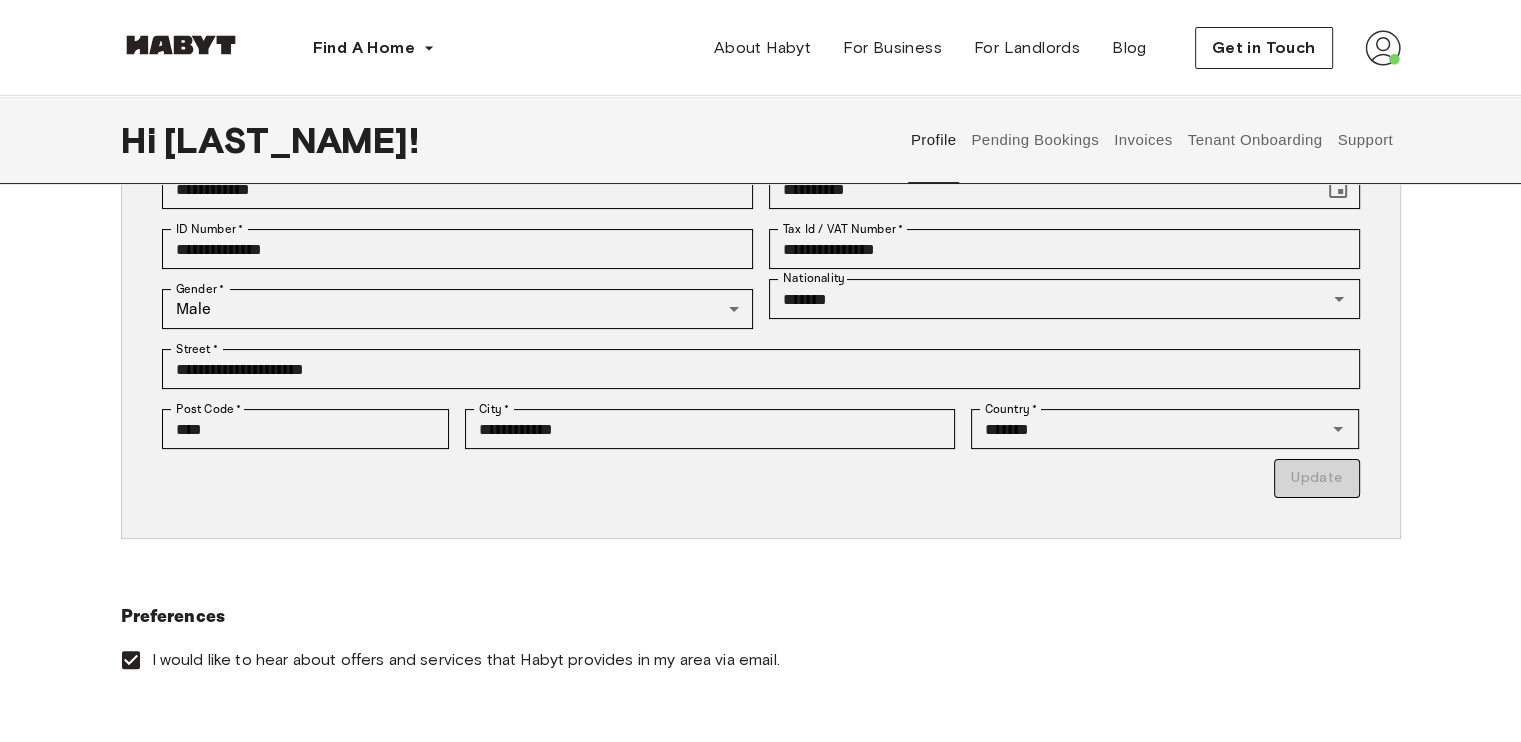 click on "Email   * [EMAIL] Email   * First Name   * [FIRST] First Name   * Last Name   * [LAST] Last Name   * Phone number   * [PHONE] Phone number   * Date of birth   * [DATE] Date of birth   * ID Number   * [ID_NUMBER] ID Number   * Tax Id / VAT Number   * [TAX_ID] Tax Id / VAT Number   * Gender   * Male **** Gender   * Nationality [NATIONALITY] Nationality Street   * [STREET] Street   * Post Code   * [POSTAL_CODE] Post Code   * City   * [CITY] City   * Country   * [COUNTRY] Country   * Update" at bounding box center [761, 268] 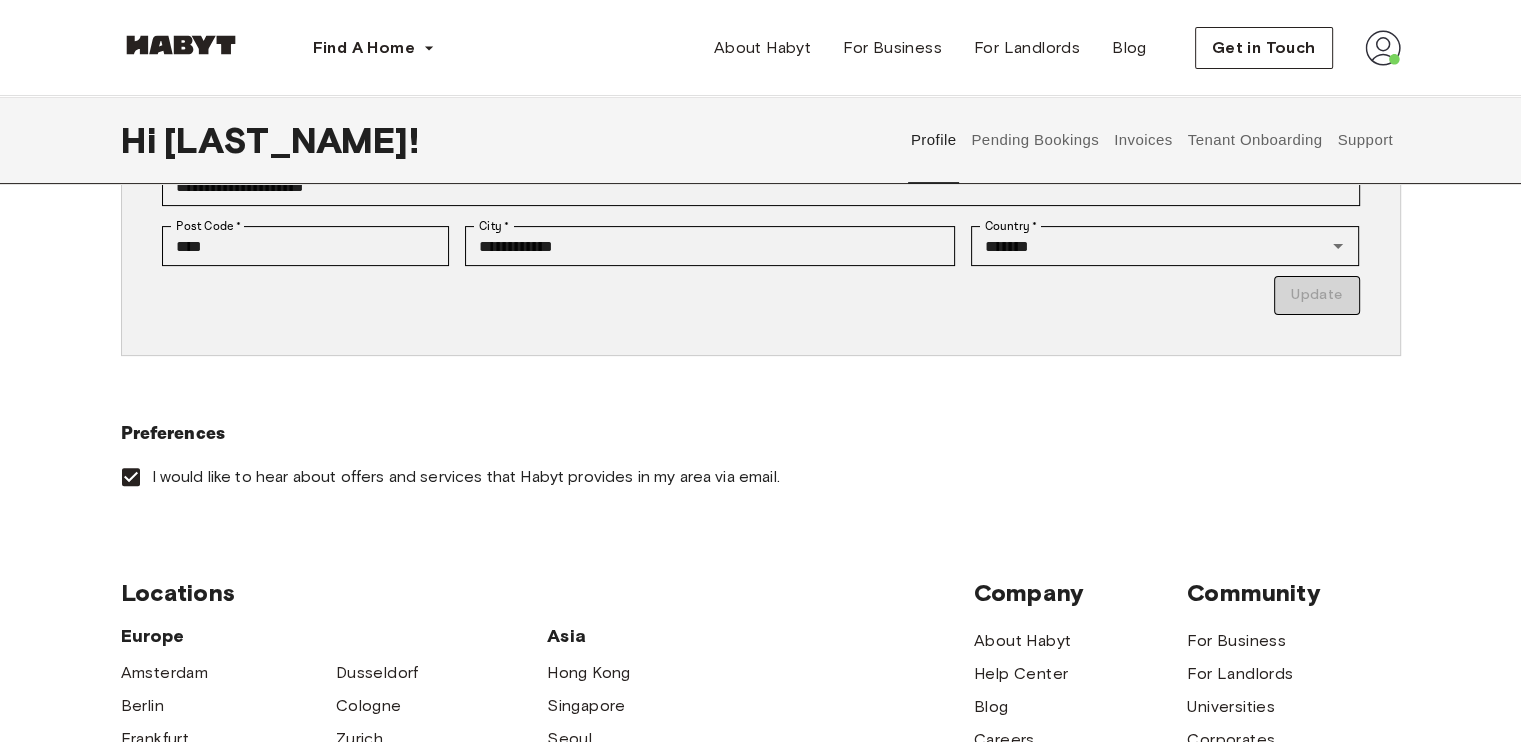 scroll, scrollTop: 452, scrollLeft: 0, axis: vertical 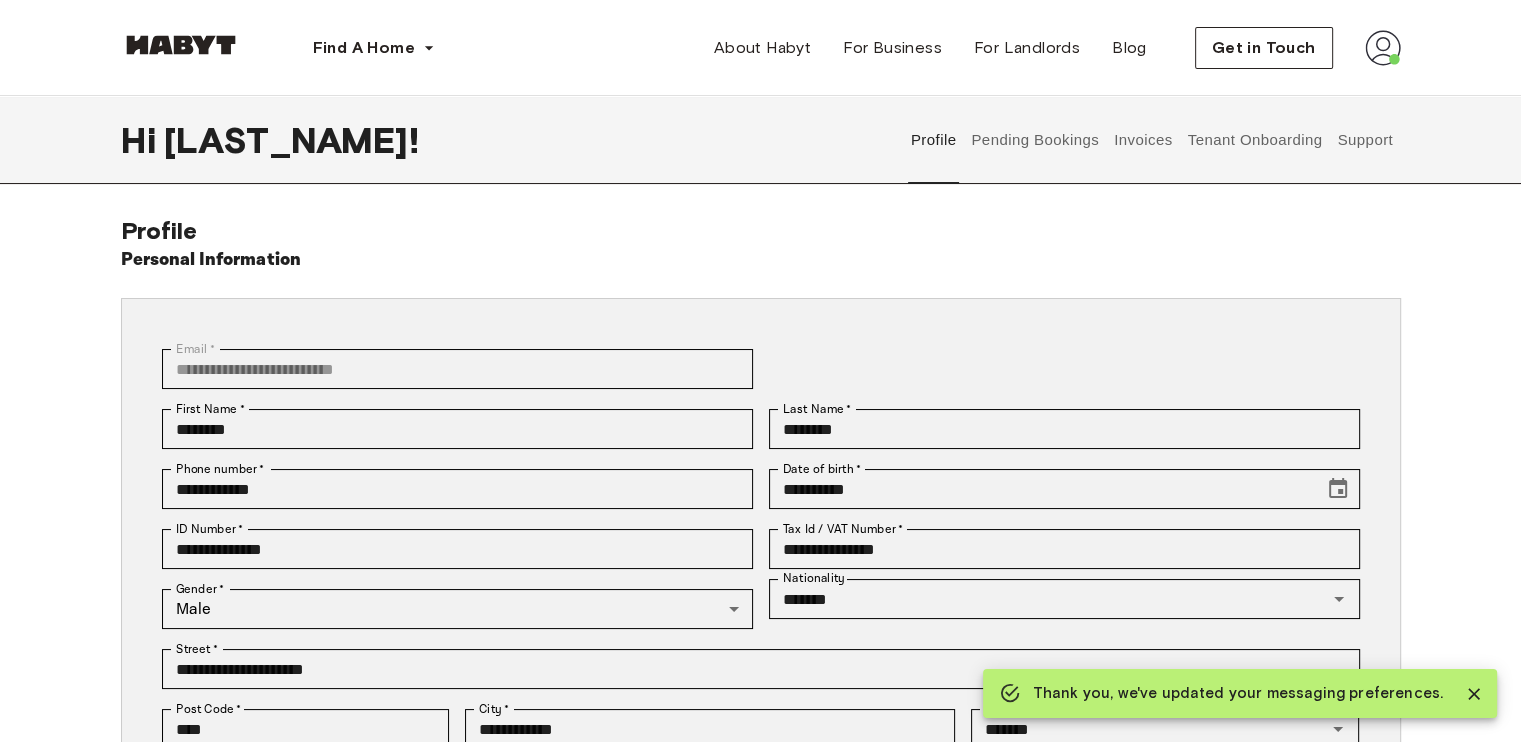 click on "Pending Bookings" at bounding box center [1035, 140] 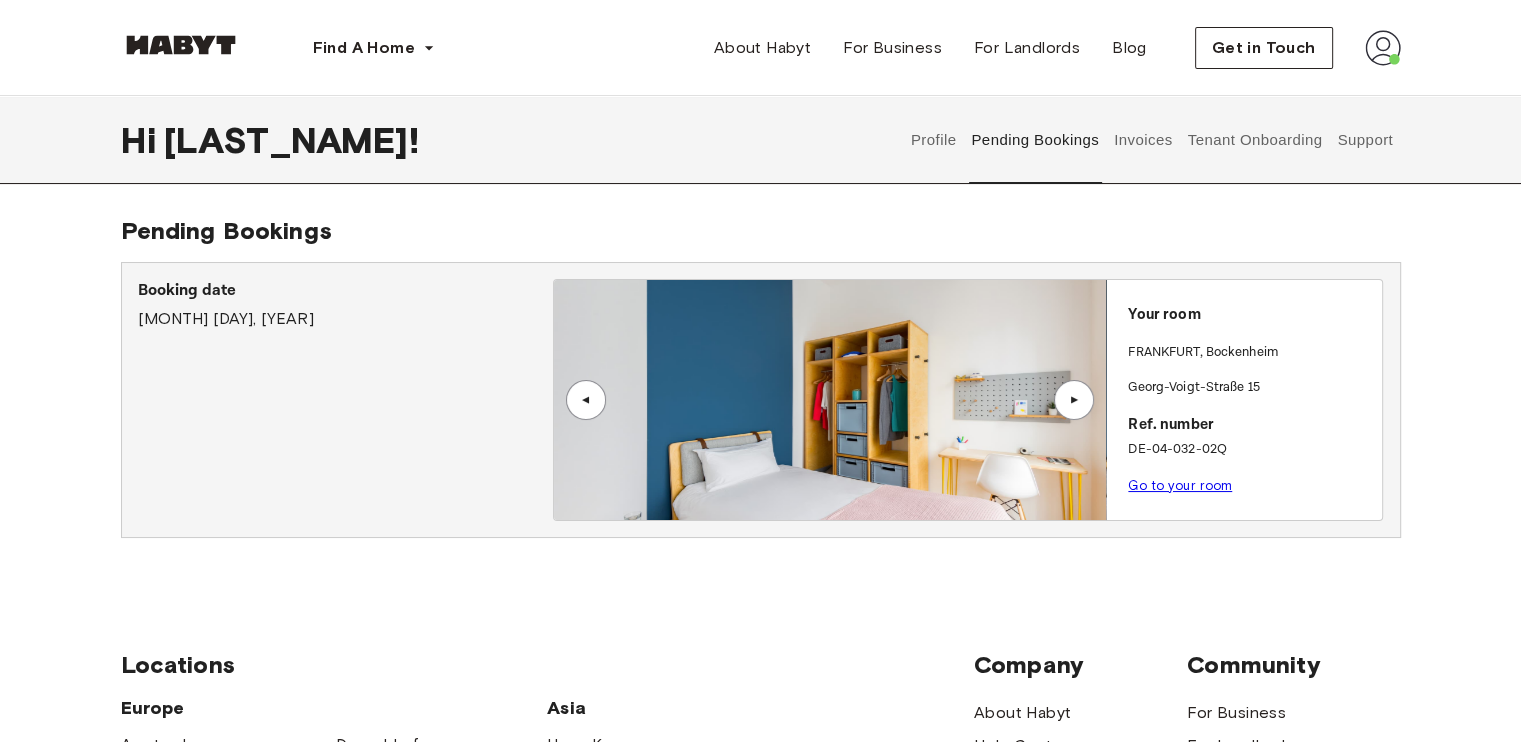 click on "Invoices" at bounding box center [1143, 140] 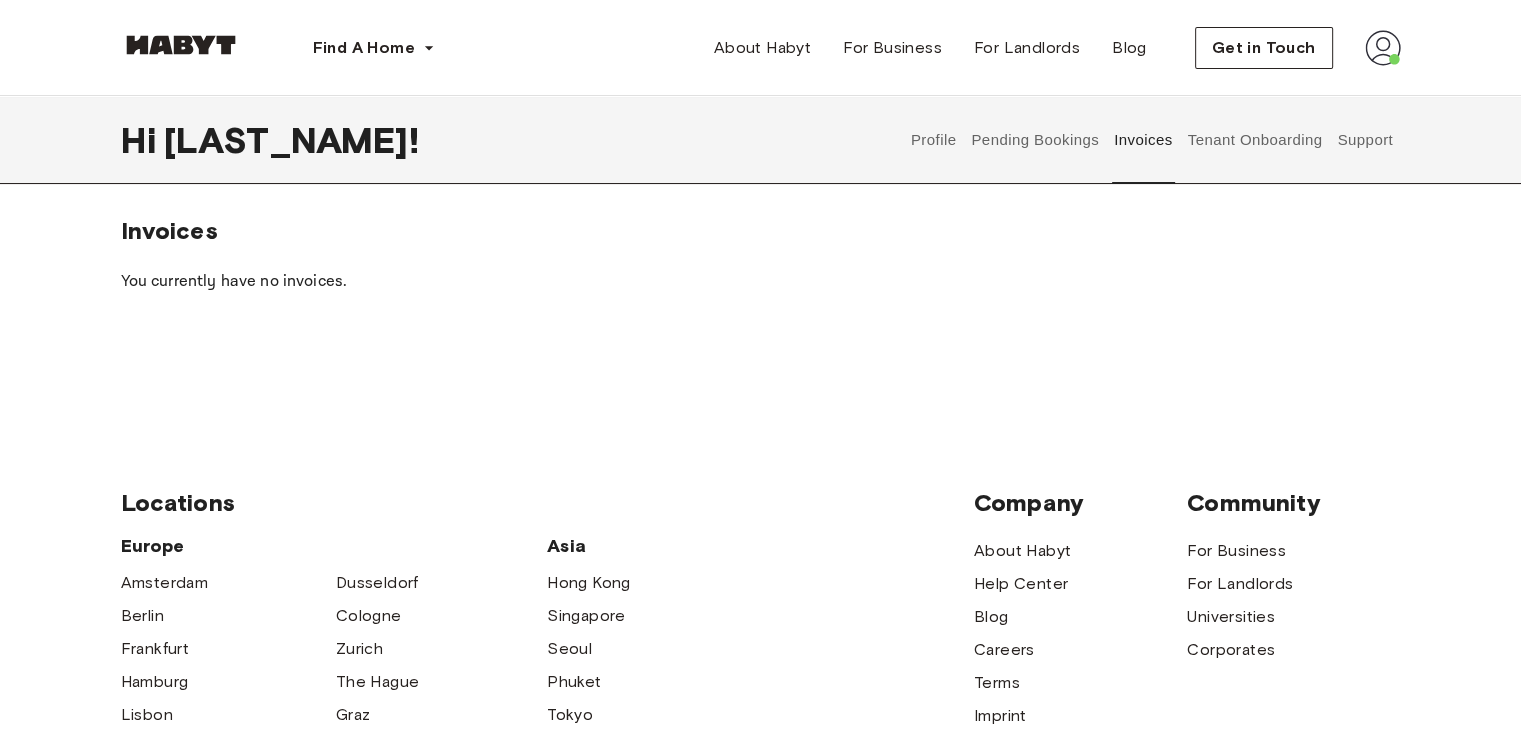 click on "Tenant Onboarding" at bounding box center [1255, 140] 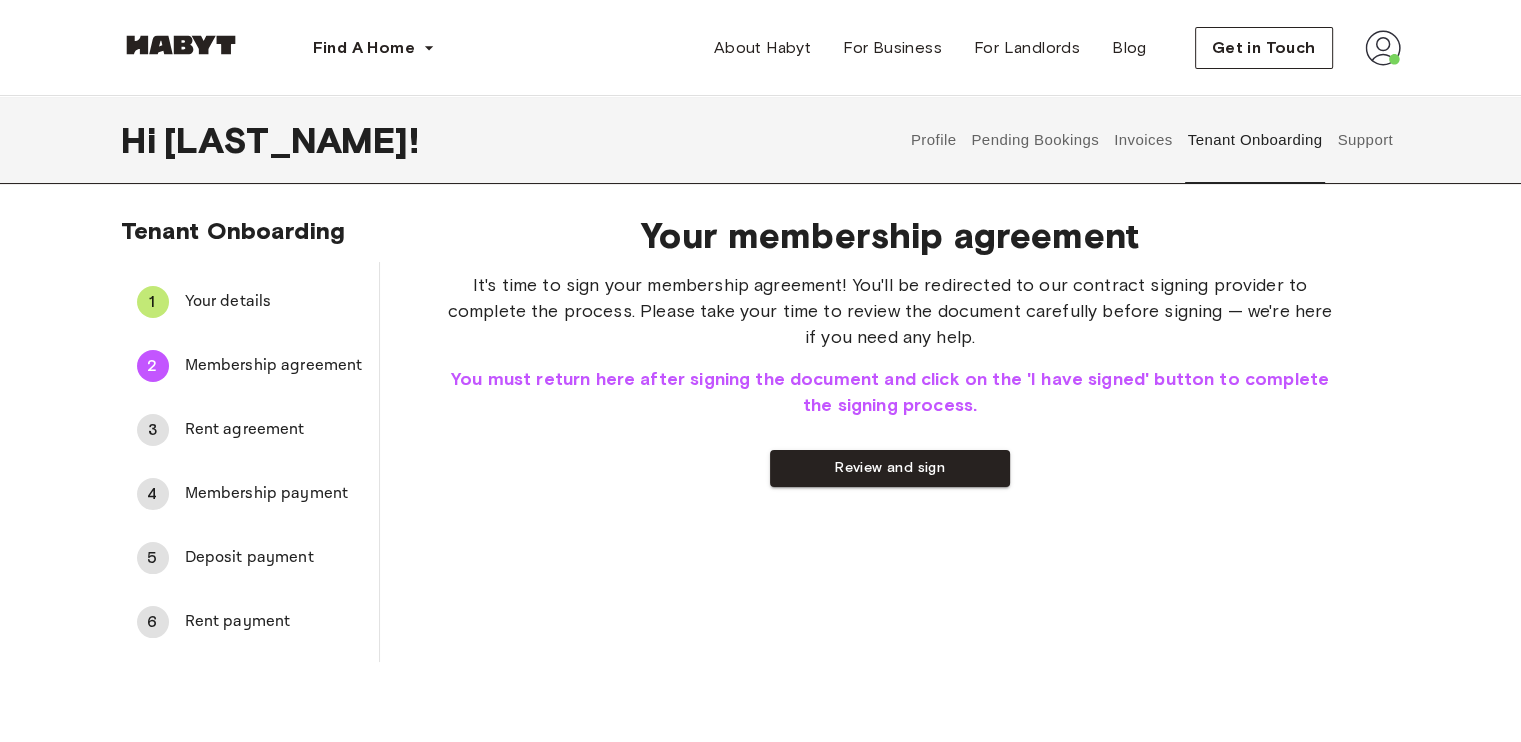 click on "Your details" at bounding box center (274, 302) 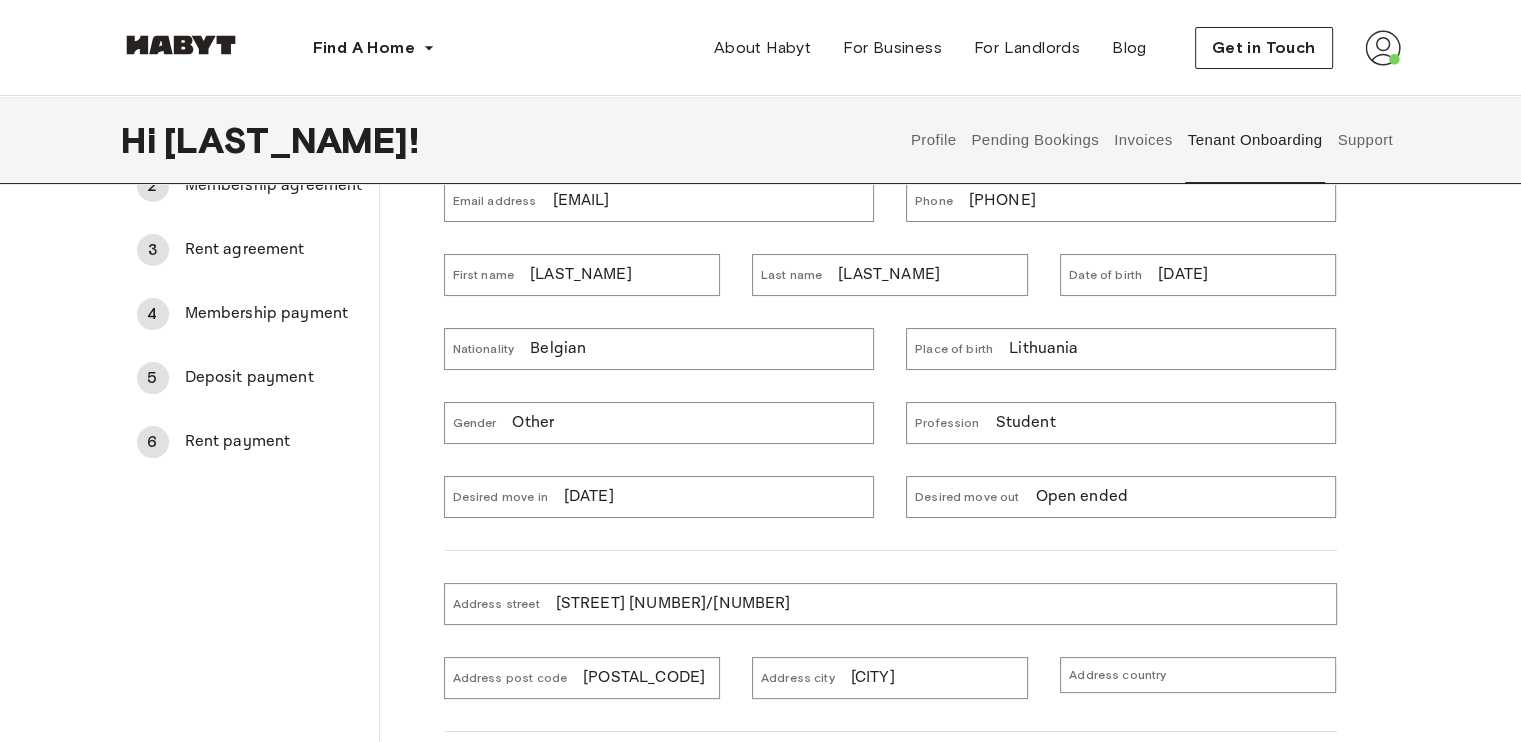 scroll, scrollTop: 436, scrollLeft: 0, axis: vertical 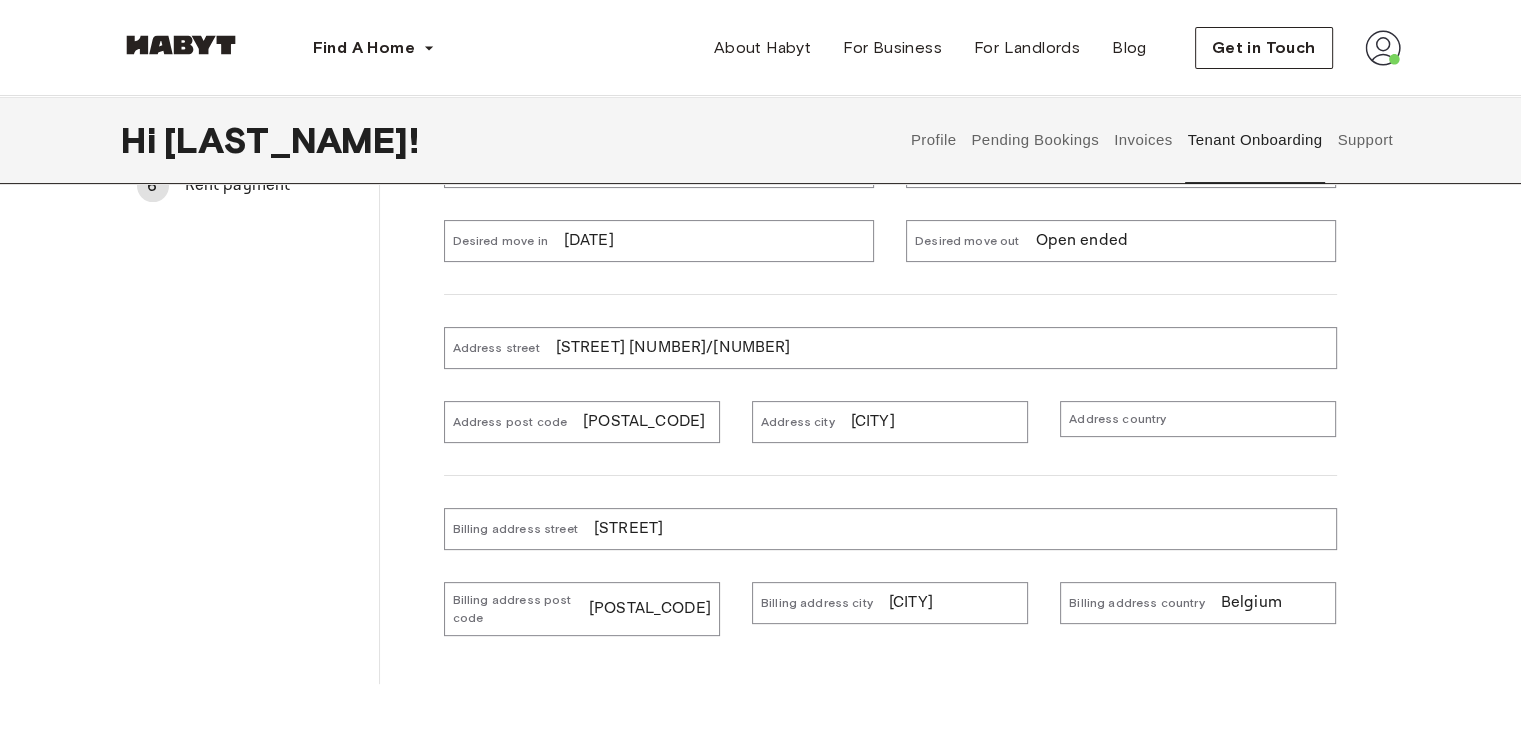click on "Billing address street [STREET]" at bounding box center (890, 529) 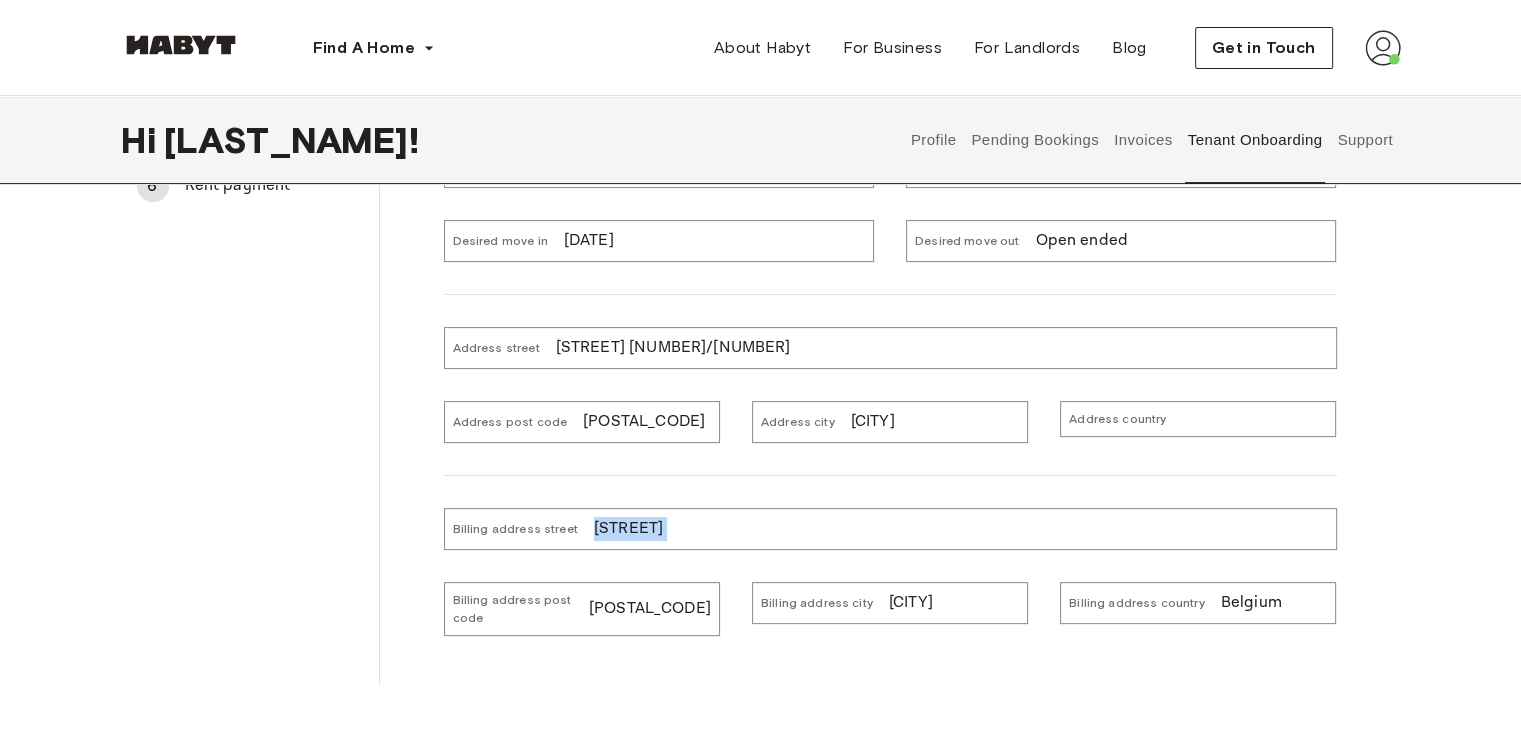 click on "Billing address street [STREET]" at bounding box center [890, 529] 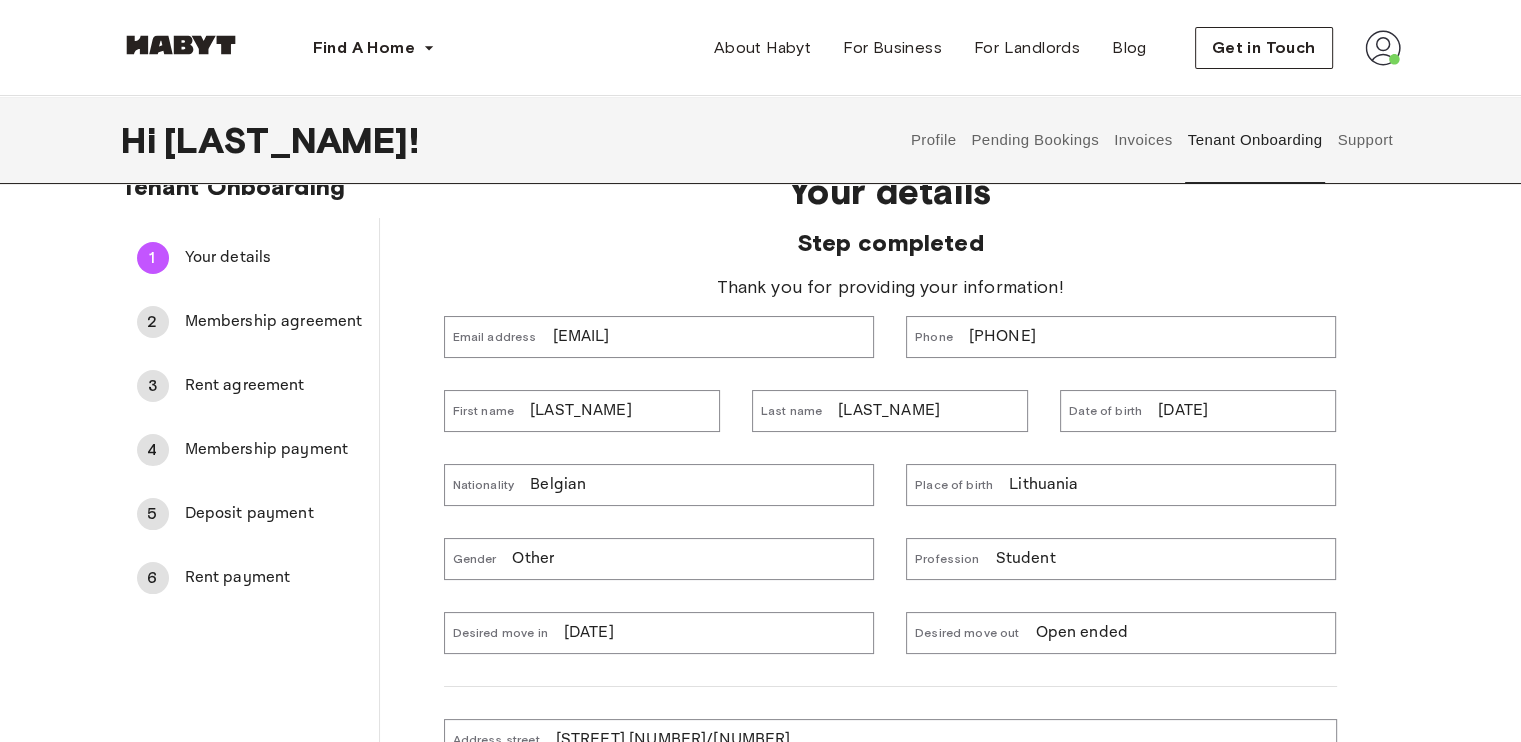 scroll, scrollTop: 0, scrollLeft: 0, axis: both 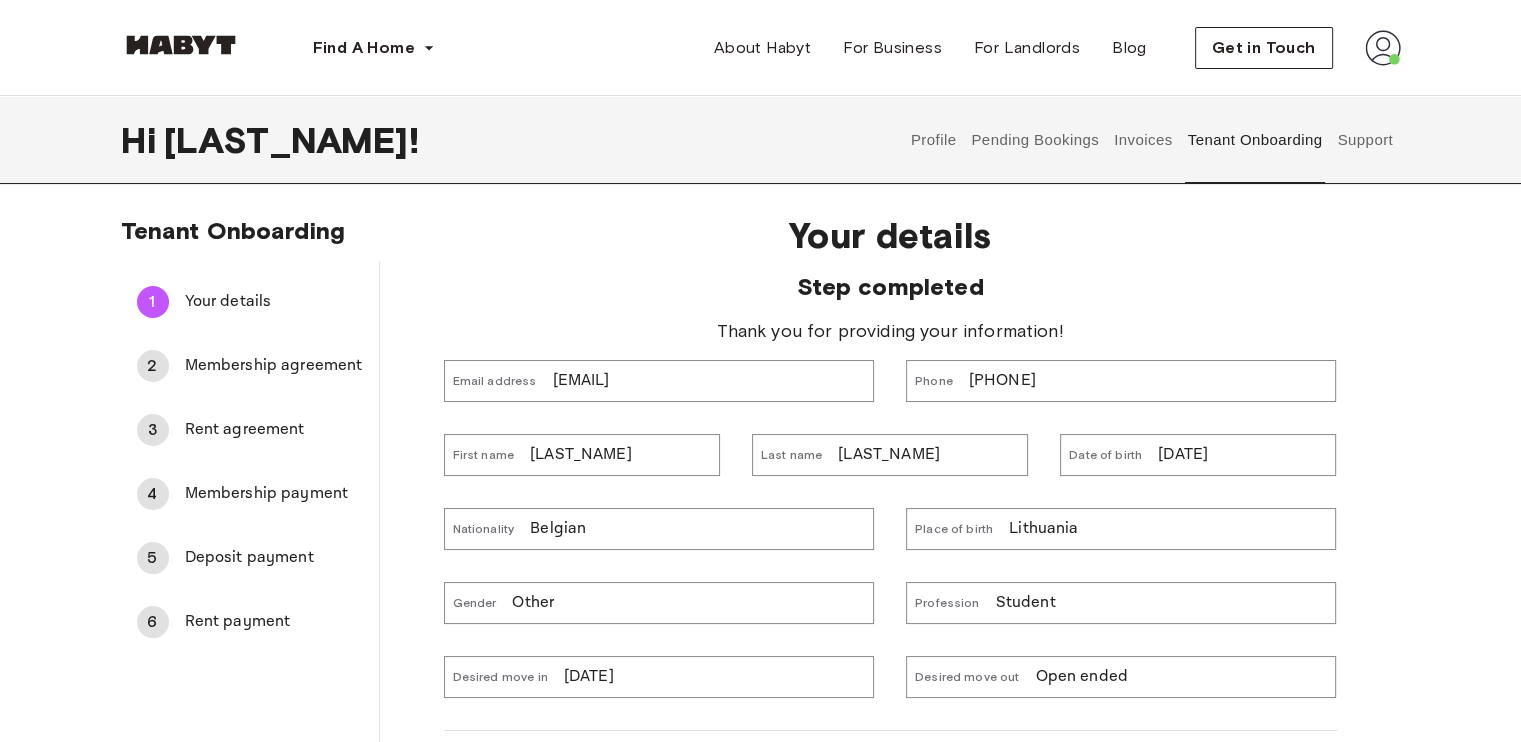 click on "Membership agreement" at bounding box center [274, 366] 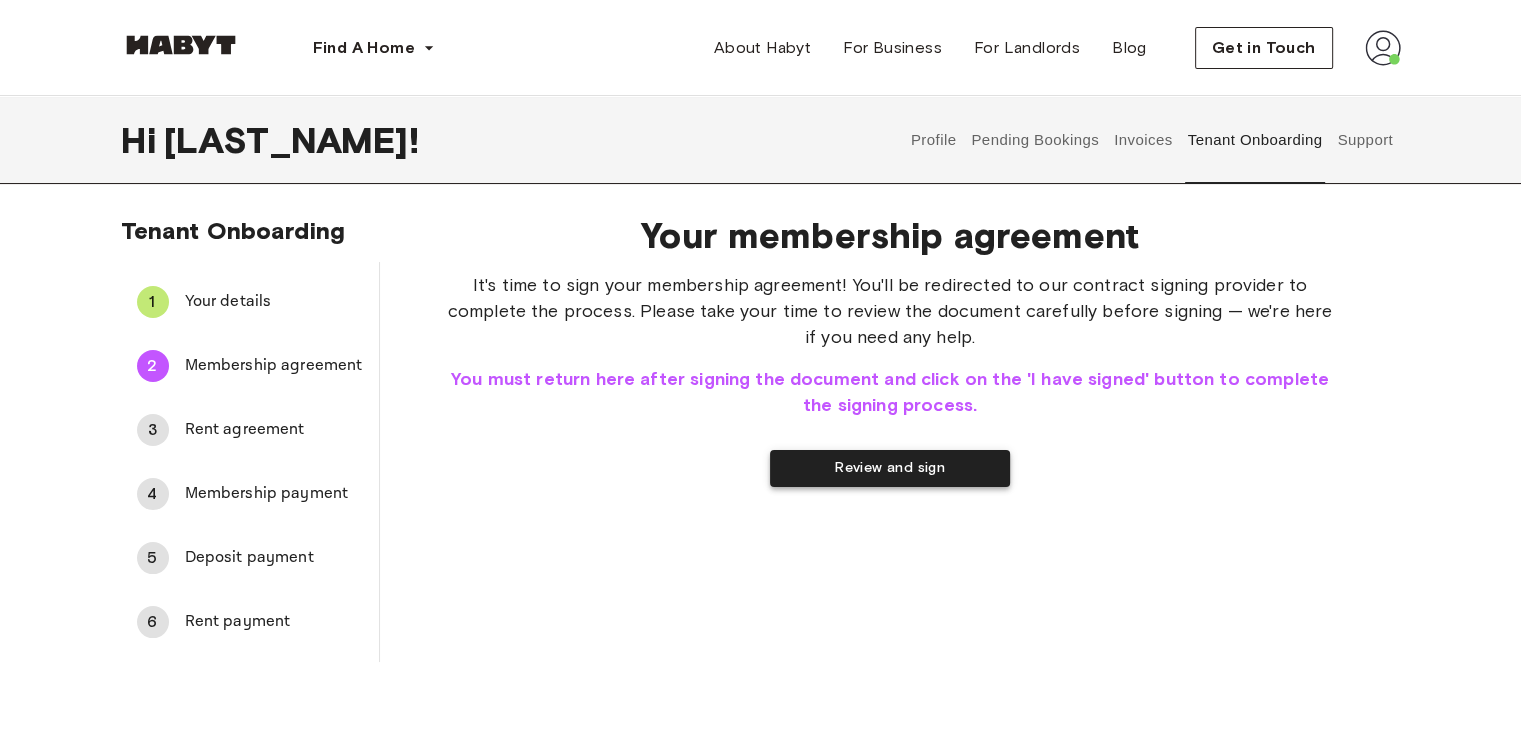 scroll, scrollTop: 242, scrollLeft: 0, axis: vertical 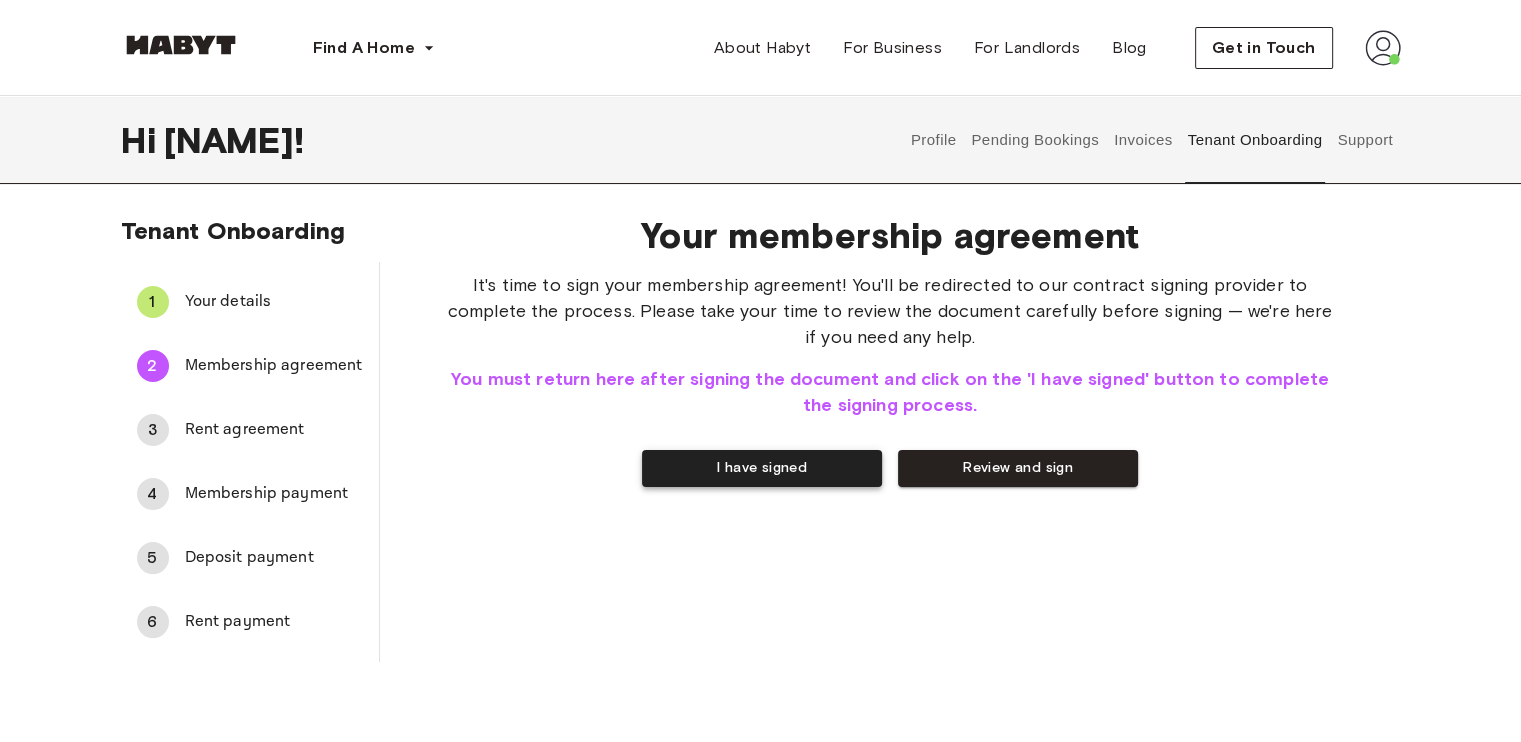 click on "I have signed" at bounding box center (762, 468) 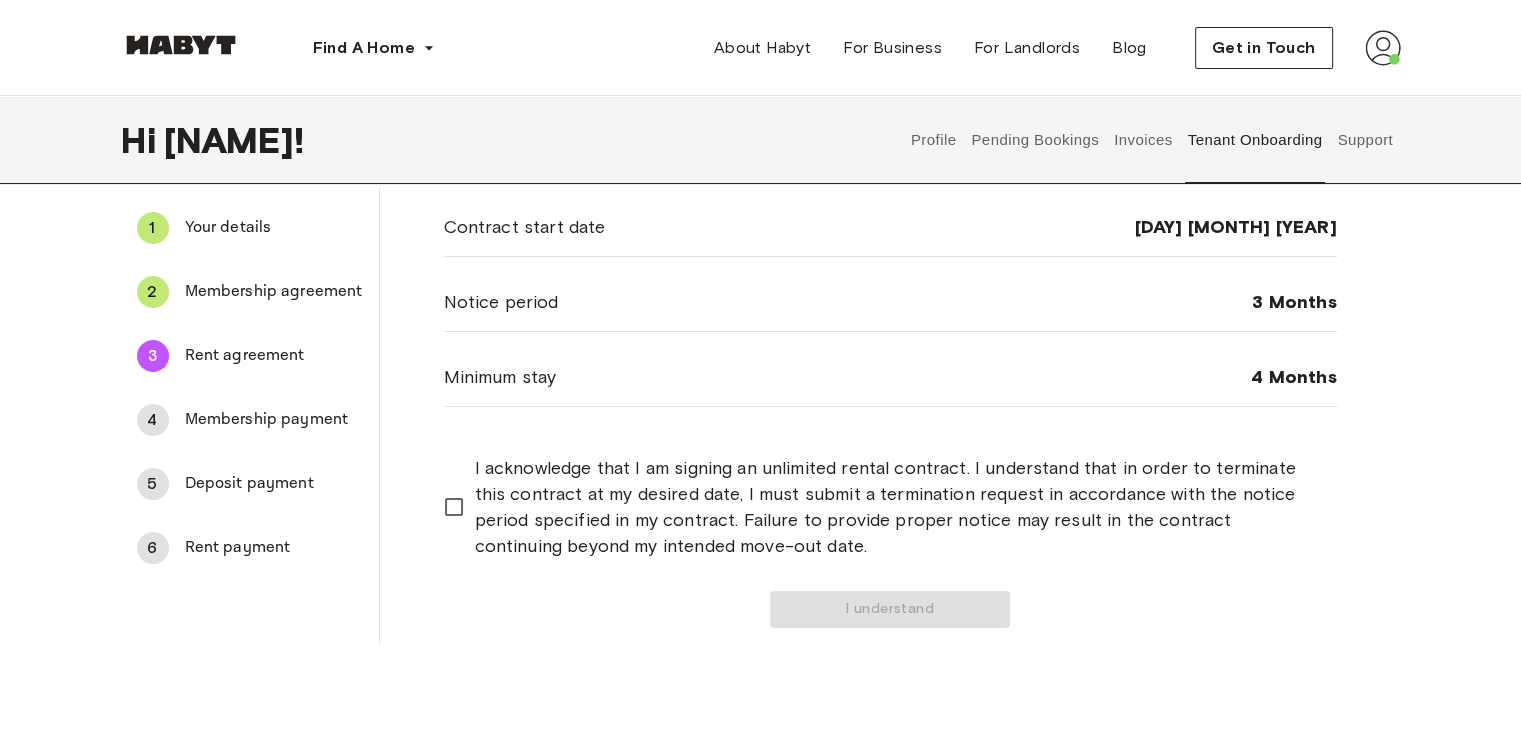 scroll, scrollTop: 80, scrollLeft: 0, axis: vertical 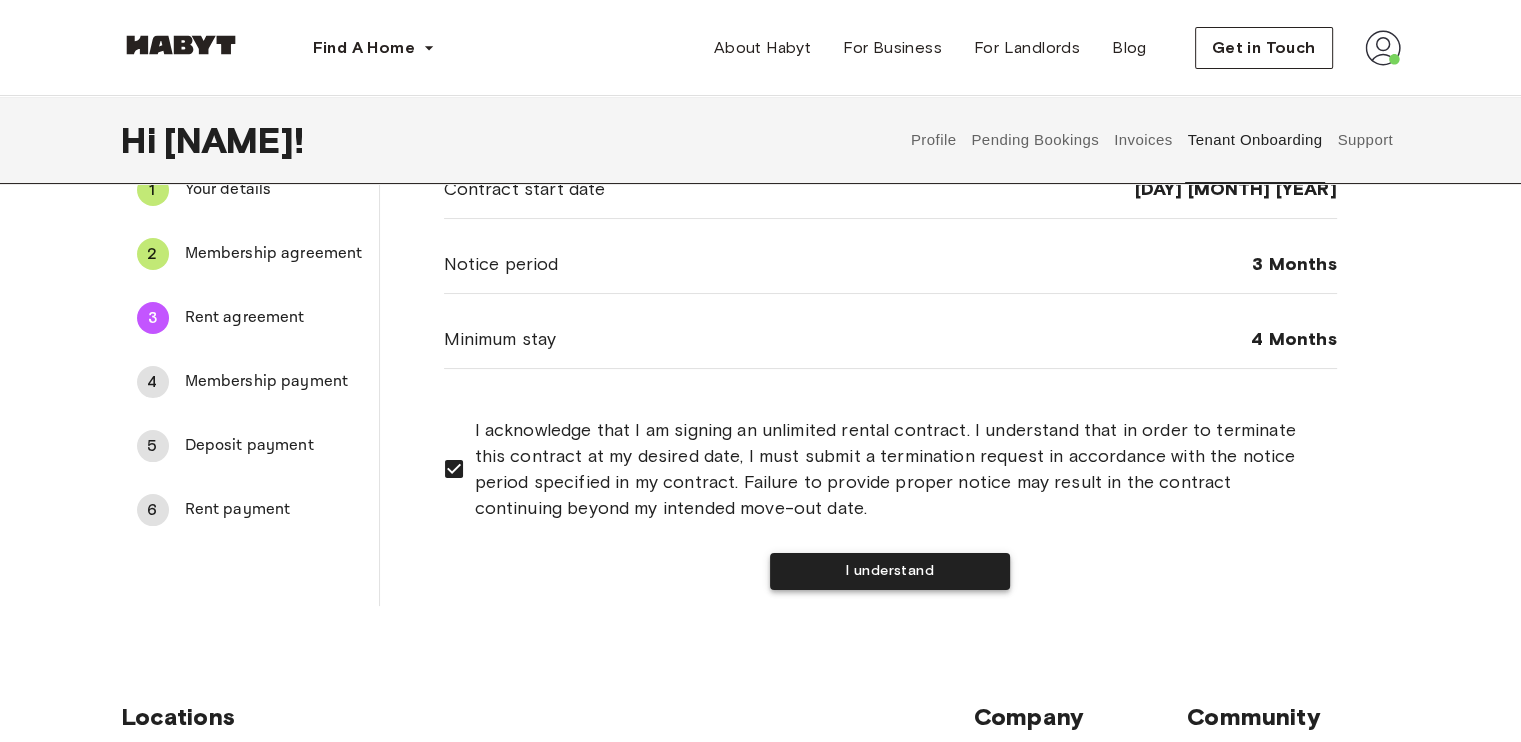 click on "I understand" at bounding box center [890, 571] 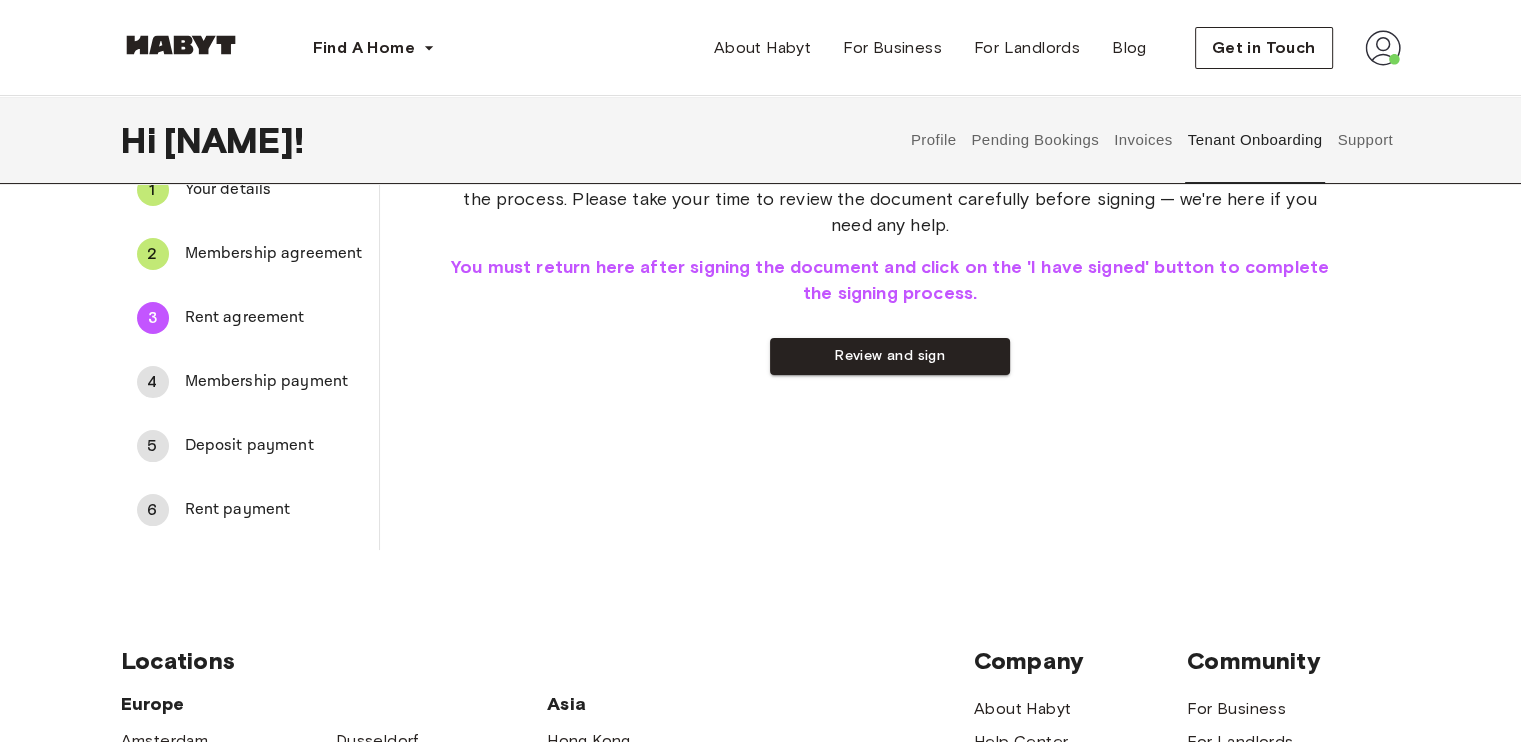 scroll, scrollTop: 0, scrollLeft: 0, axis: both 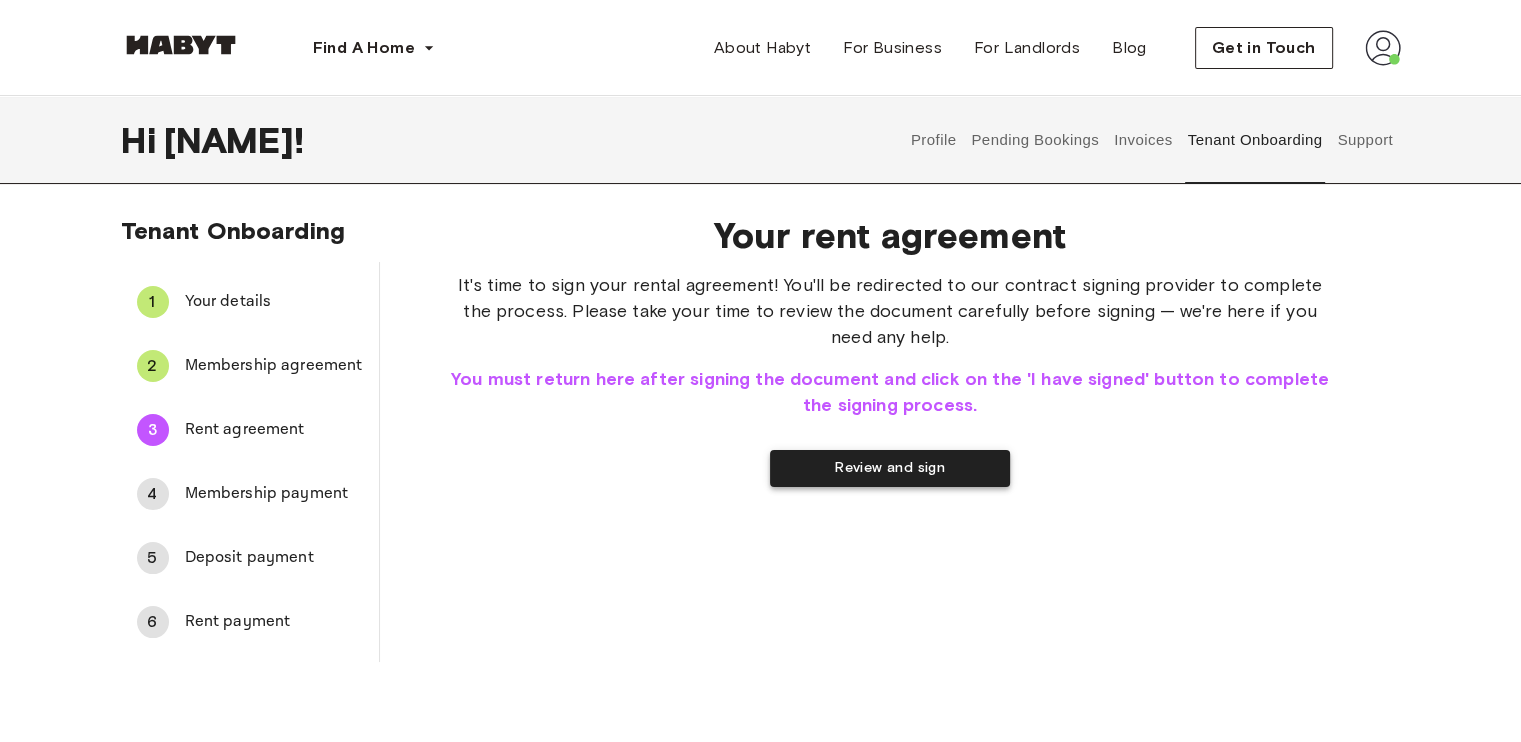 click on "Review and sign" at bounding box center [890, 468] 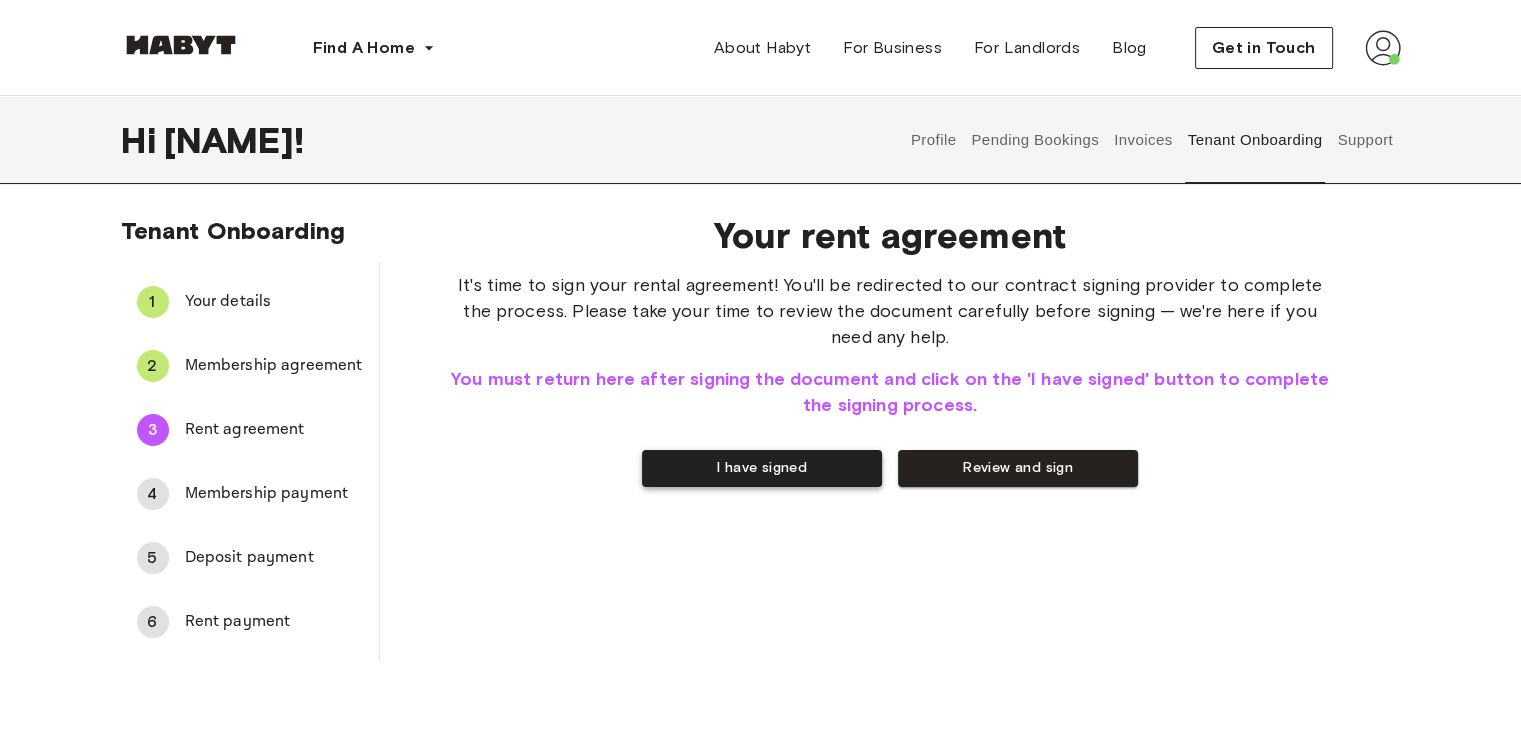 click on "I have signed" at bounding box center (762, 468) 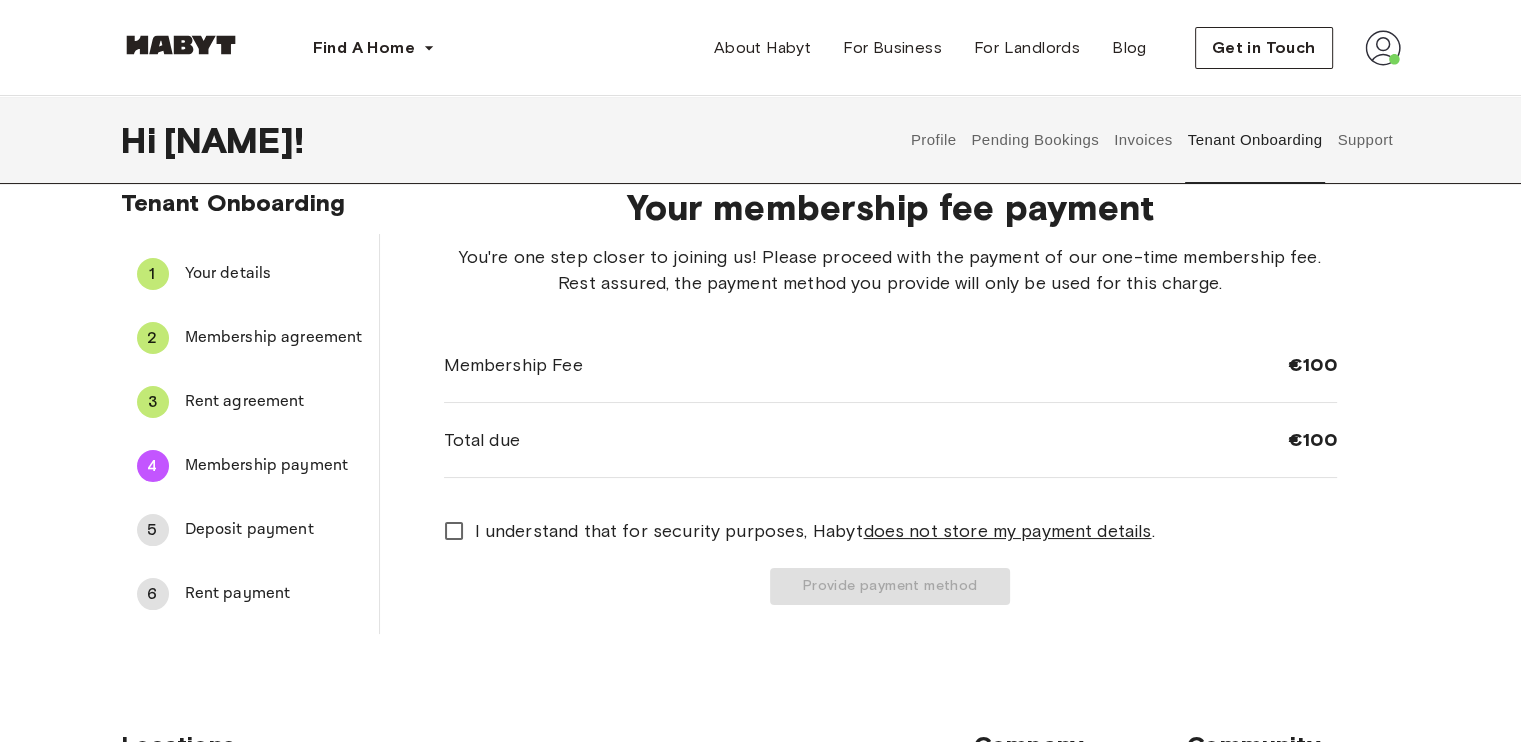 scroll, scrollTop: 28, scrollLeft: 0, axis: vertical 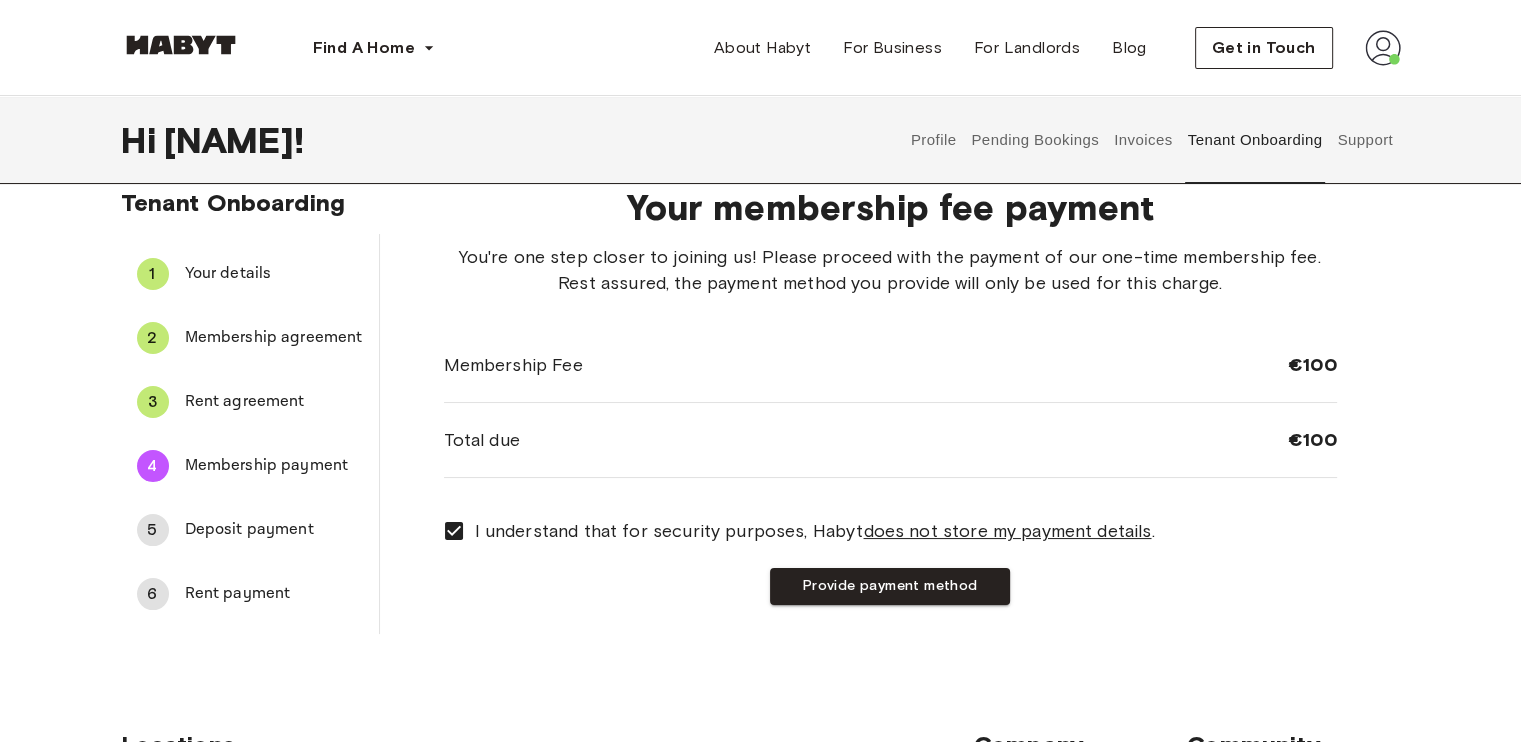 click on "Your membership fee payment You're one step closer to joining us! Please proceed with the payment of our one-time membership fee. Rest assured, the payment method you provide will only be used for this charge. Membership Fee   €100 Total due   €100 I understand that for security purposes, Habyt  does not store my payment details .   Provide payment method" at bounding box center (890, 402) 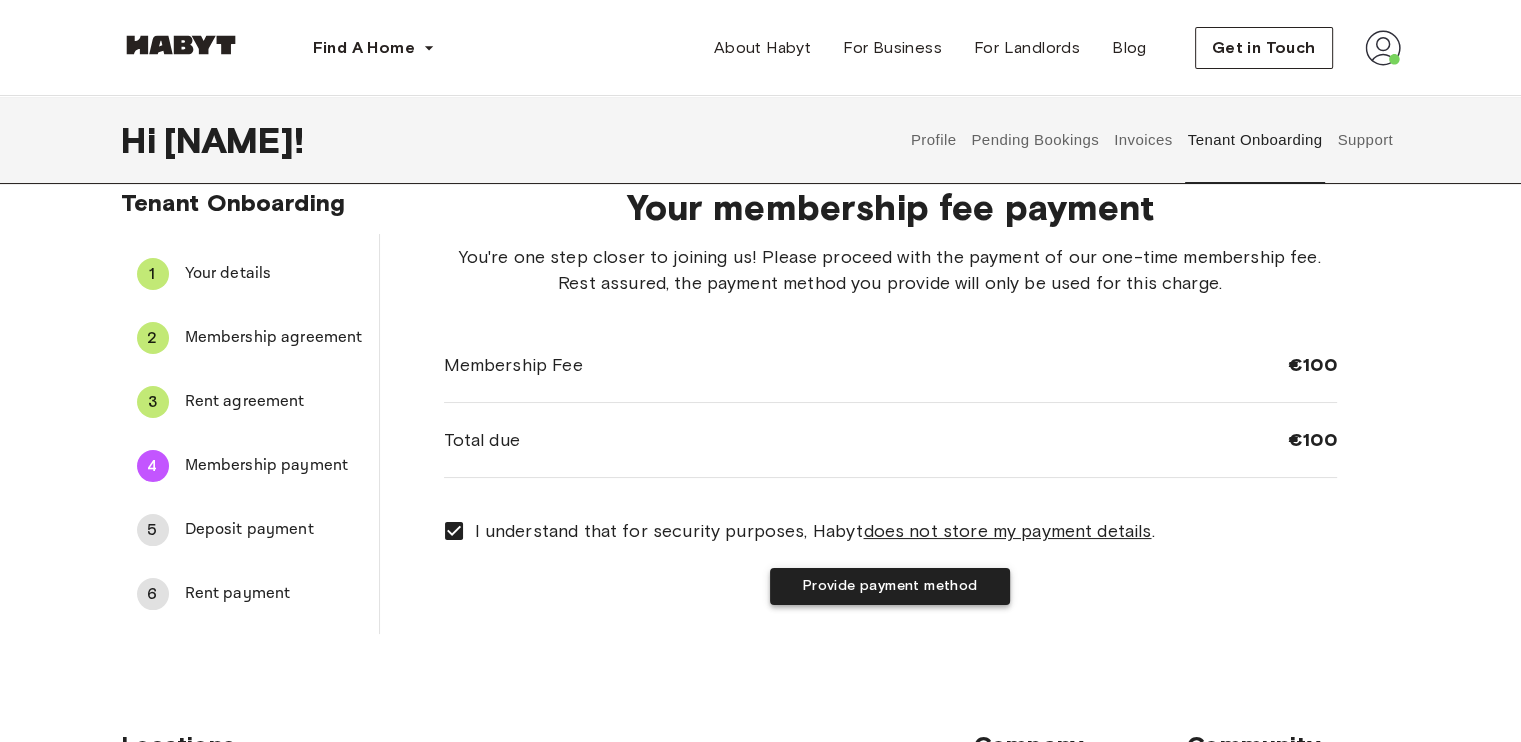 click on "Provide payment method" at bounding box center (890, 586) 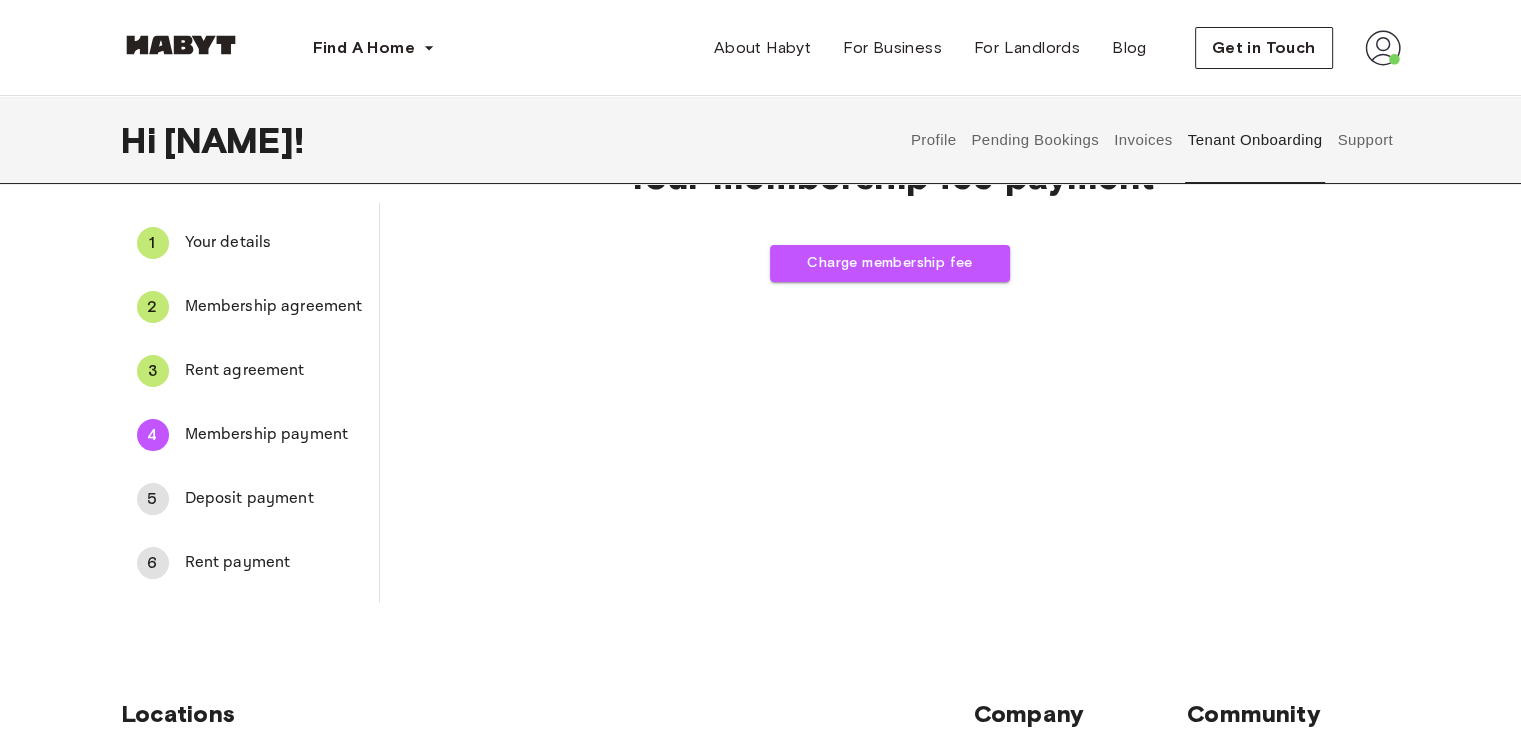 scroll, scrollTop: 55, scrollLeft: 0, axis: vertical 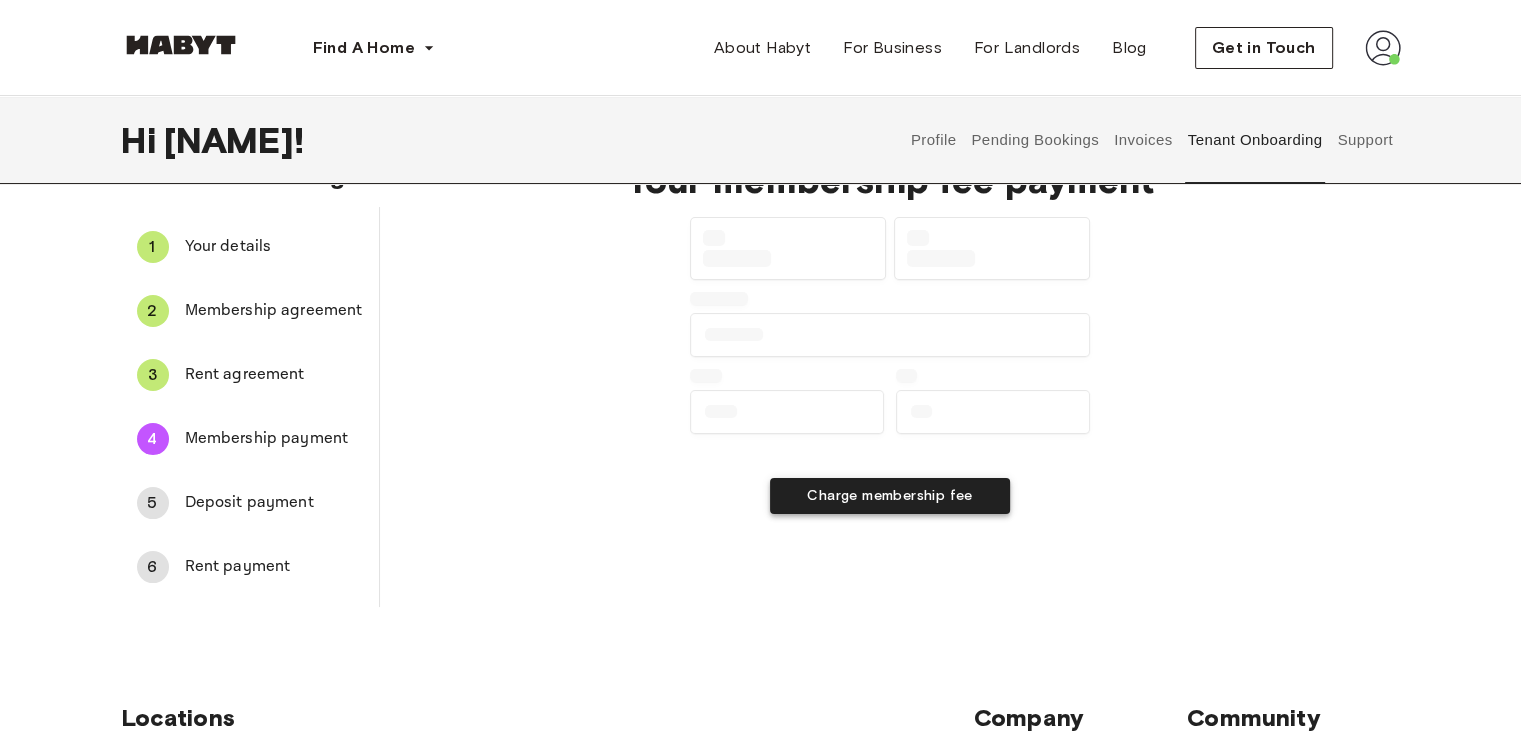 click at bounding box center [890, 331] 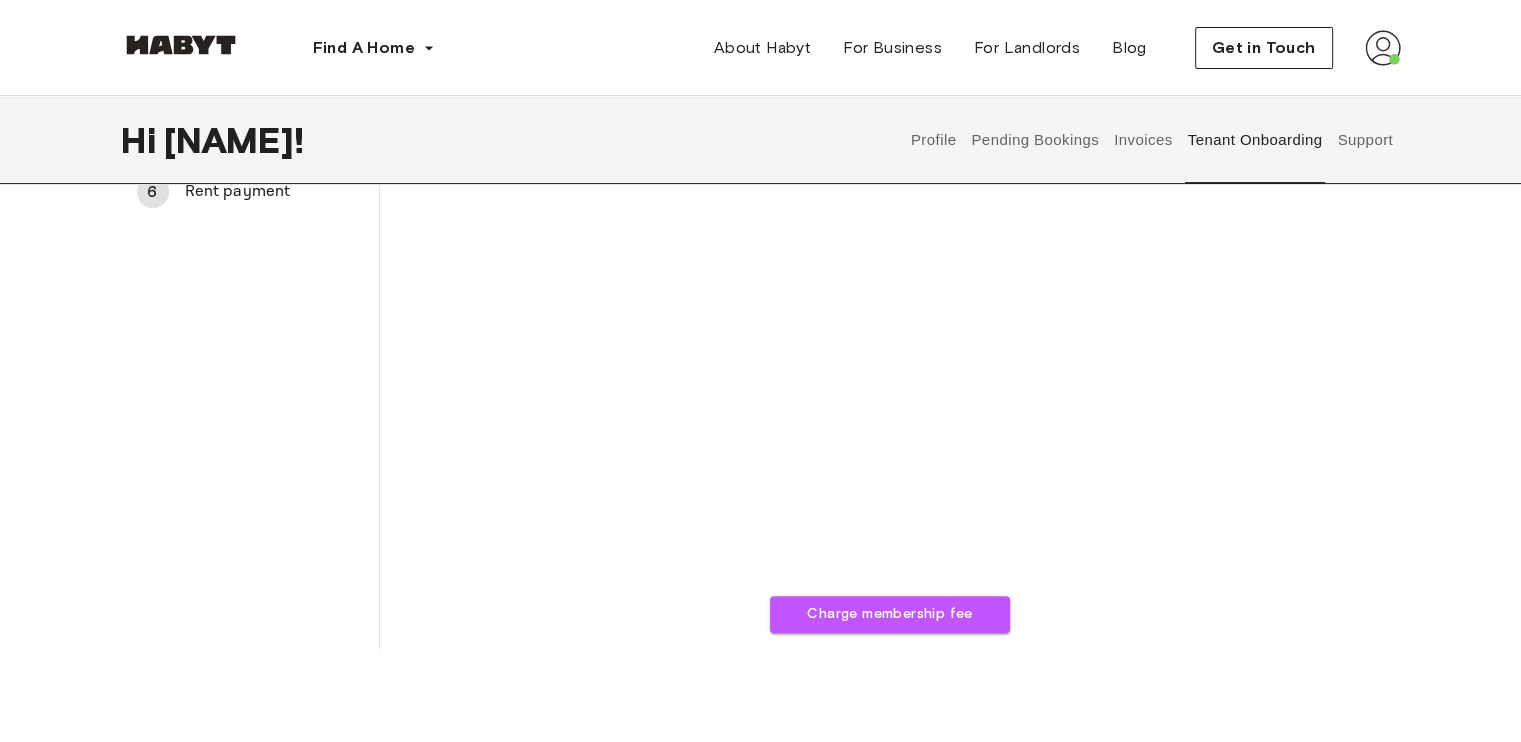 scroll, scrollTop: 423, scrollLeft: 0, axis: vertical 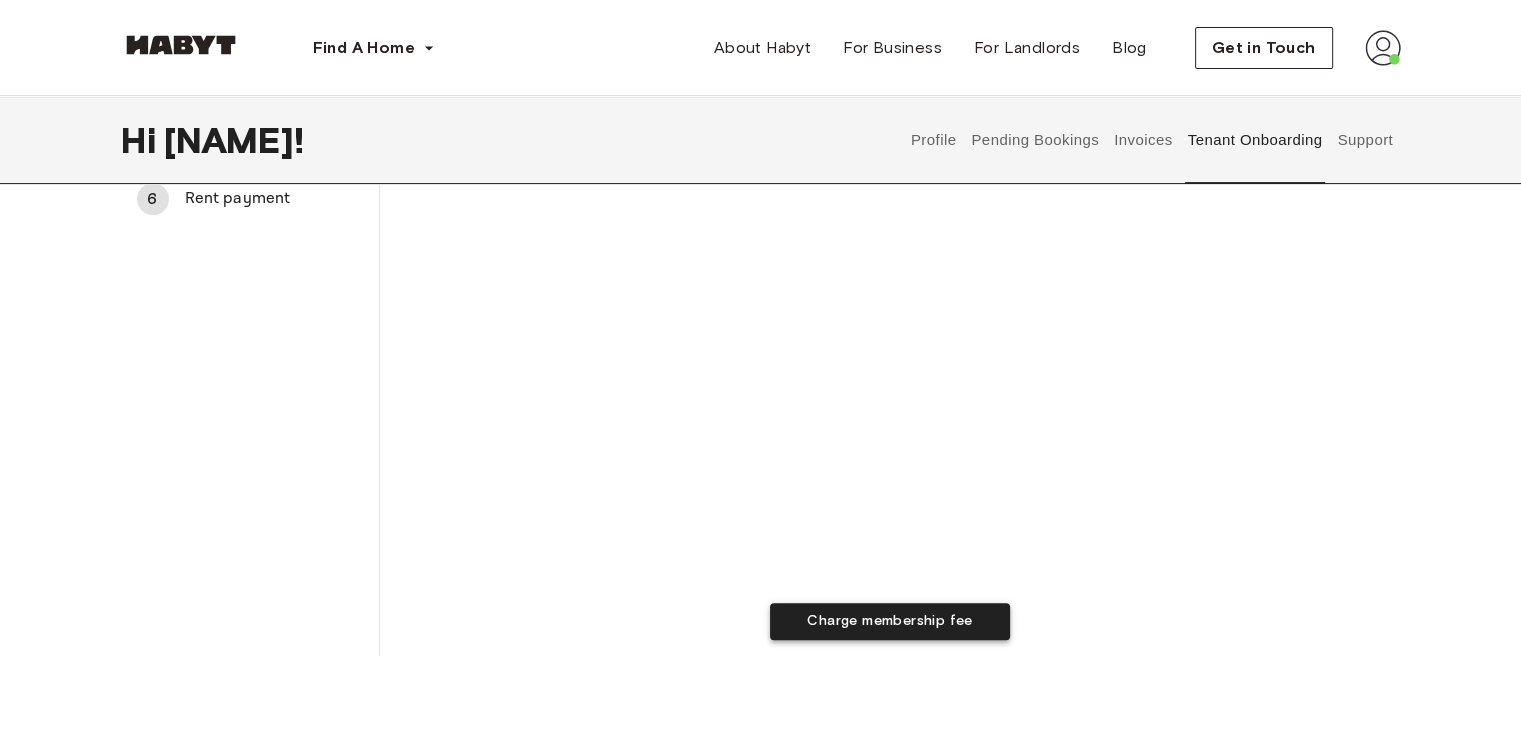 click on "Charge membership fee" at bounding box center (890, 621) 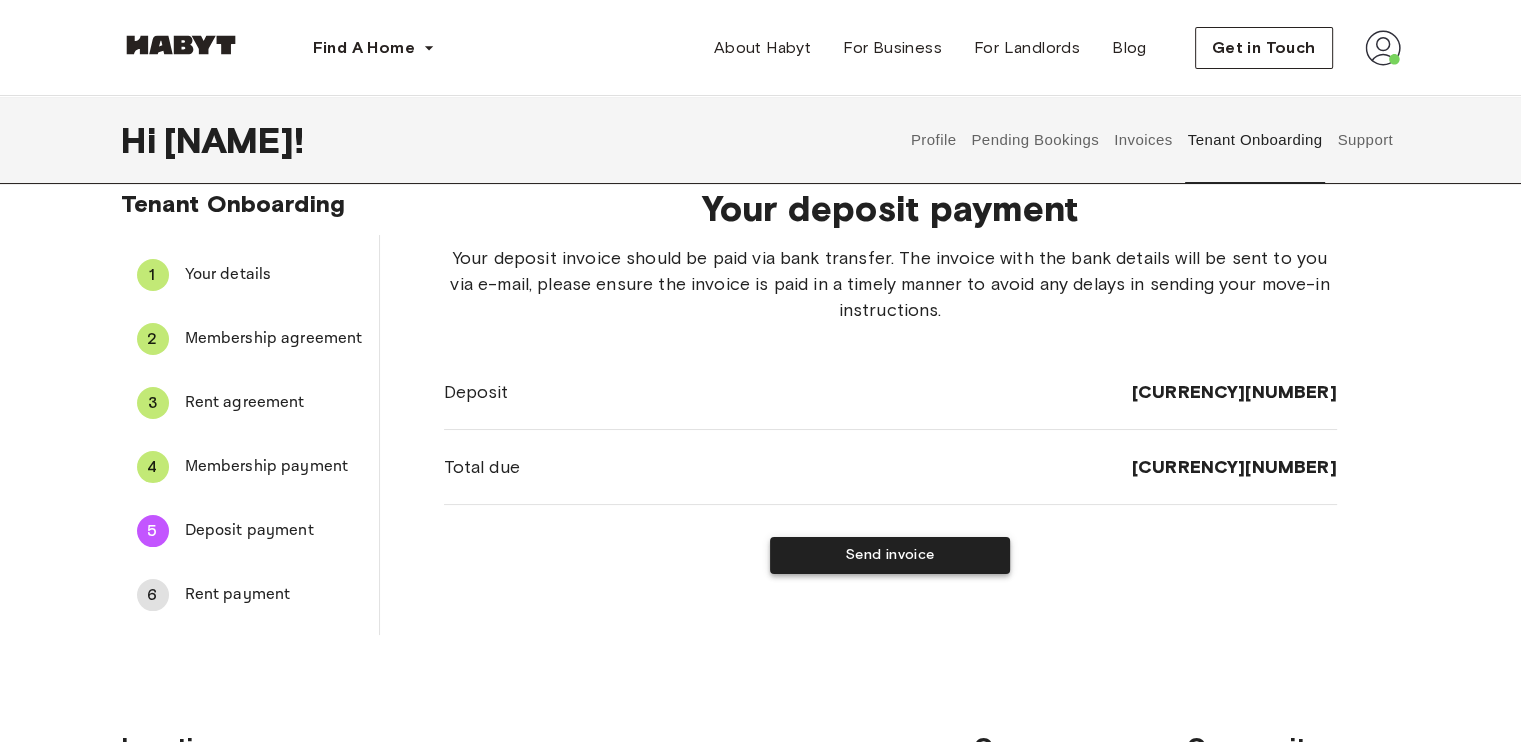 scroll, scrollTop: 28, scrollLeft: 0, axis: vertical 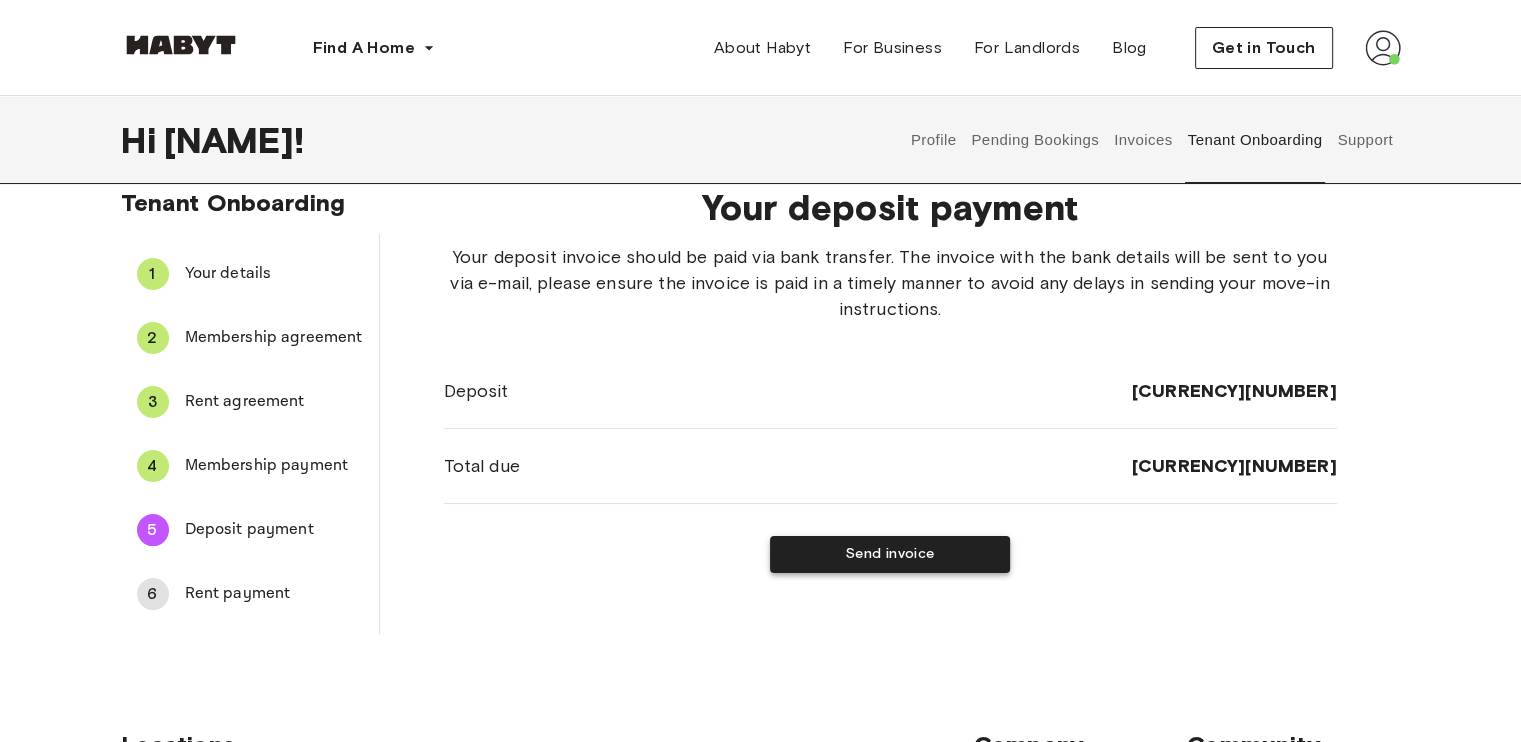 click on "Send invoice" at bounding box center (890, 554) 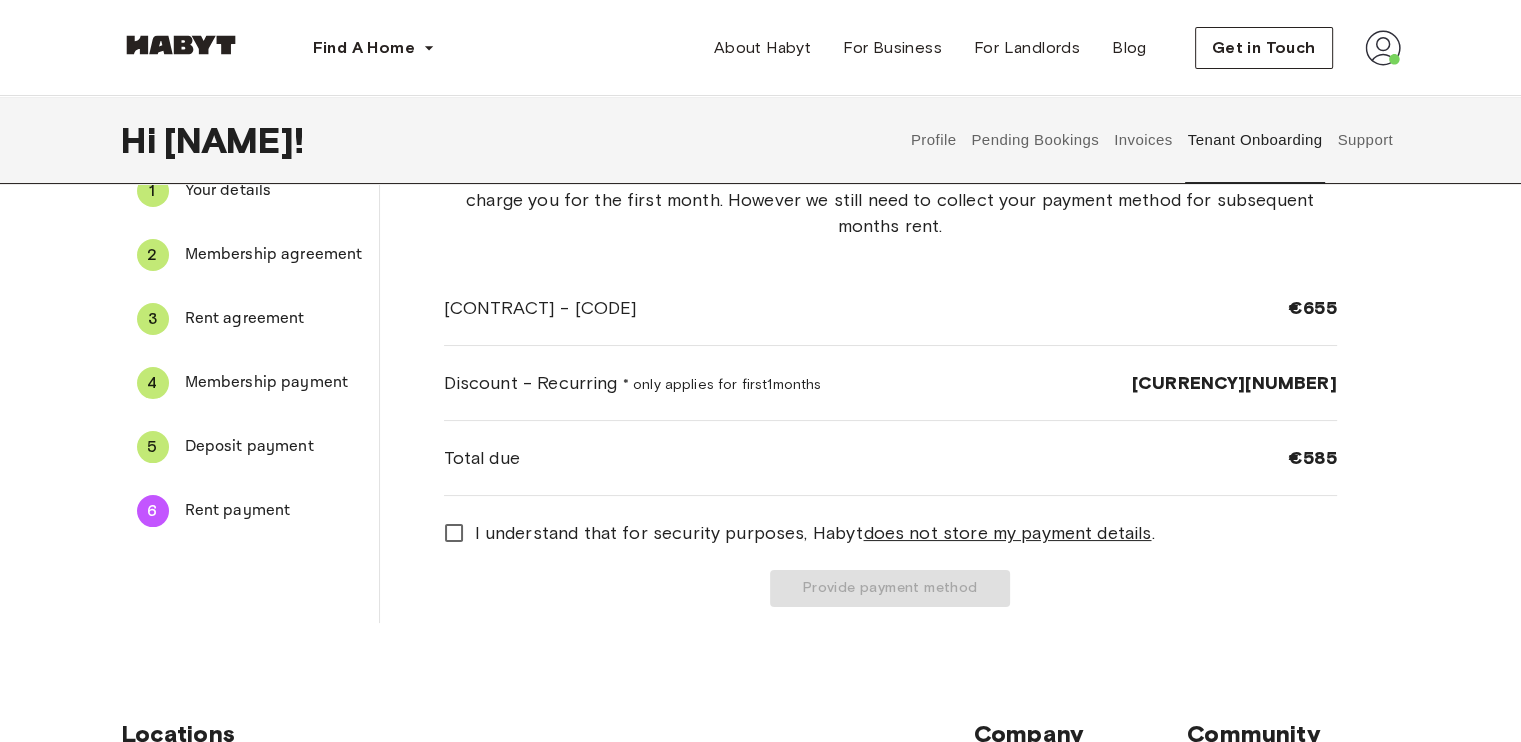 scroll, scrollTop: 112, scrollLeft: 0, axis: vertical 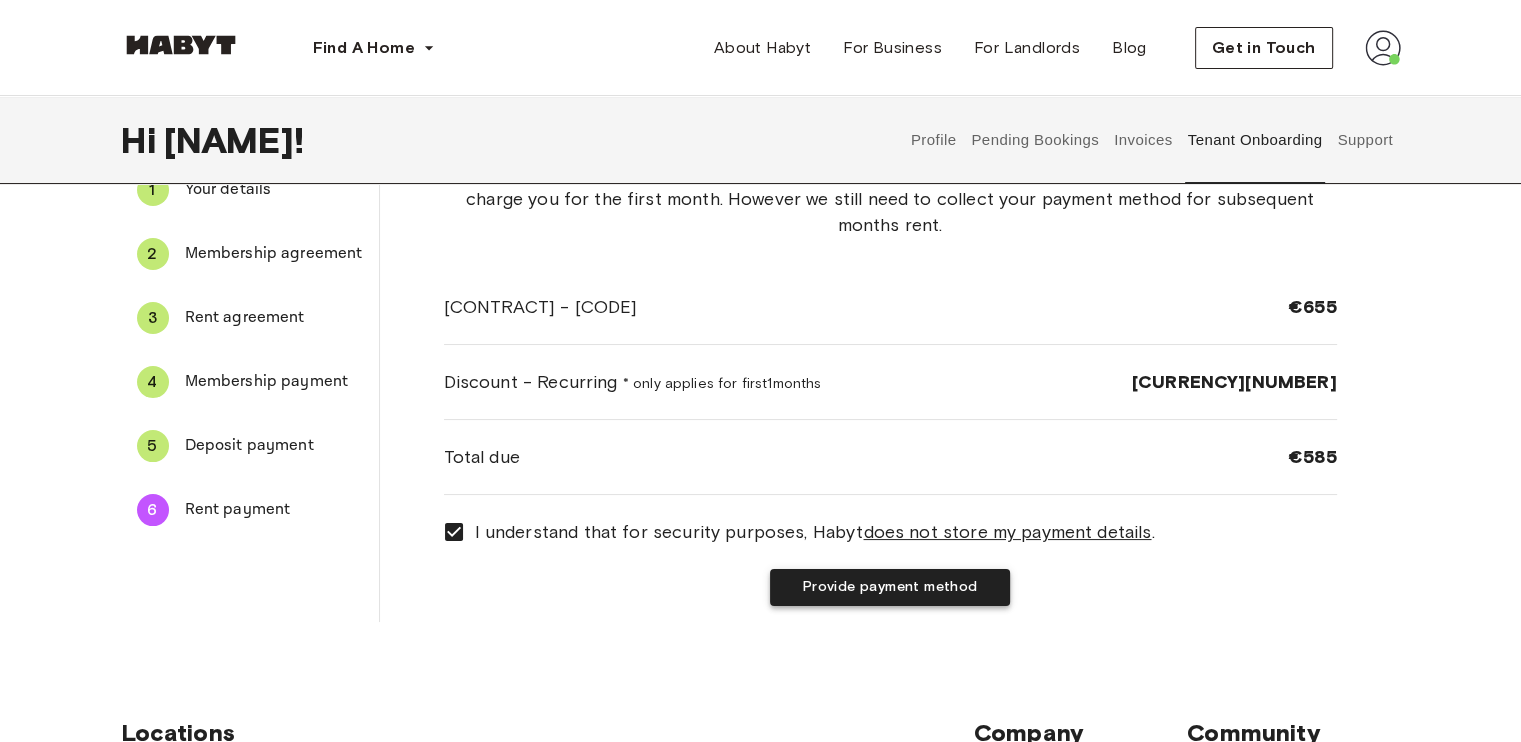 click on "Provide payment method" at bounding box center [890, 587] 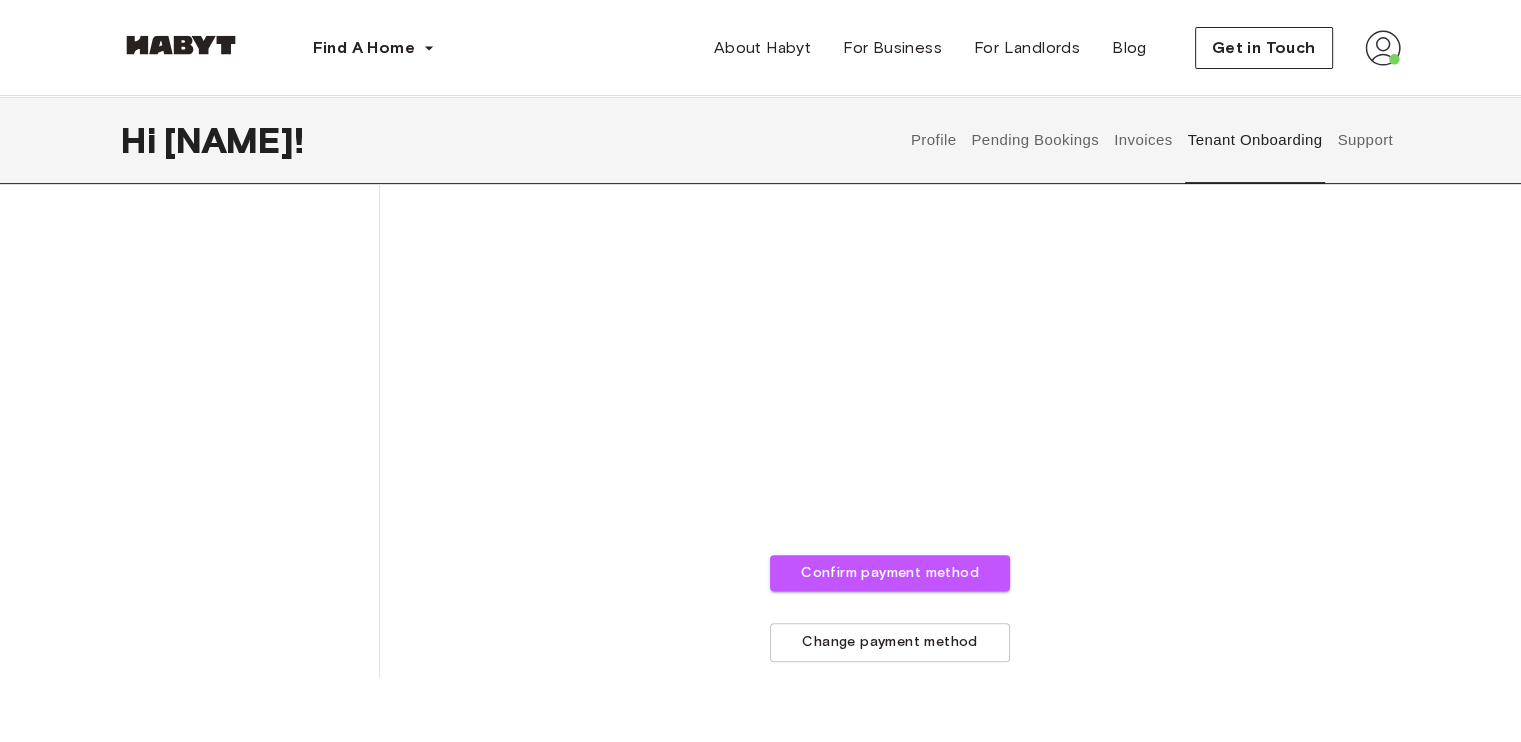 scroll, scrollTop: 633, scrollLeft: 0, axis: vertical 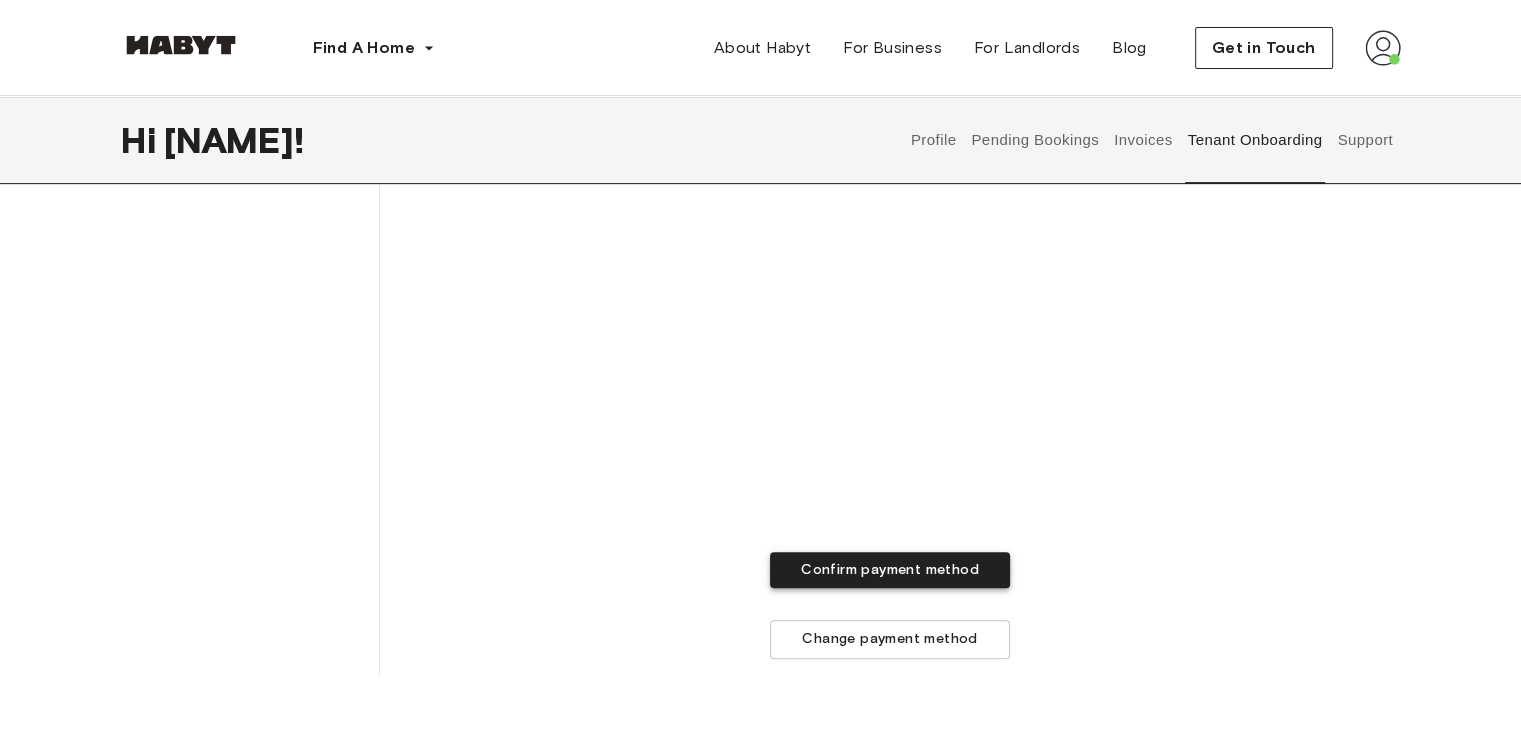 click on "Confirm payment method" at bounding box center [890, 570] 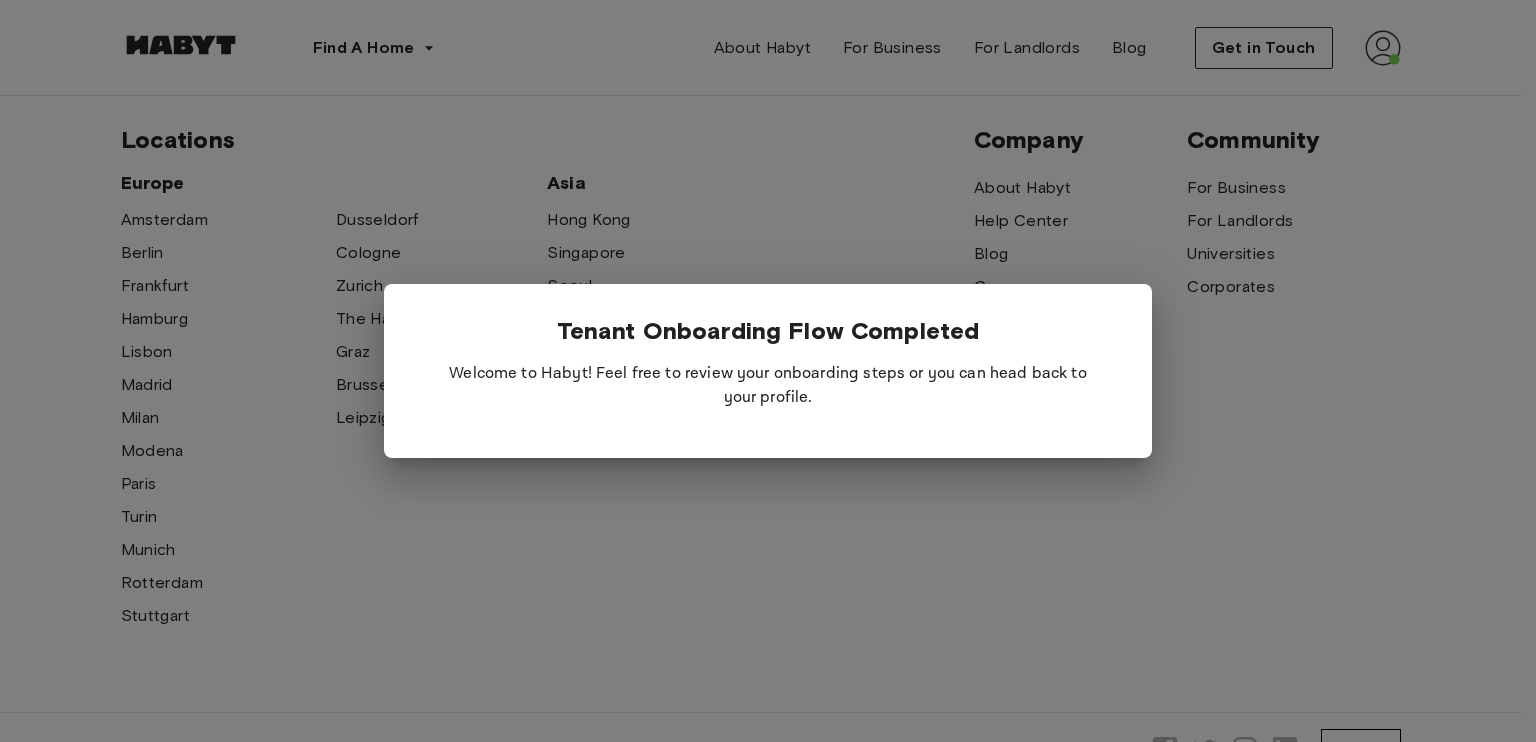 click at bounding box center (768, 371) 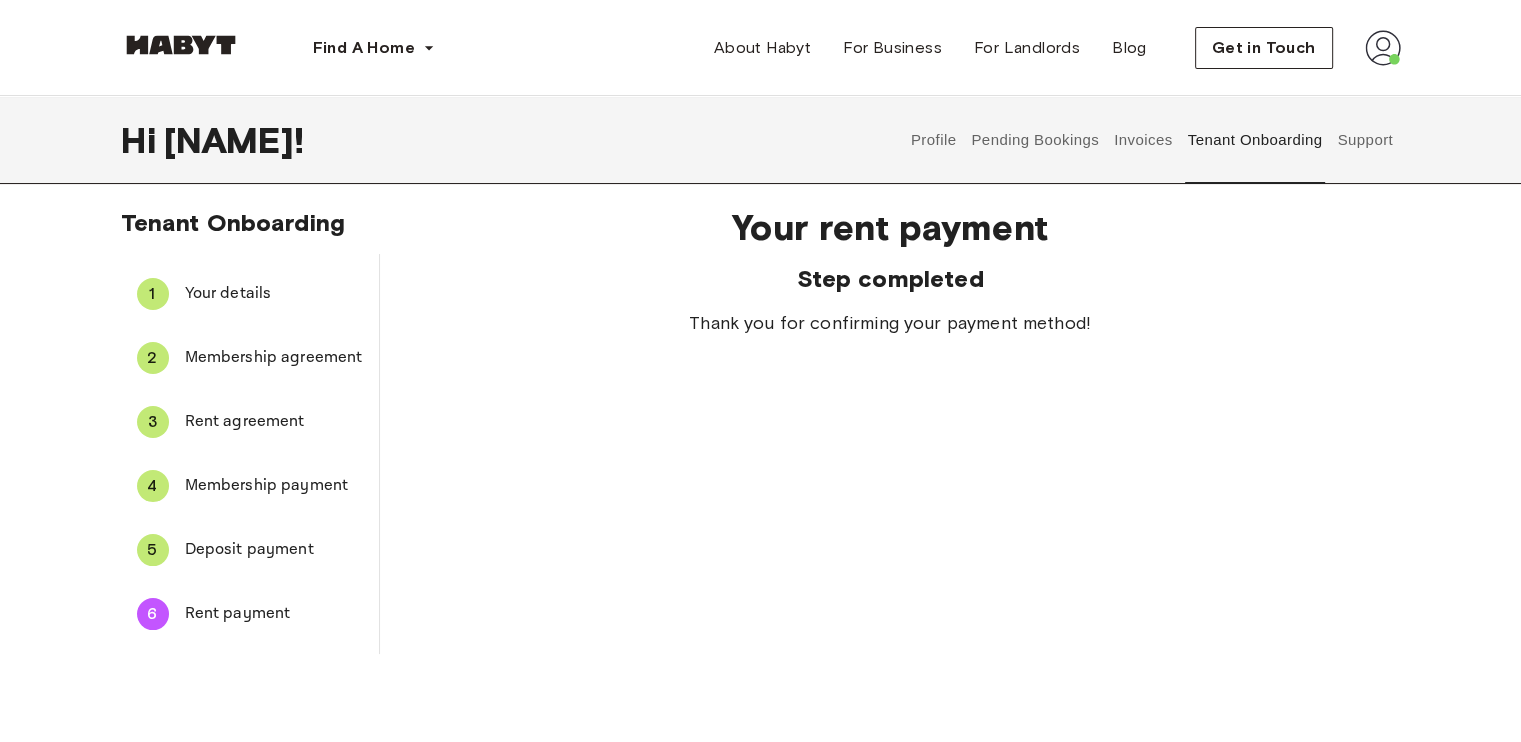 scroll, scrollTop: 0, scrollLeft: 0, axis: both 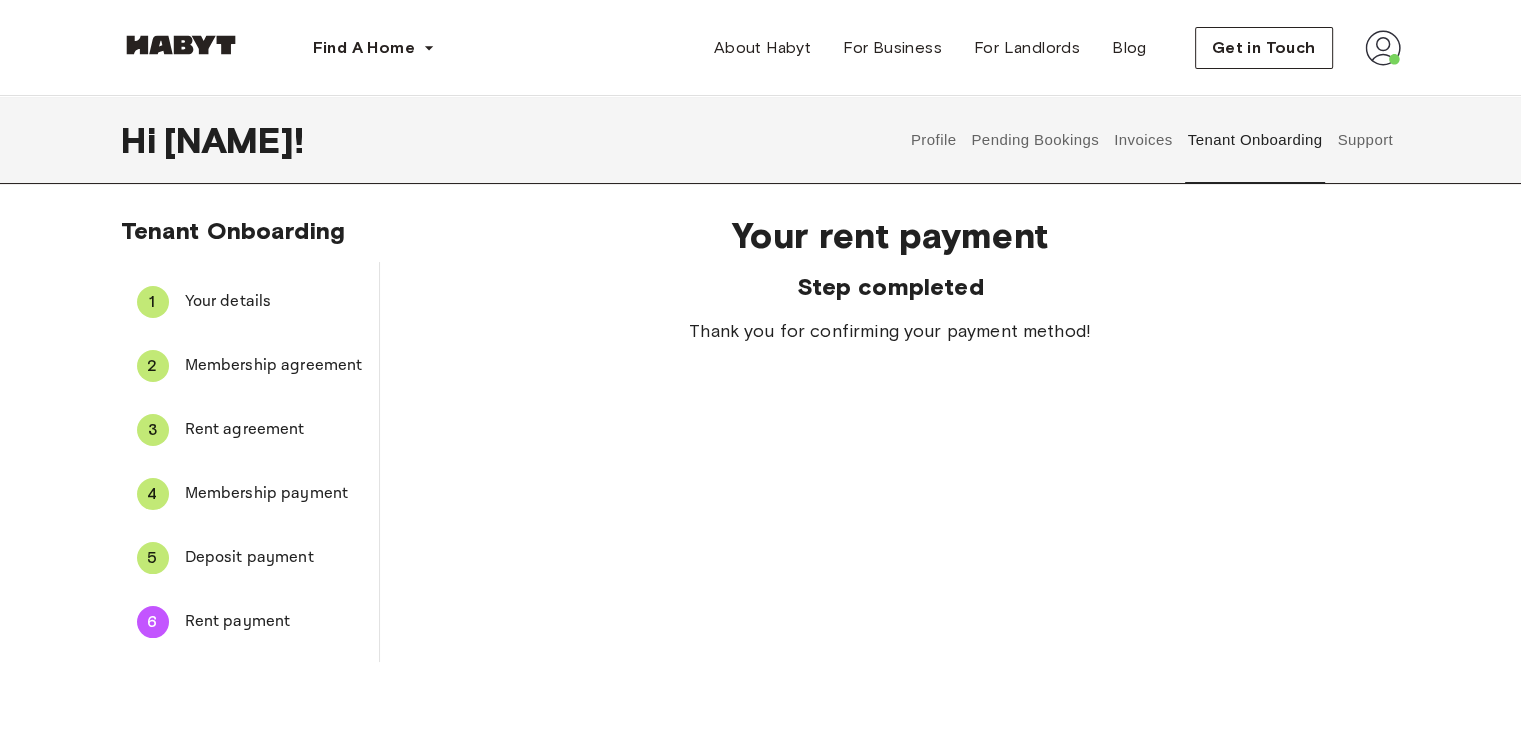 click on "Invoices" at bounding box center (1143, 140) 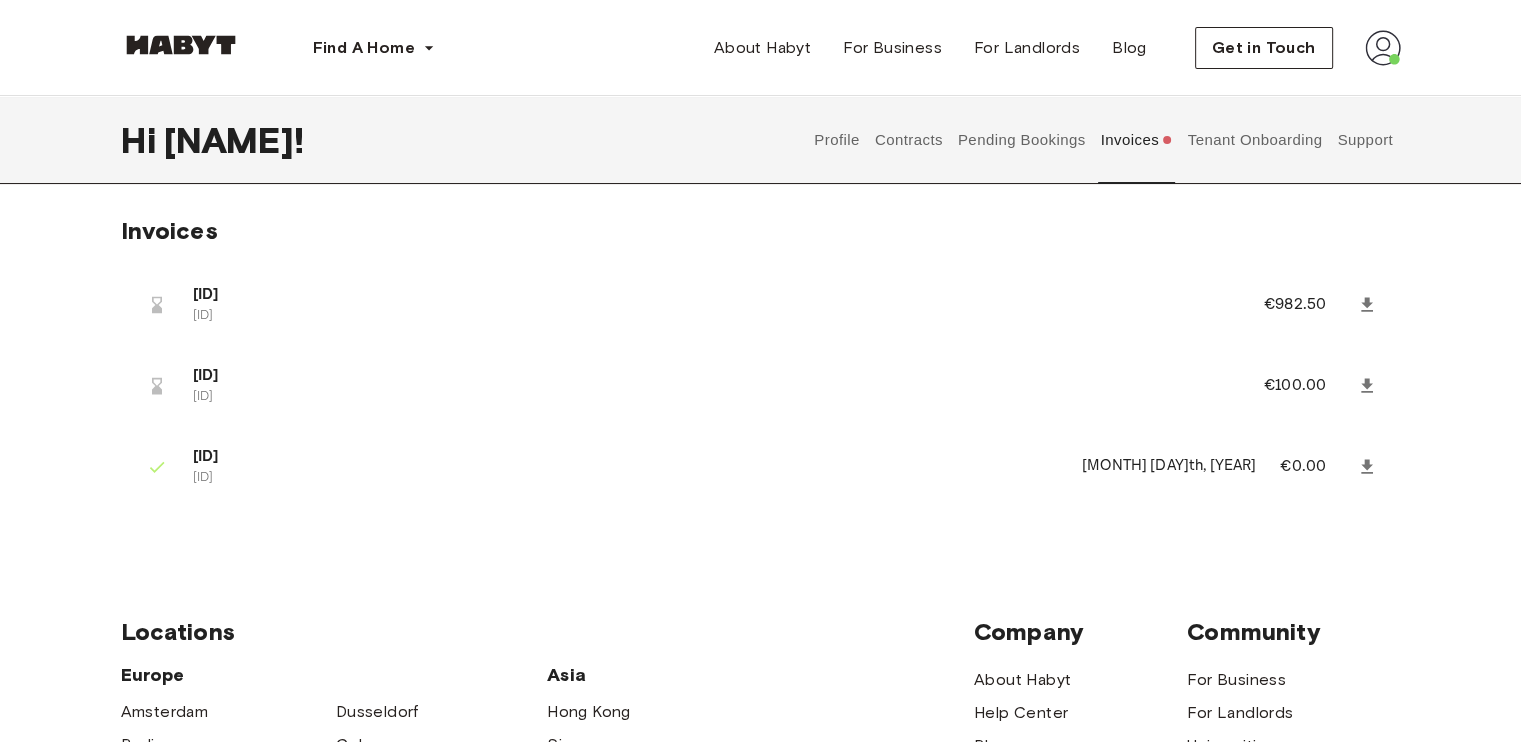 click on "in_1RsU51HDgMiG1JDoI003ZFkh" at bounding box center (704, 397) 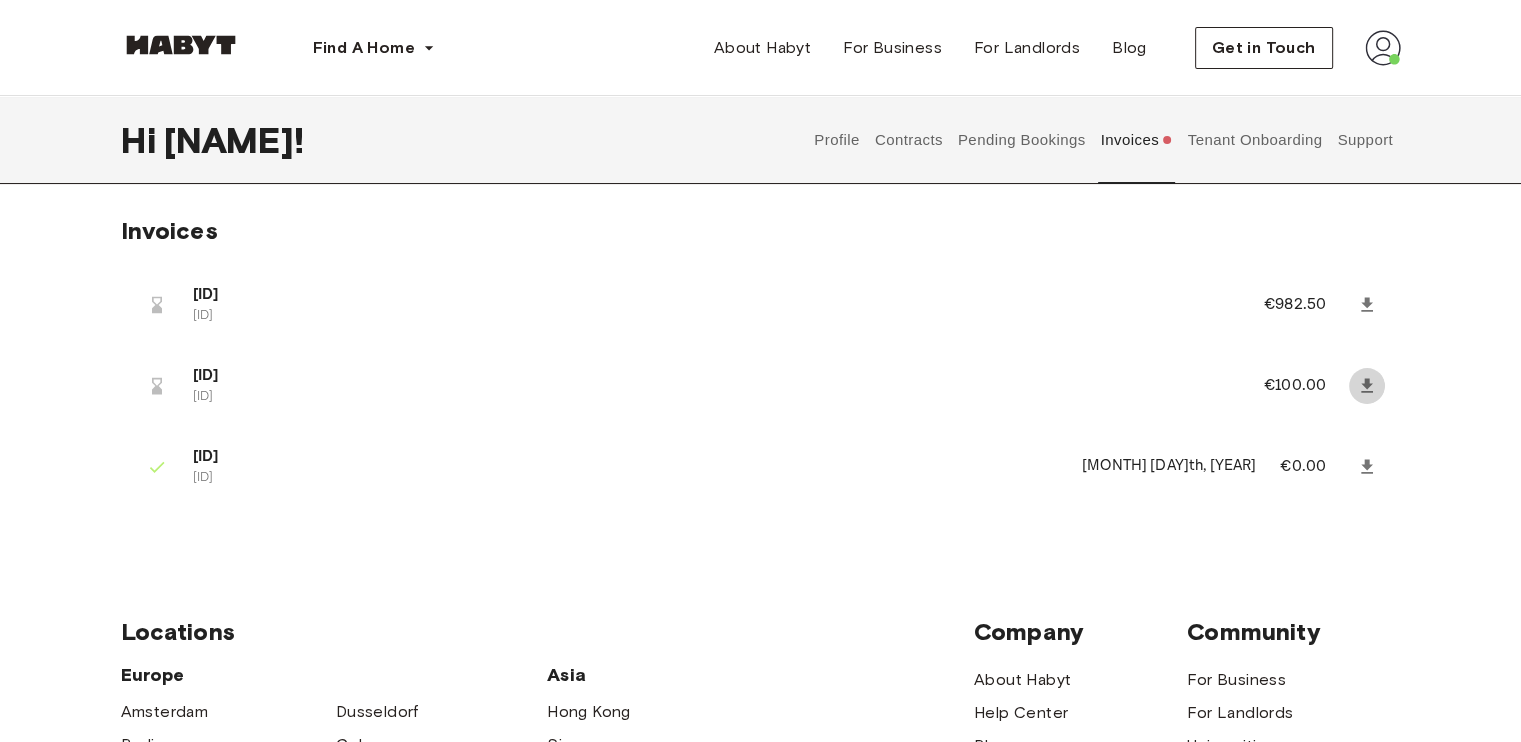 click 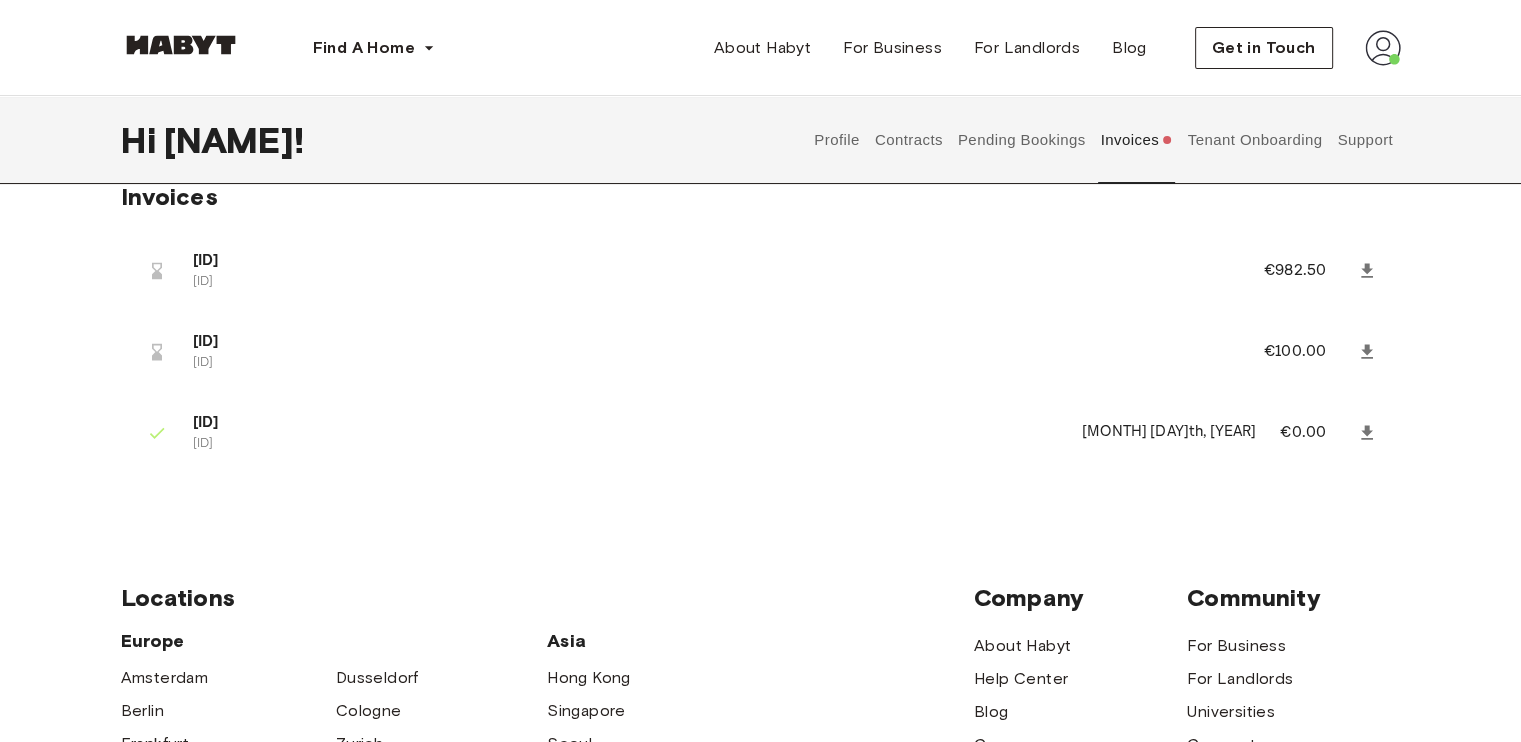 scroll, scrollTop: 0, scrollLeft: 0, axis: both 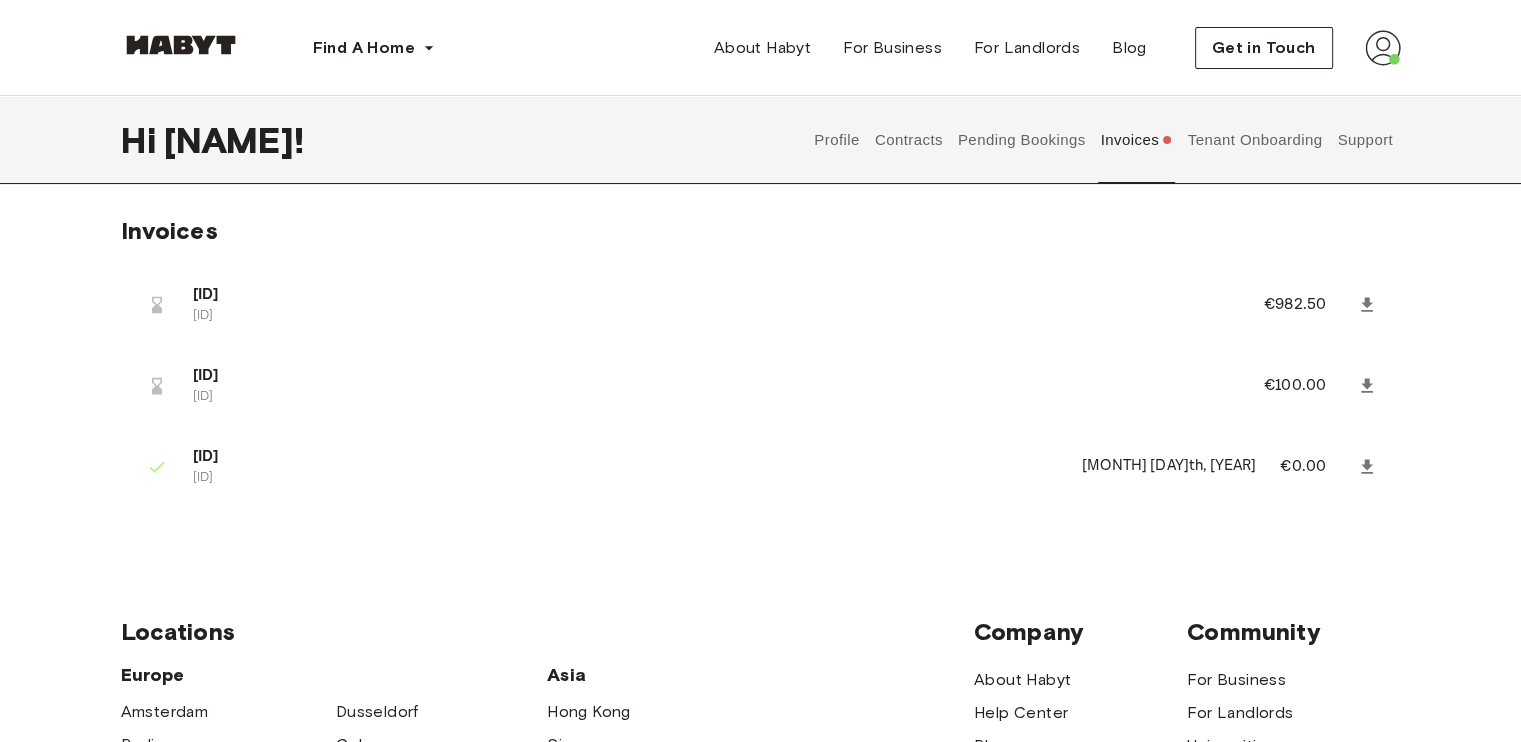 click on "Pending Bookings" at bounding box center (1021, 140) 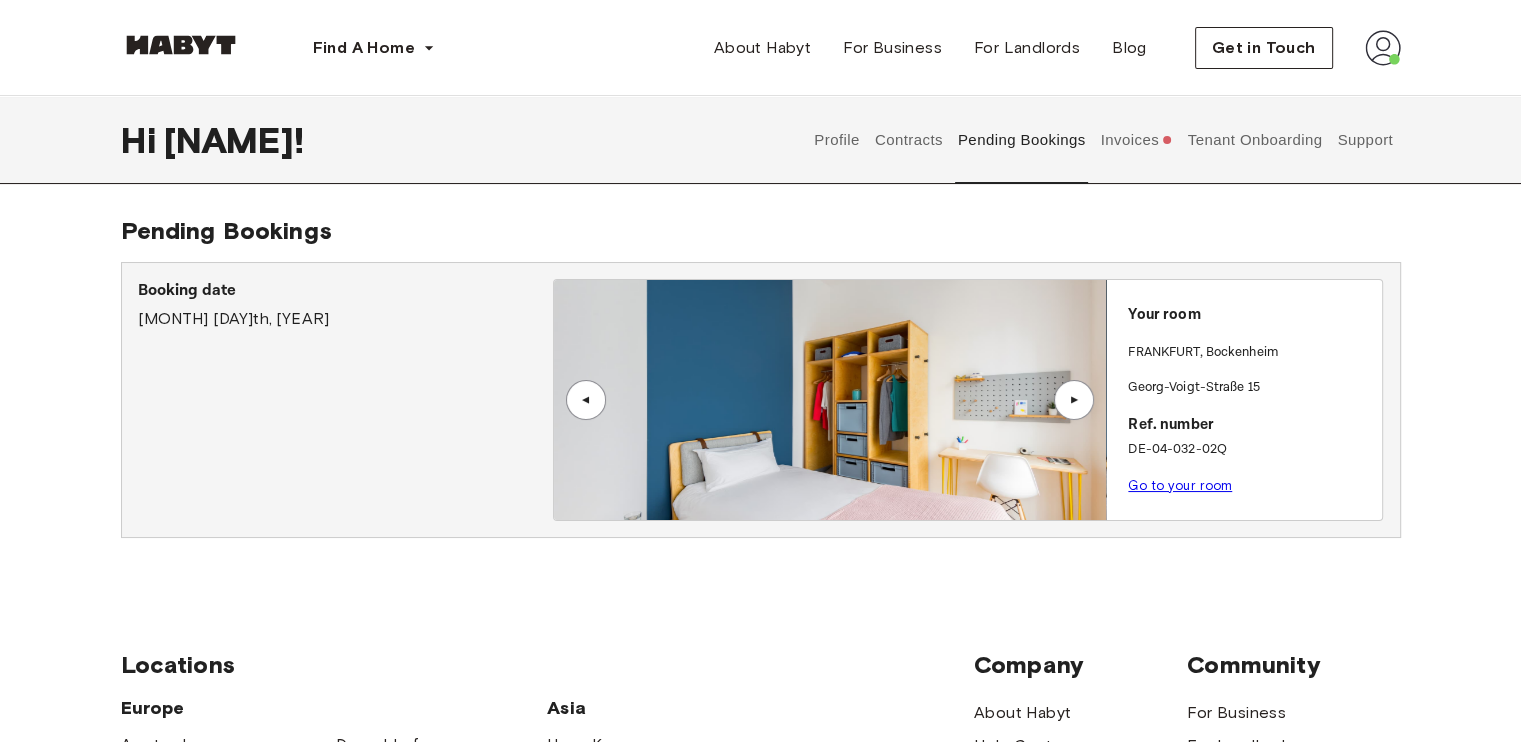click on "Contracts" at bounding box center [908, 140] 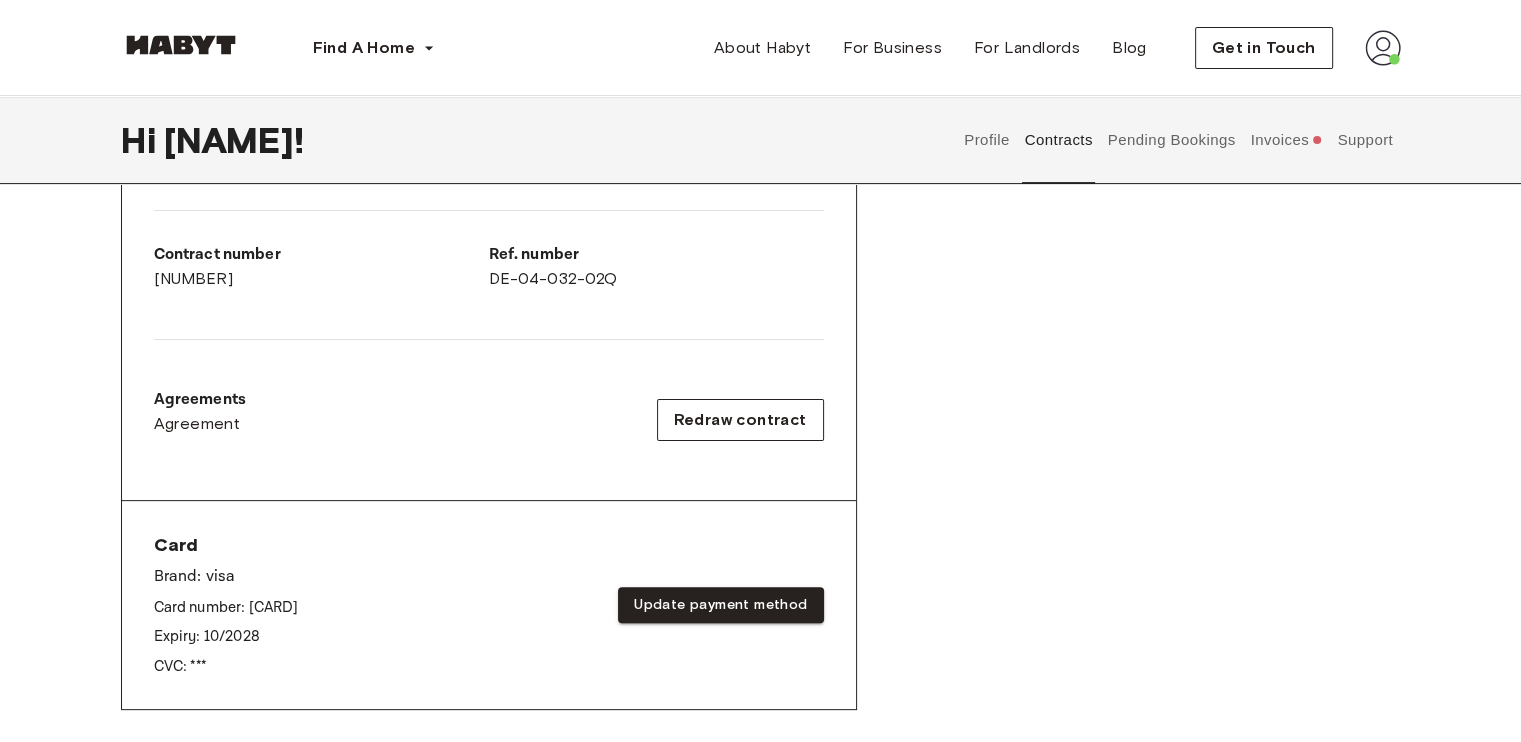 scroll, scrollTop: 0, scrollLeft: 0, axis: both 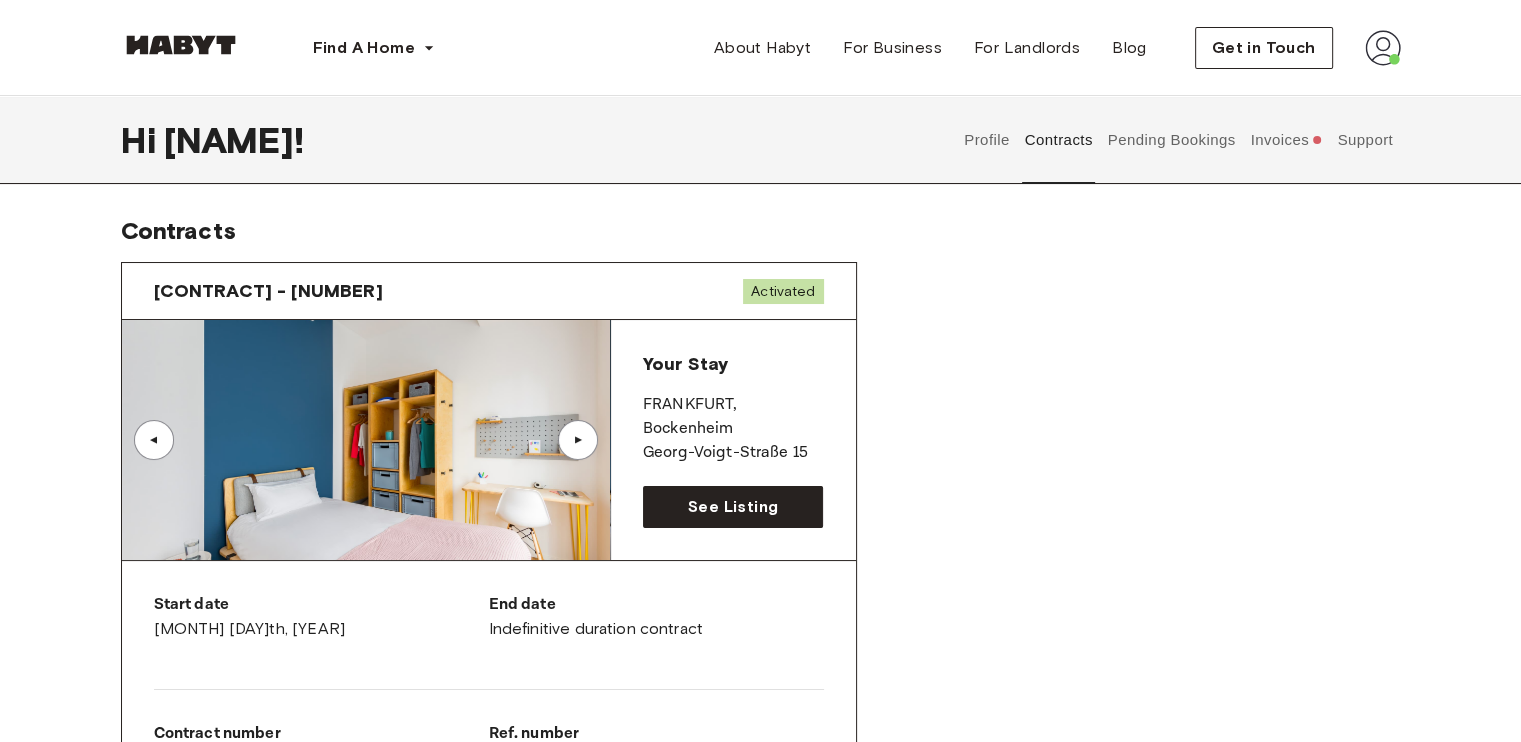 click on "Invoices" at bounding box center [1286, 140] 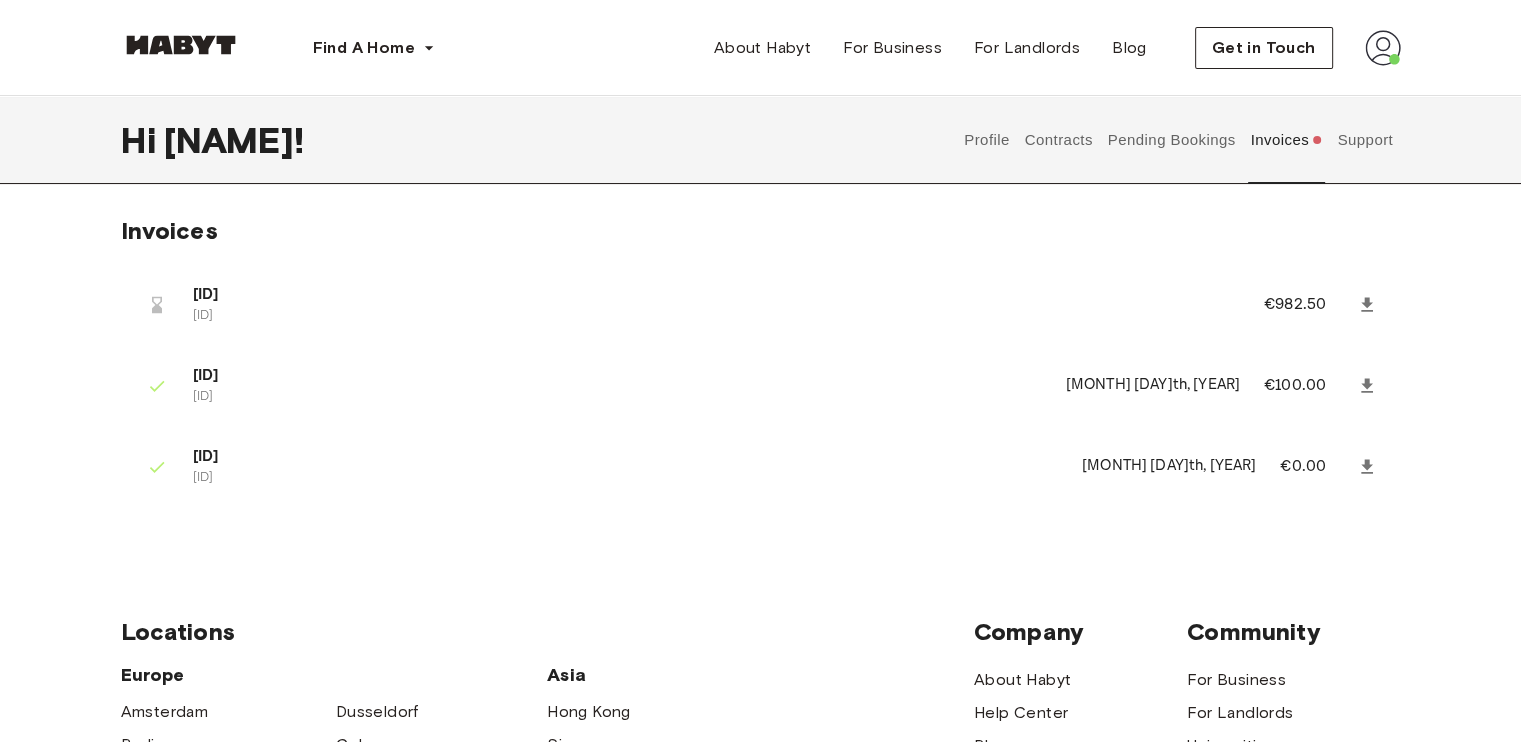click on "600CDD09-137568" at bounding box center [704, 295] 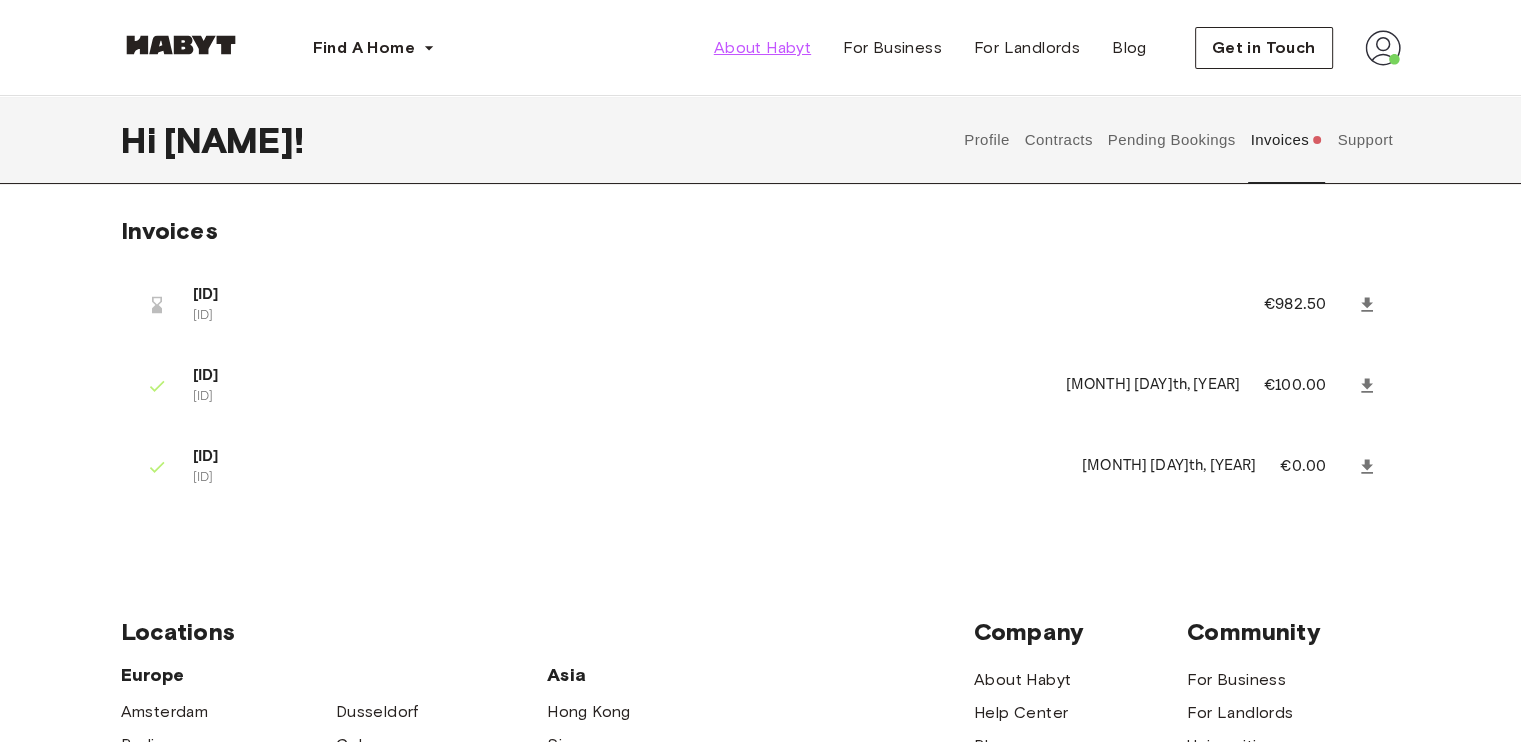 click on "About Habyt" at bounding box center [762, 48] 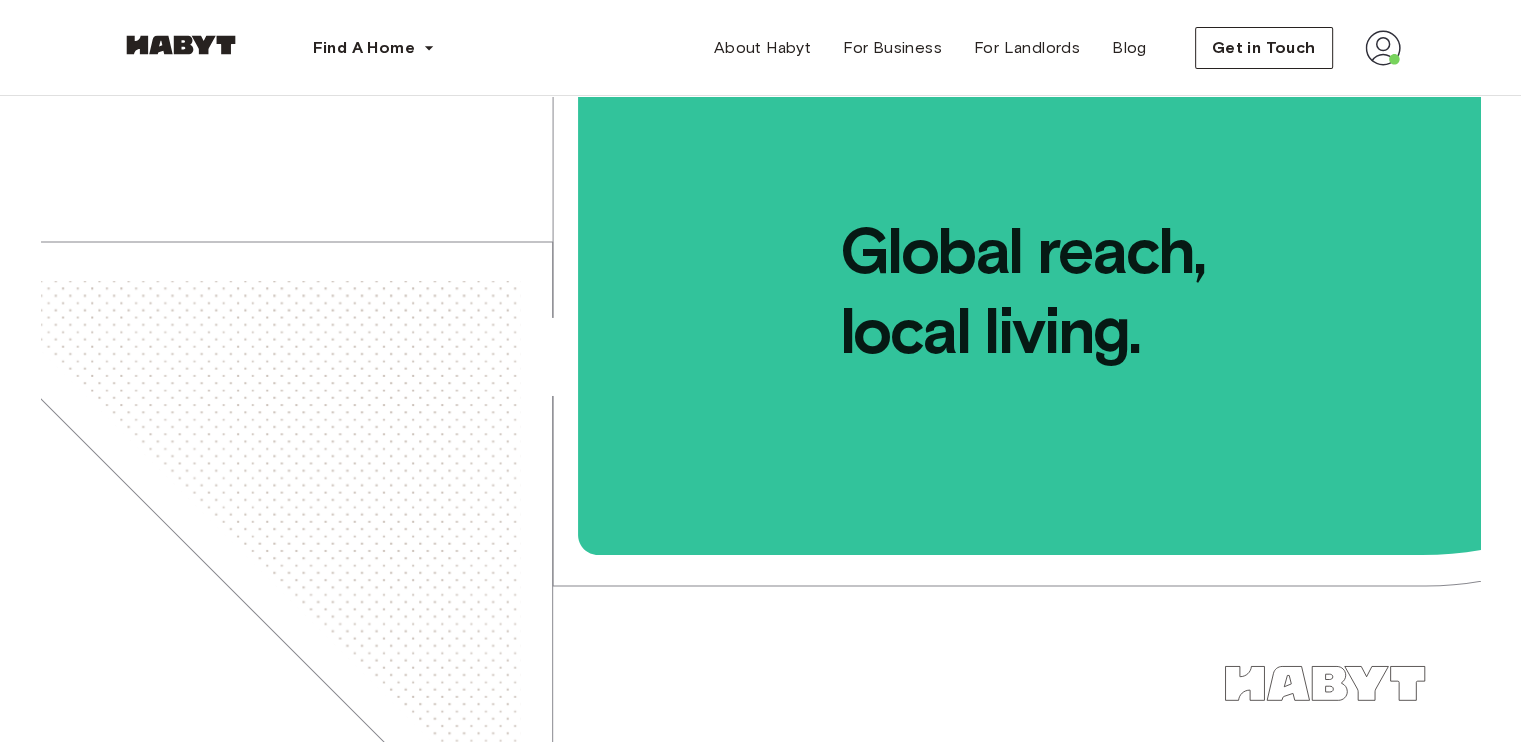 click on "Get in Touch" at bounding box center [1298, 48] 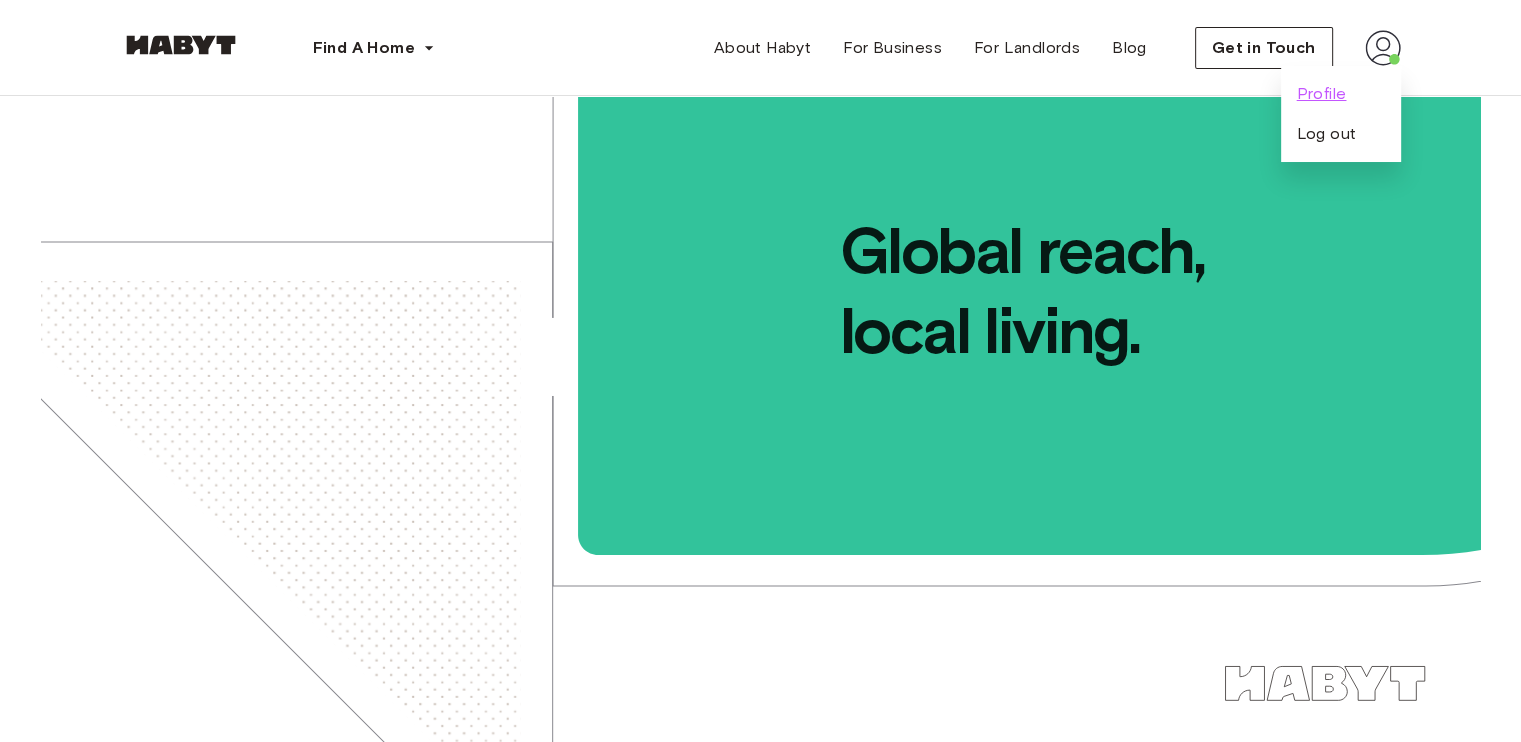click on "Profile" at bounding box center [1322, 94] 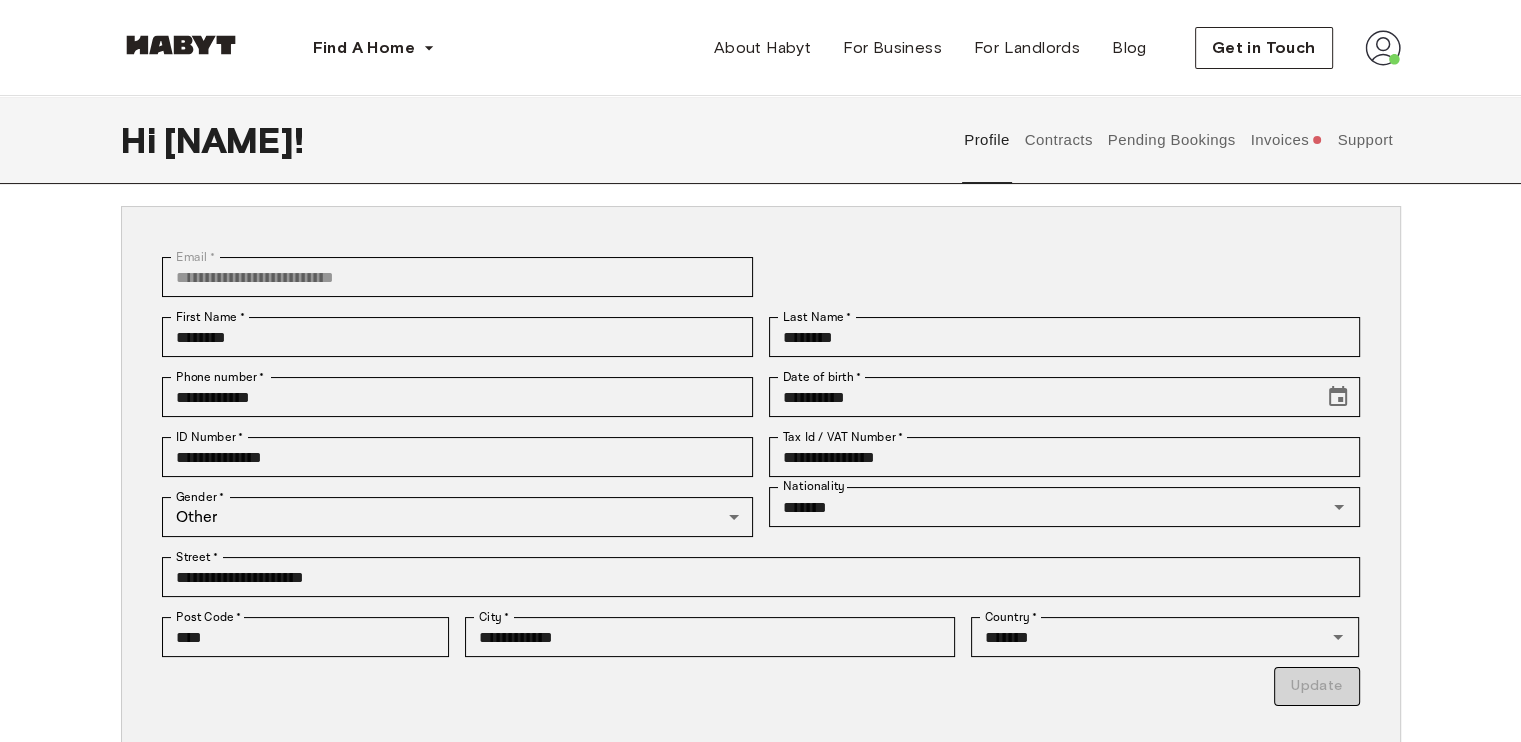 scroll, scrollTop: 0, scrollLeft: 0, axis: both 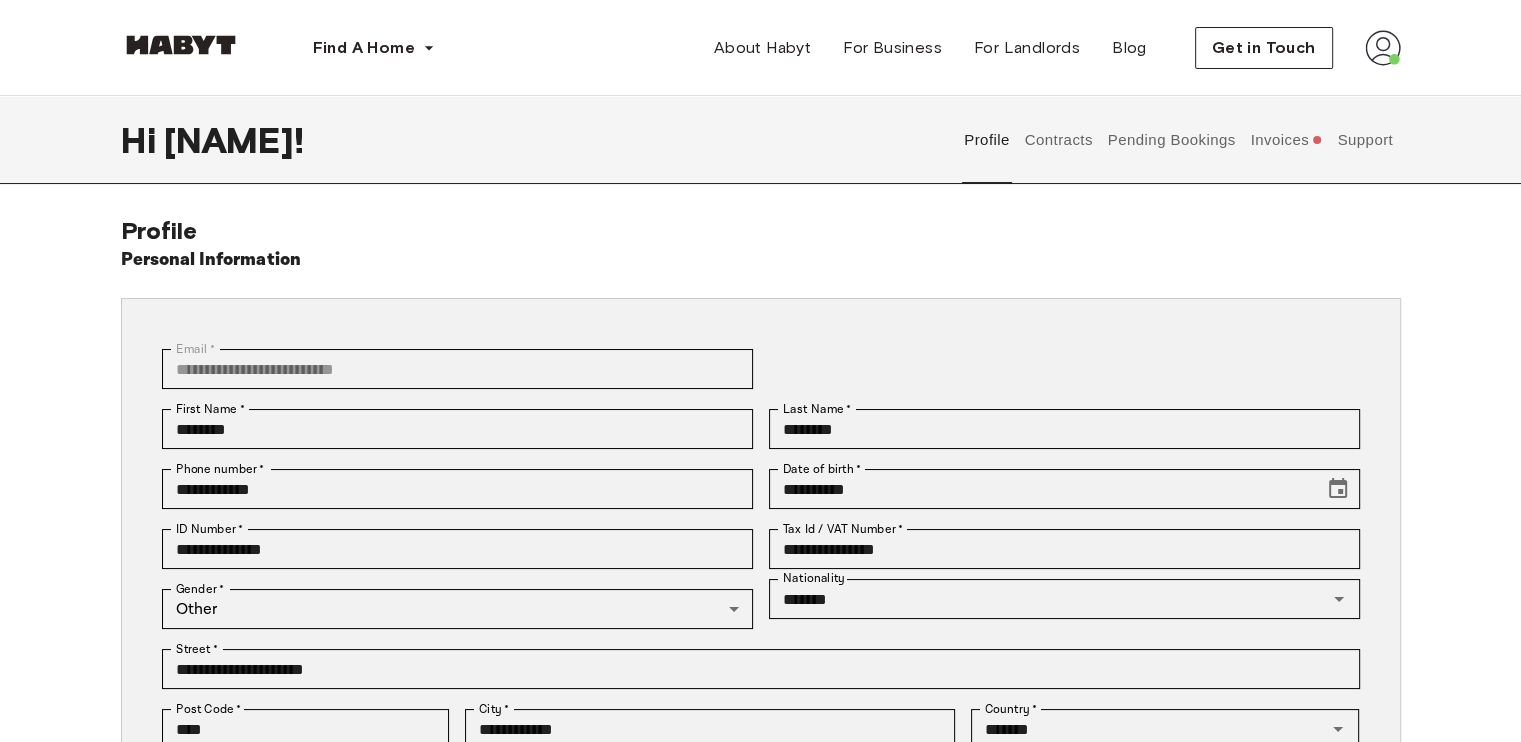 click on "Invoices" at bounding box center [1286, 140] 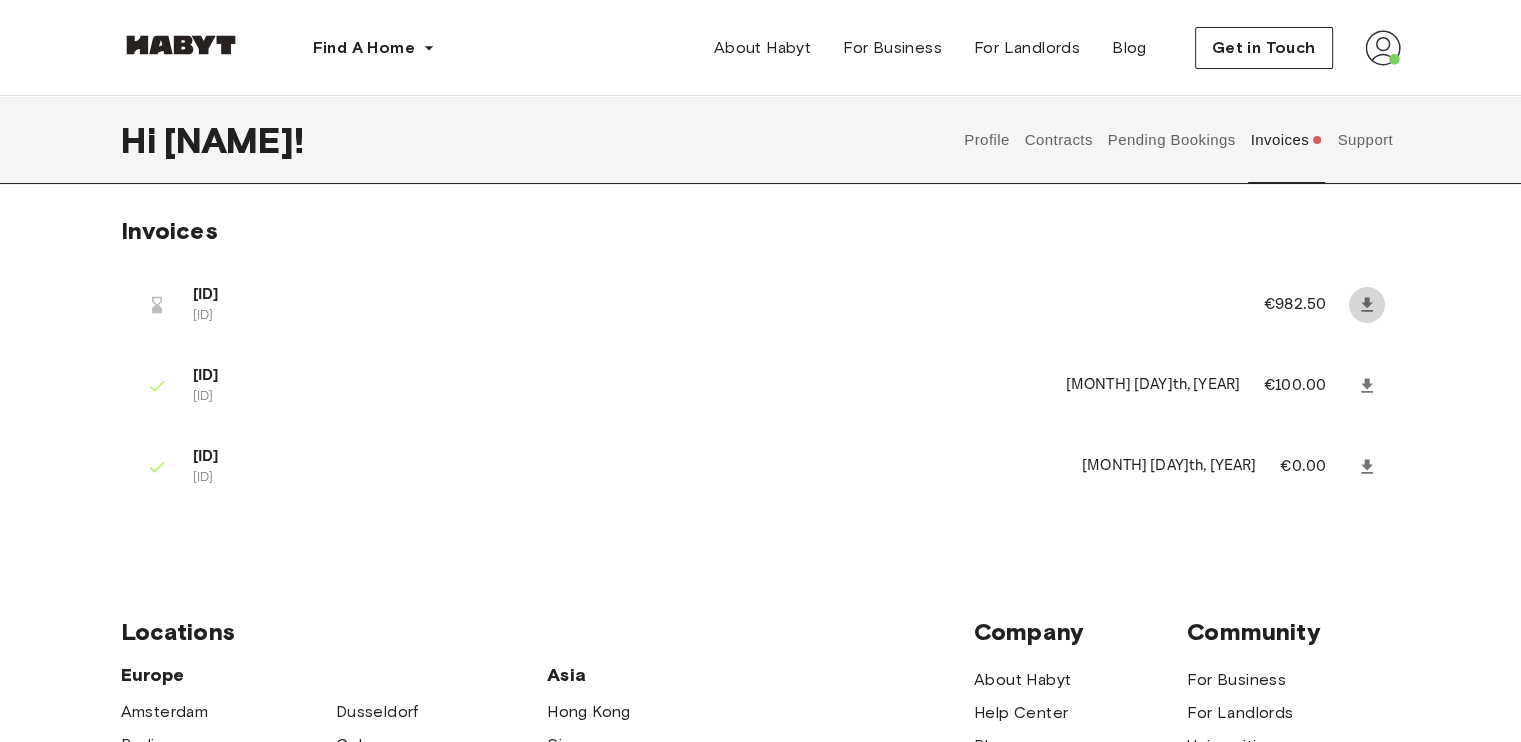 click 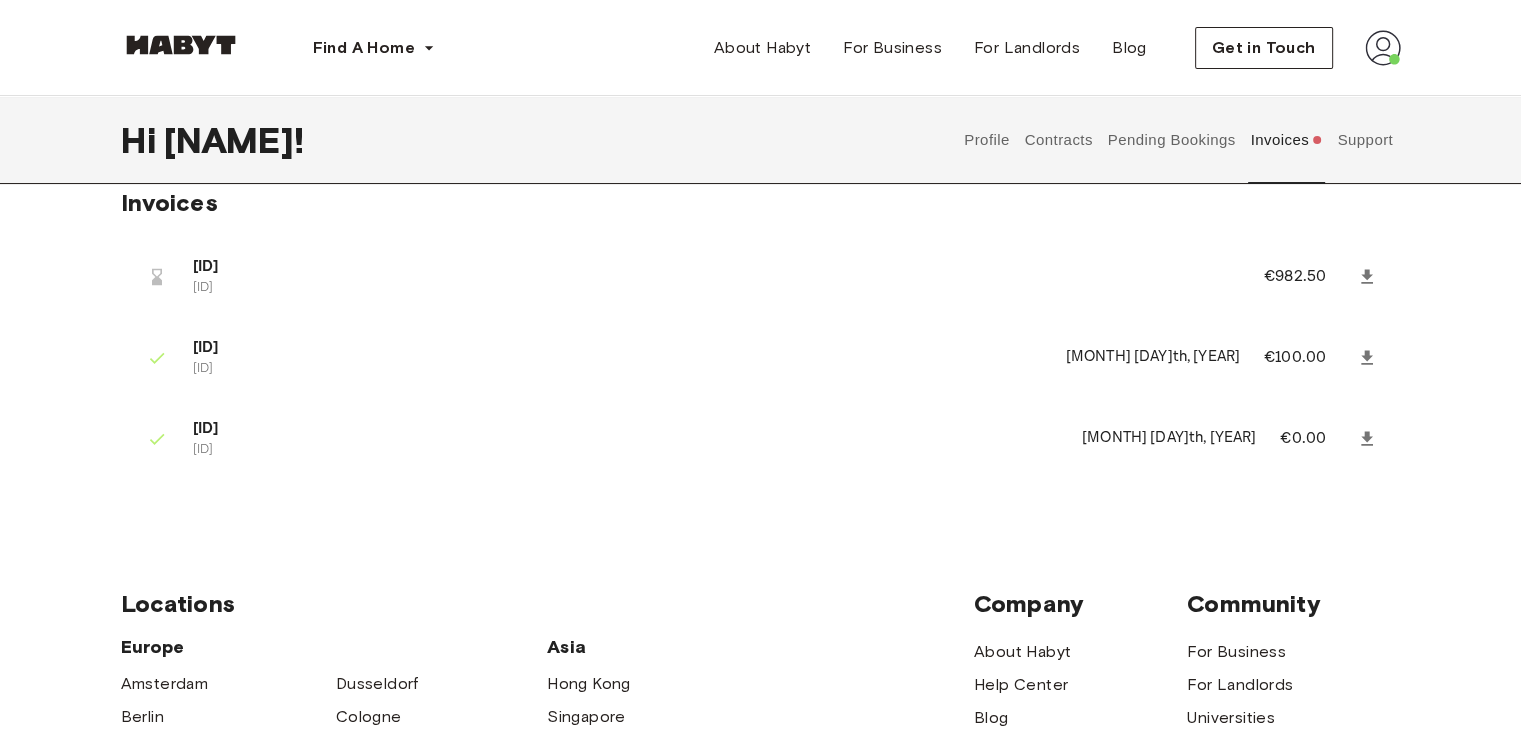 scroll, scrollTop: 0, scrollLeft: 0, axis: both 